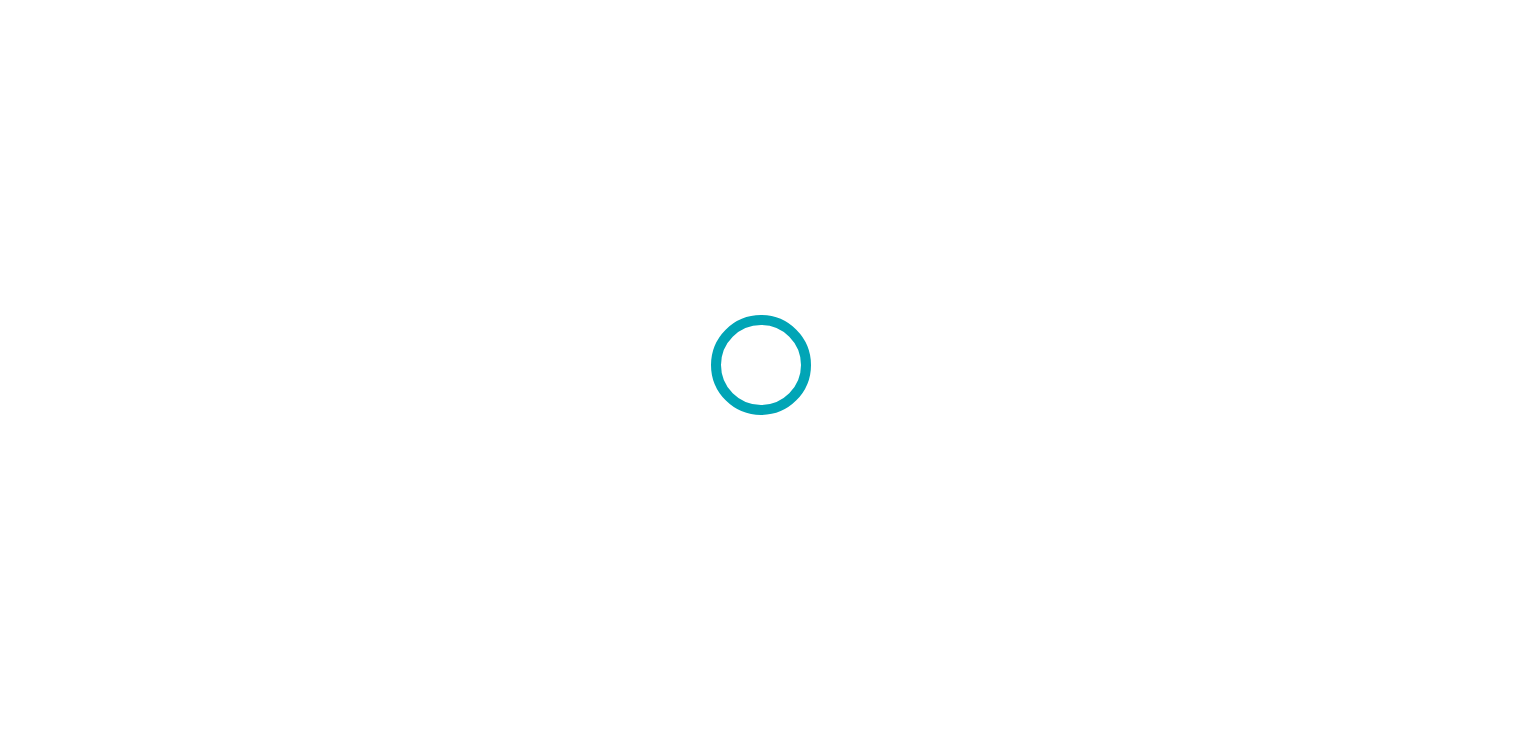scroll, scrollTop: 0, scrollLeft: 0, axis: both 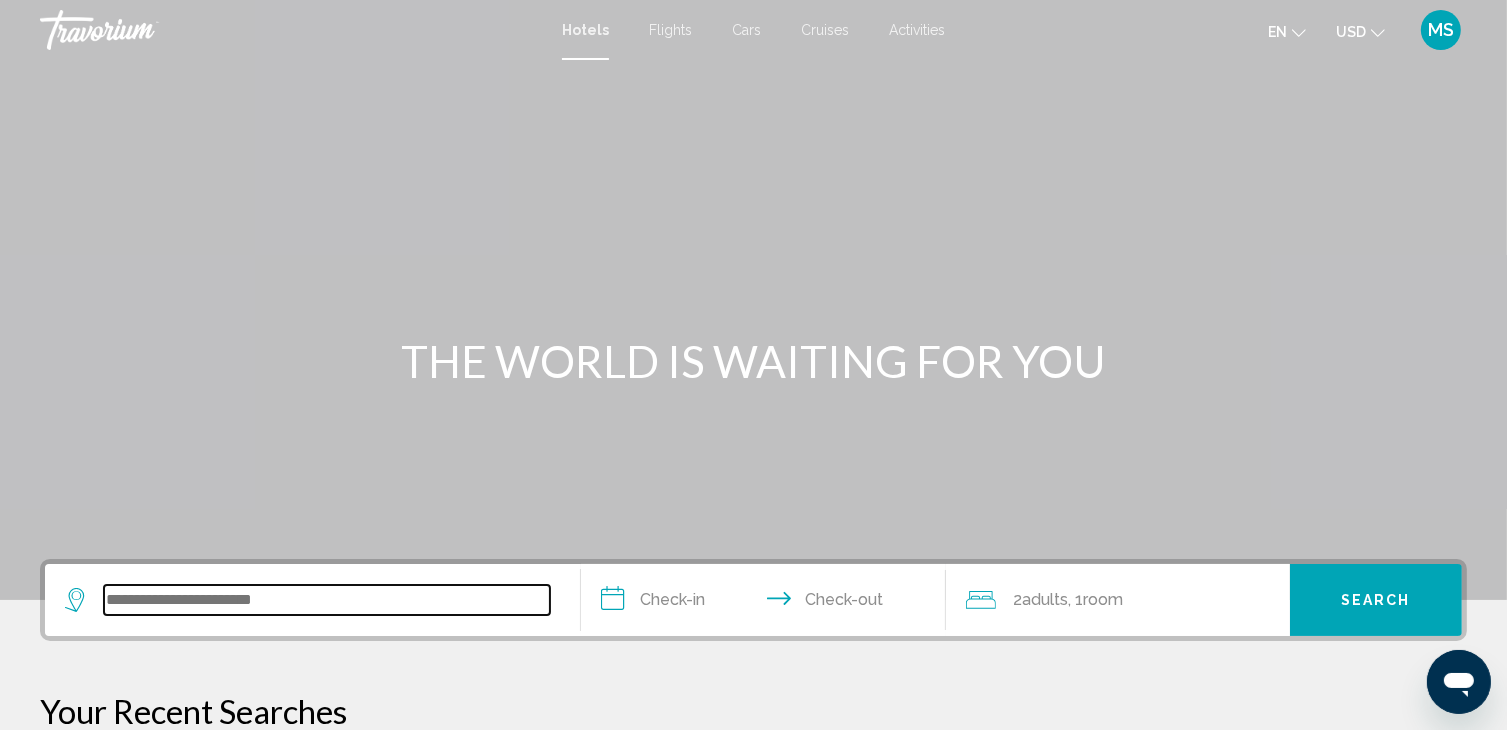 click at bounding box center [327, 600] 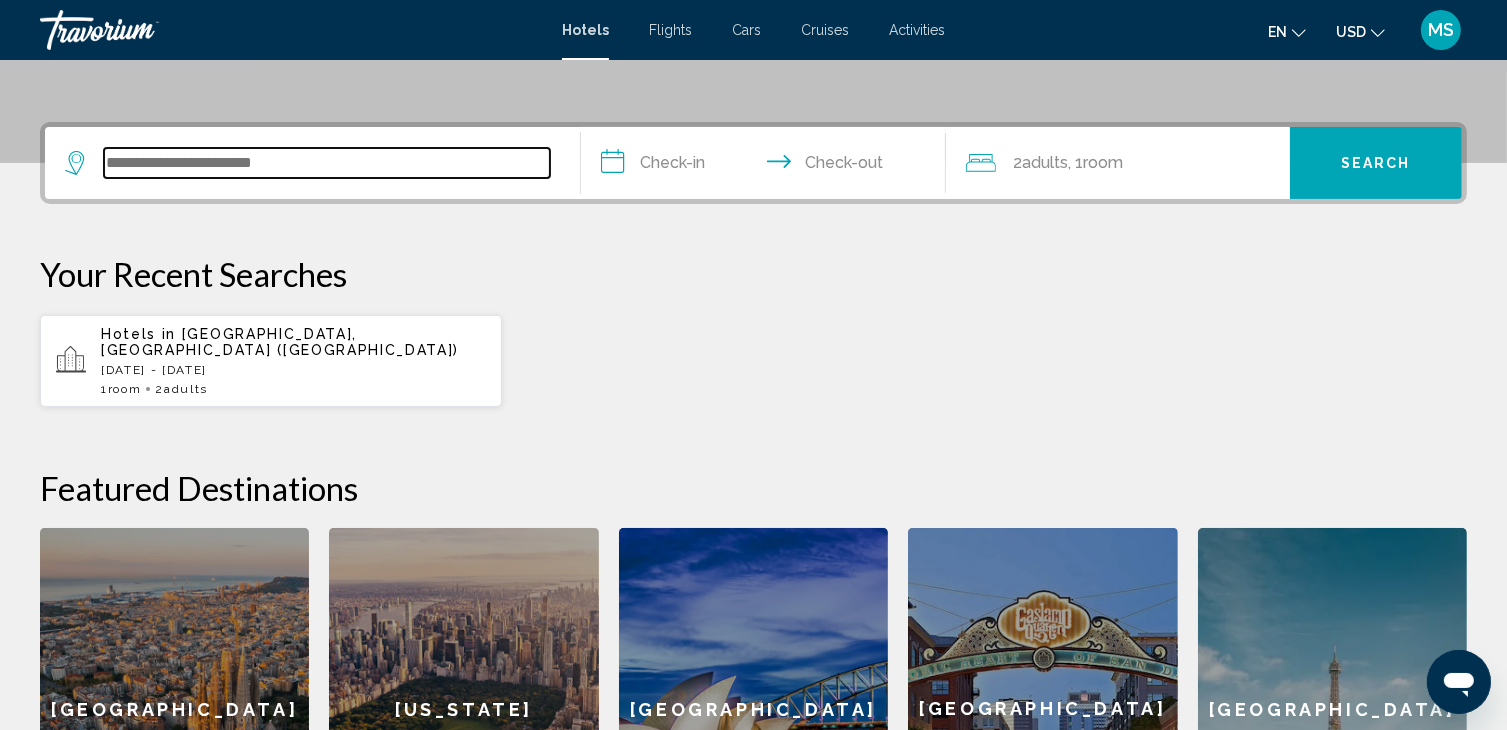 scroll, scrollTop: 493, scrollLeft: 0, axis: vertical 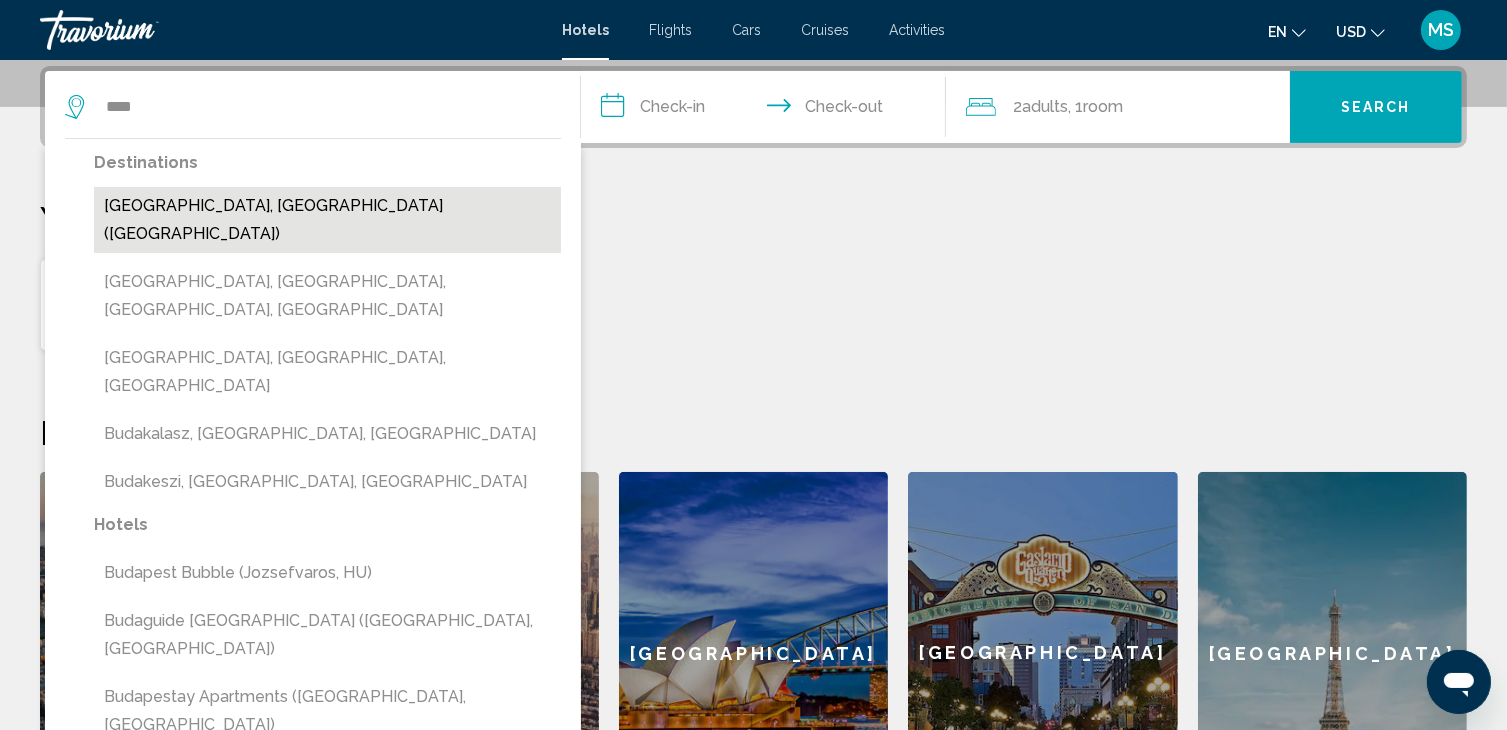 click on "[GEOGRAPHIC_DATA], [GEOGRAPHIC_DATA] ([GEOGRAPHIC_DATA])" at bounding box center [327, 220] 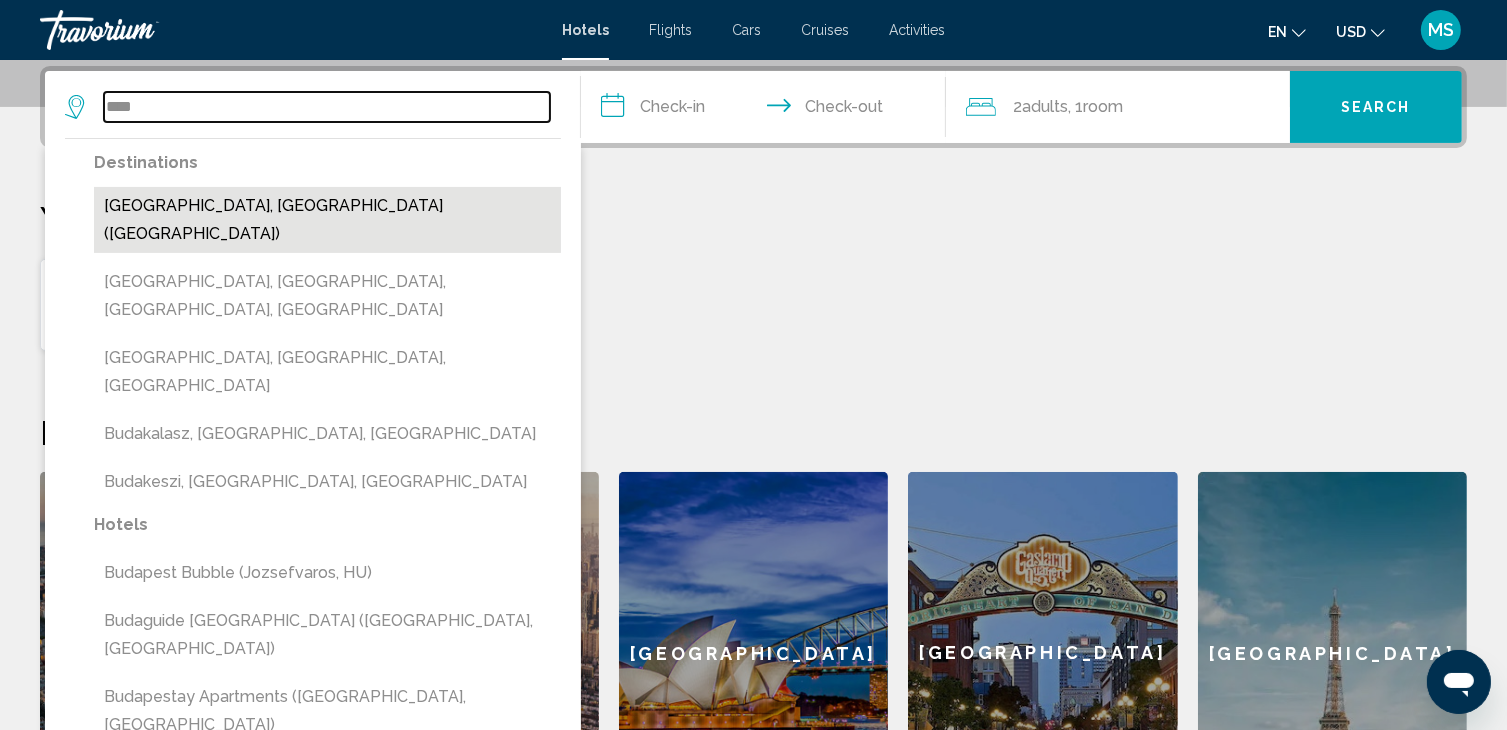type on "**********" 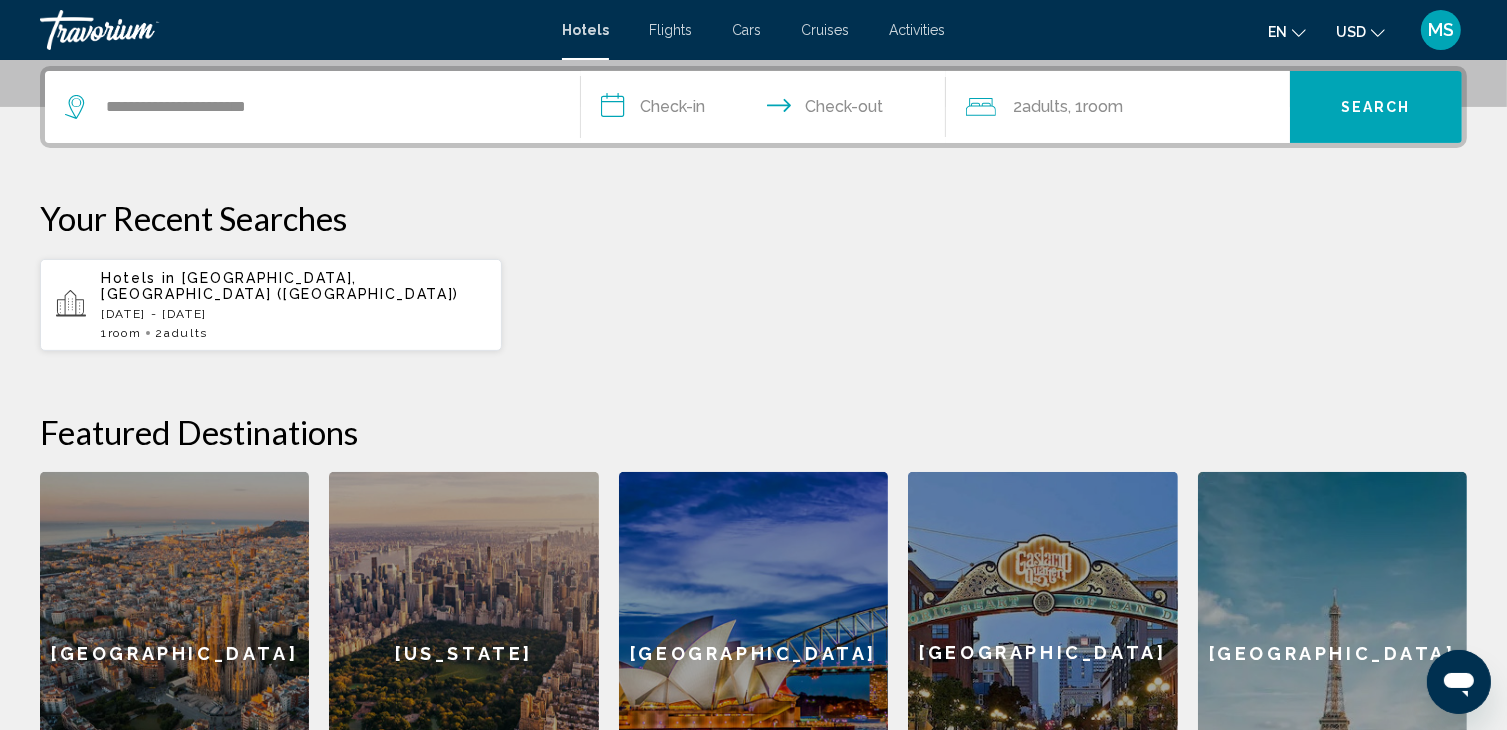 click on "**********" at bounding box center [767, 110] 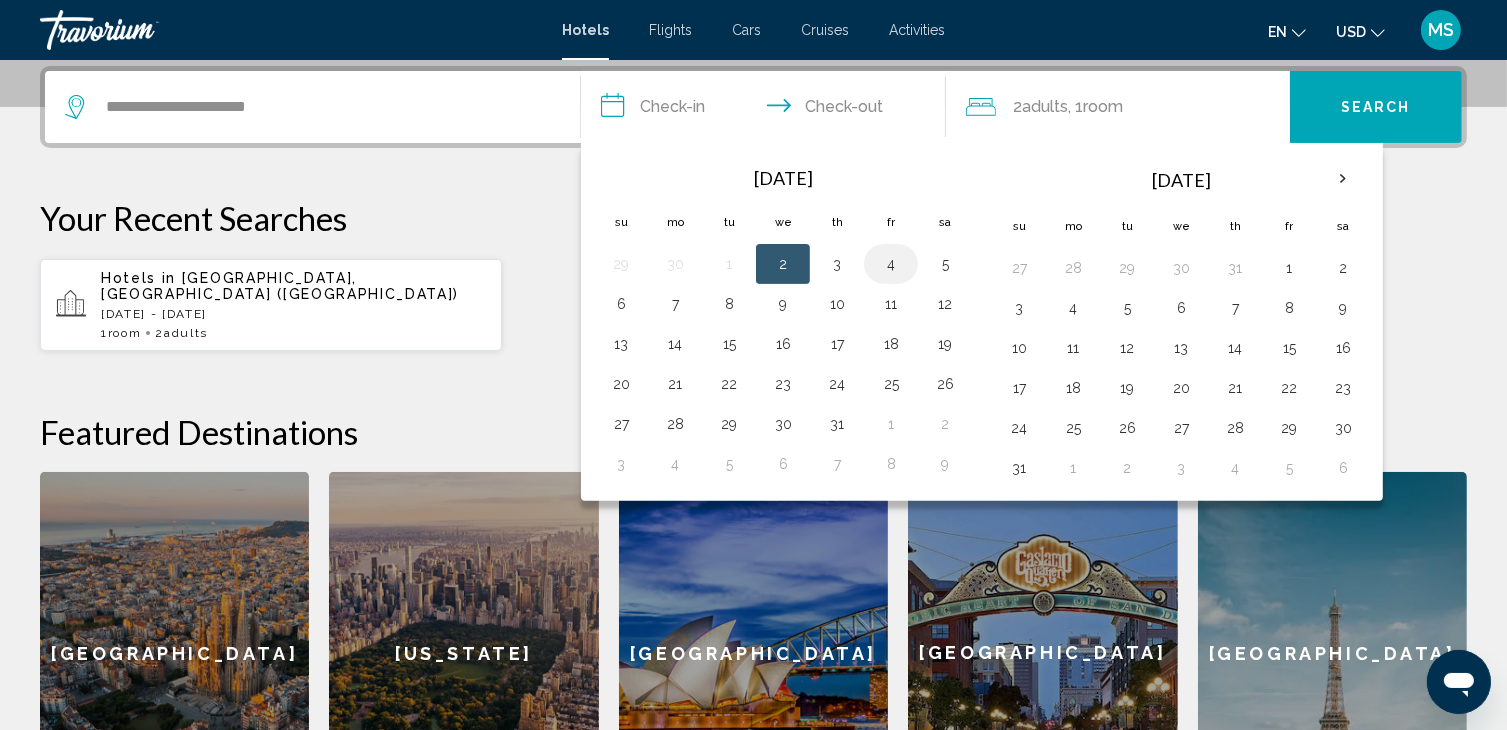 click on "4" at bounding box center (891, 264) 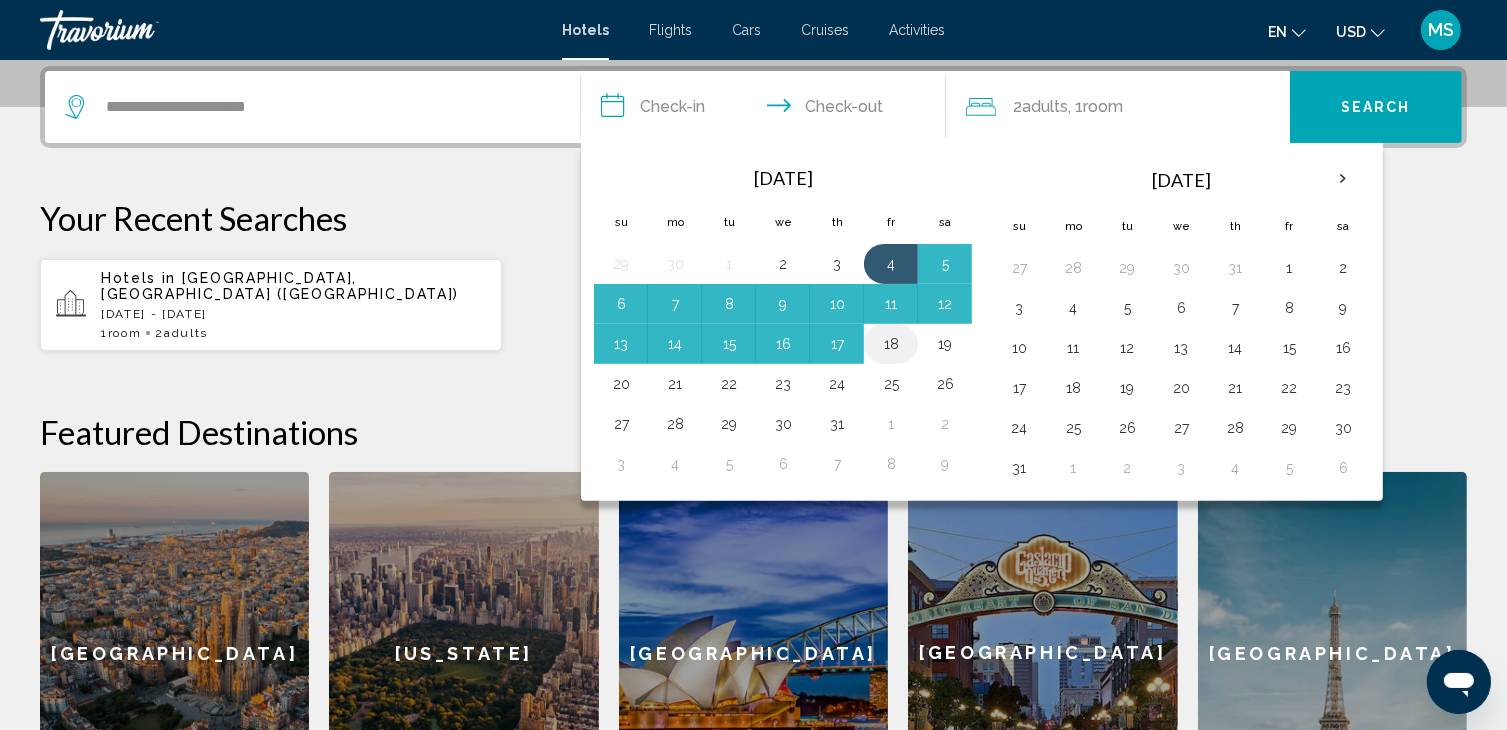 click on "18" at bounding box center [891, 344] 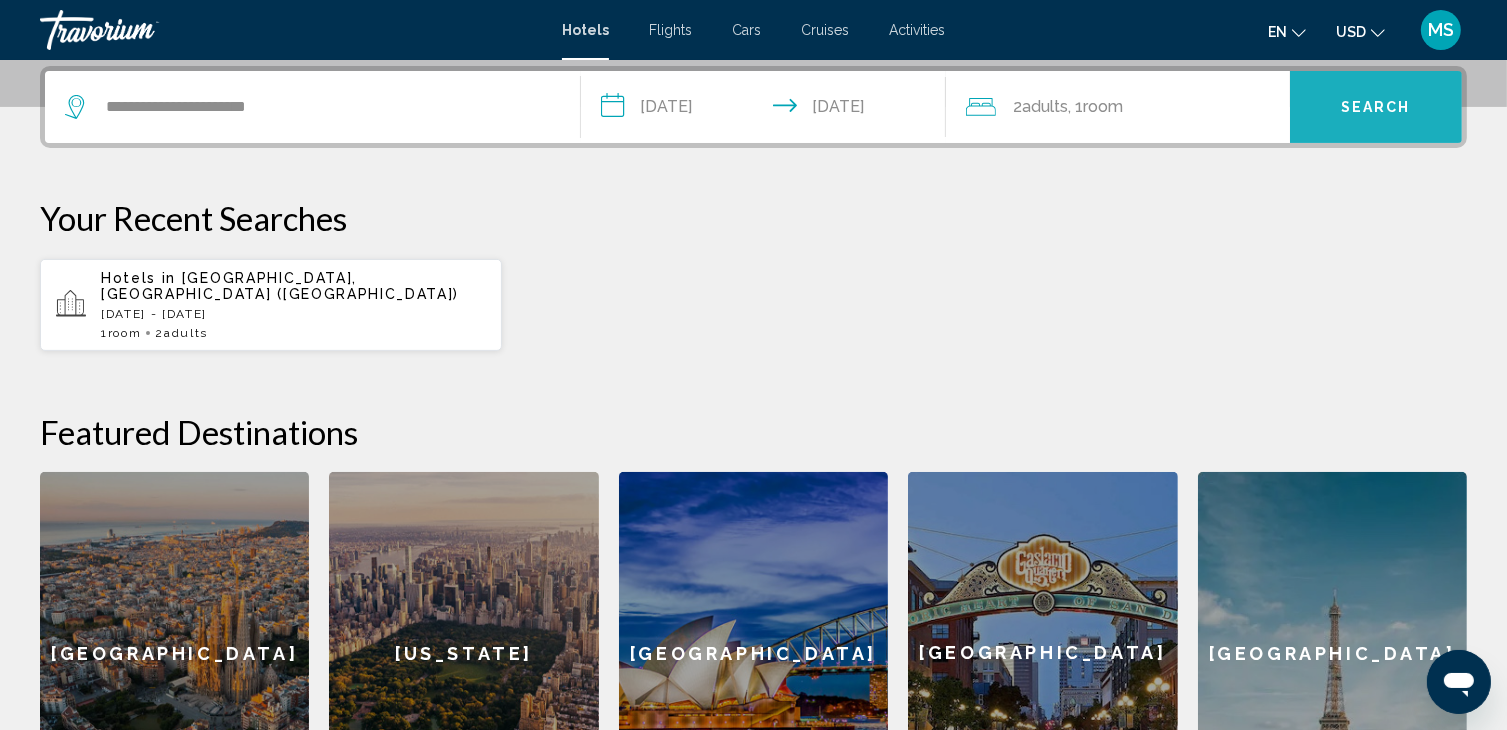 click on "Search" at bounding box center (1376, 107) 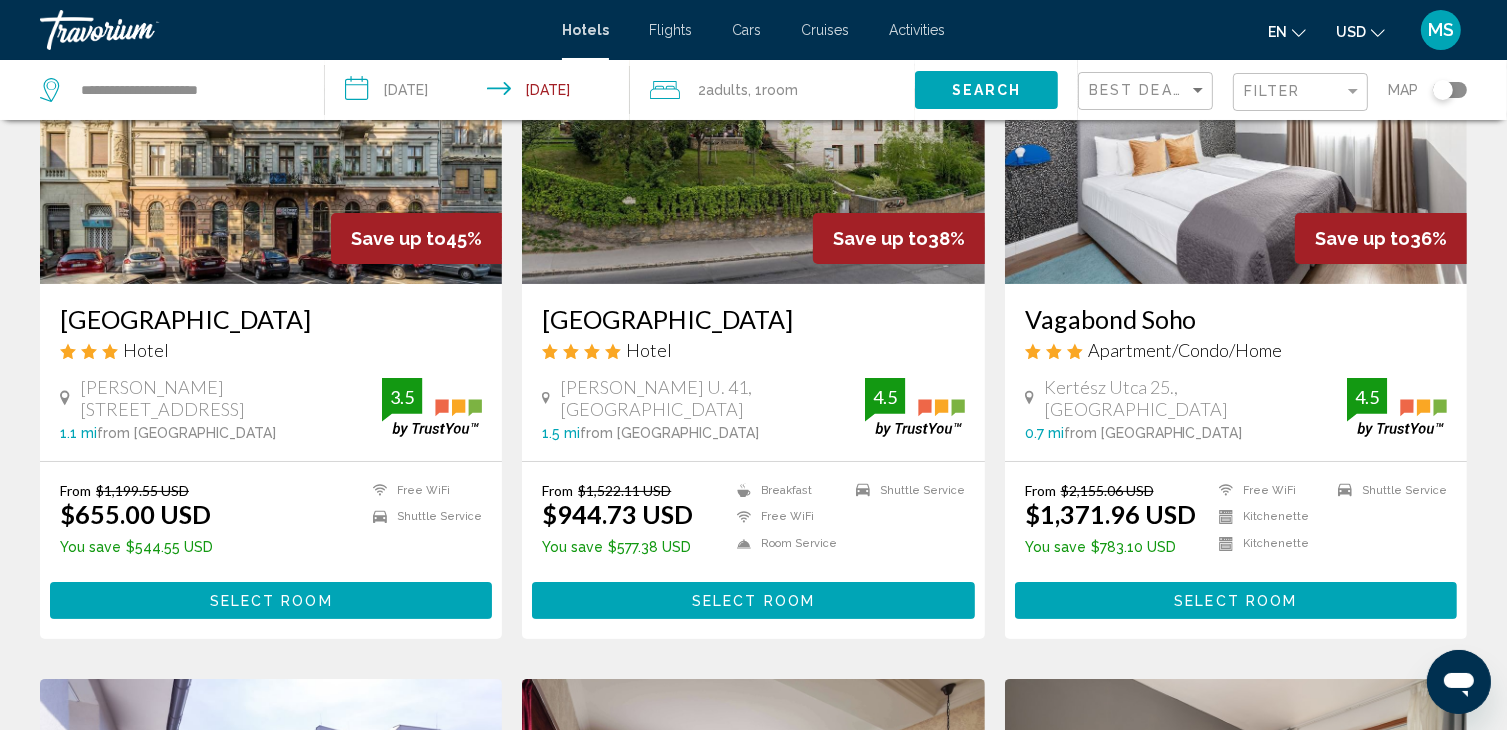 scroll, scrollTop: 225, scrollLeft: 0, axis: vertical 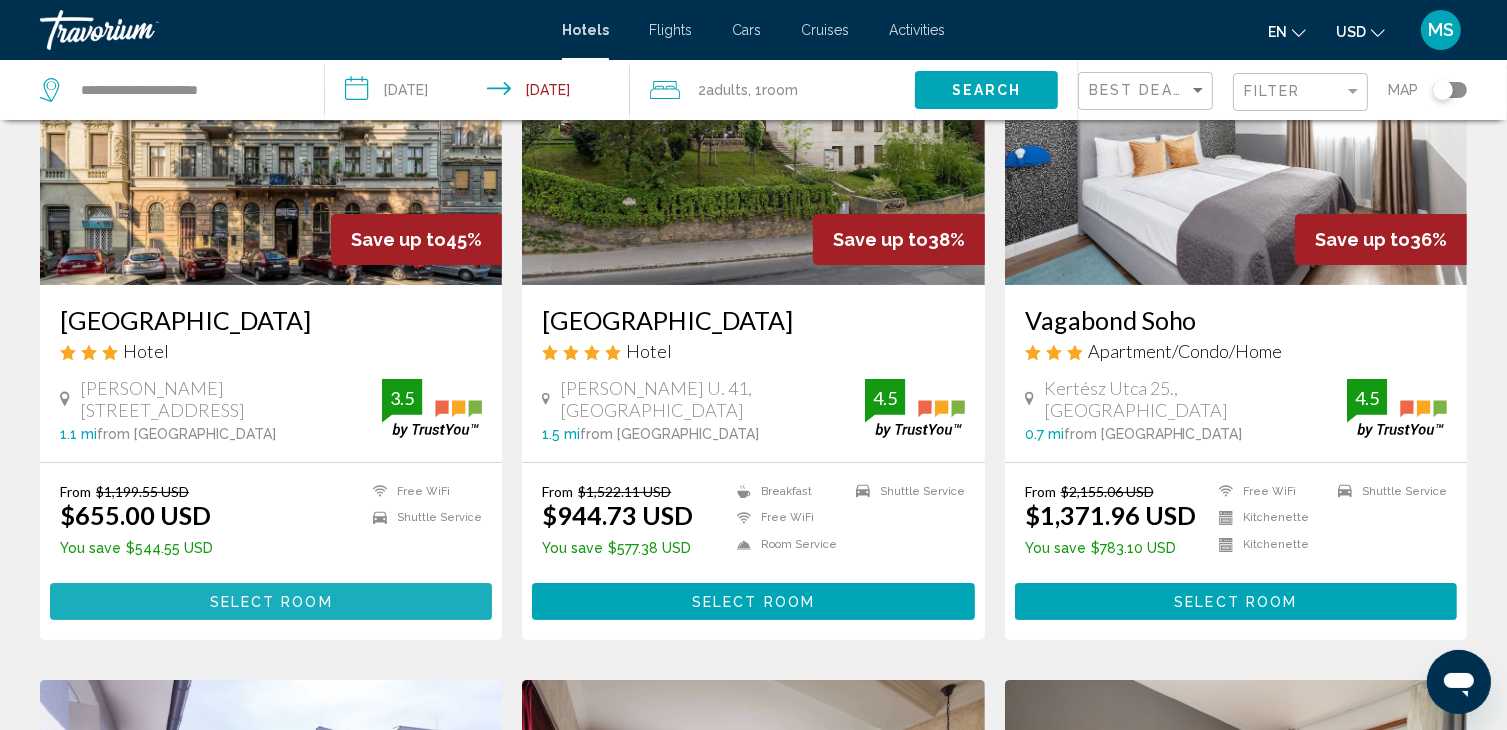 click on "Select Room" at bounding box center (271, 602) 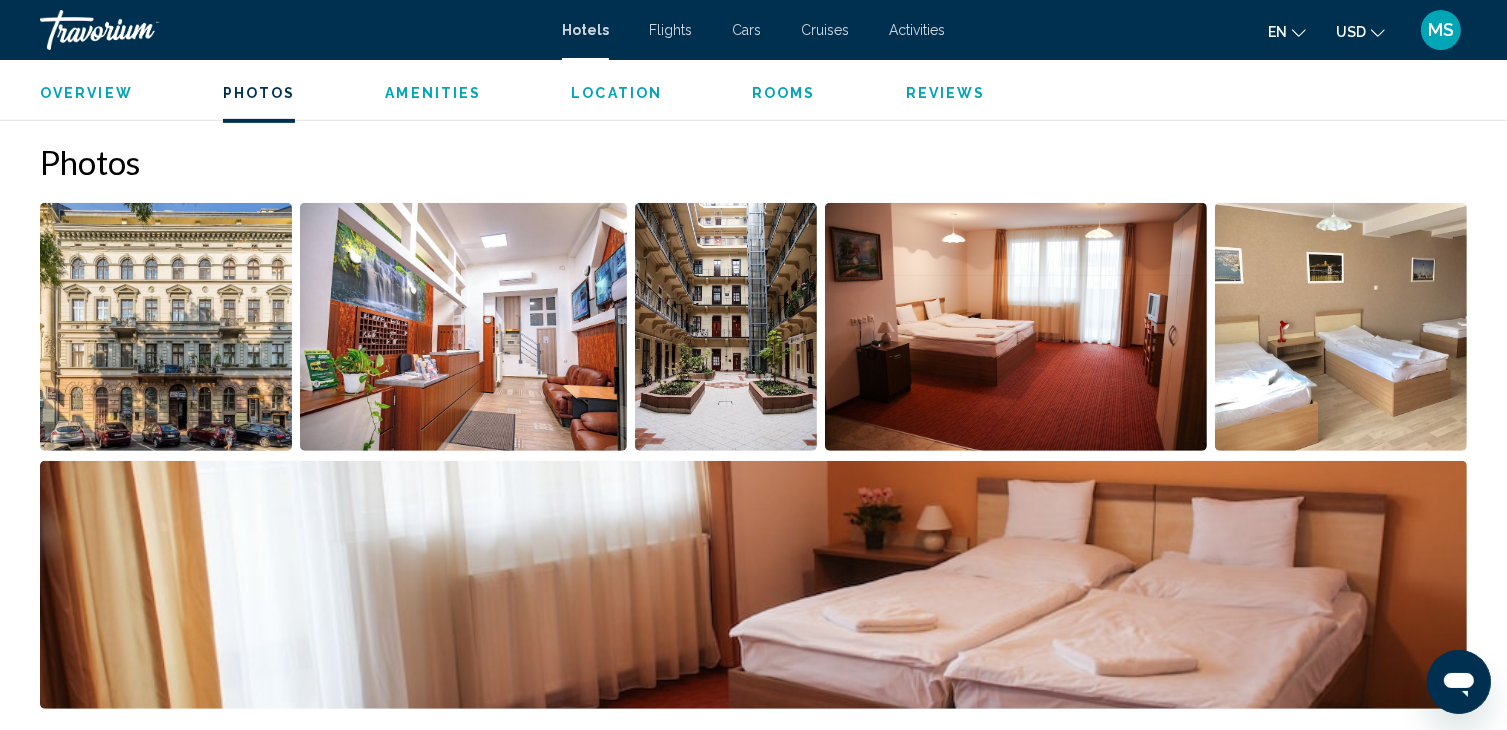 scroll, scrollTop: 872, scrollLeft: 0, axis: vertical 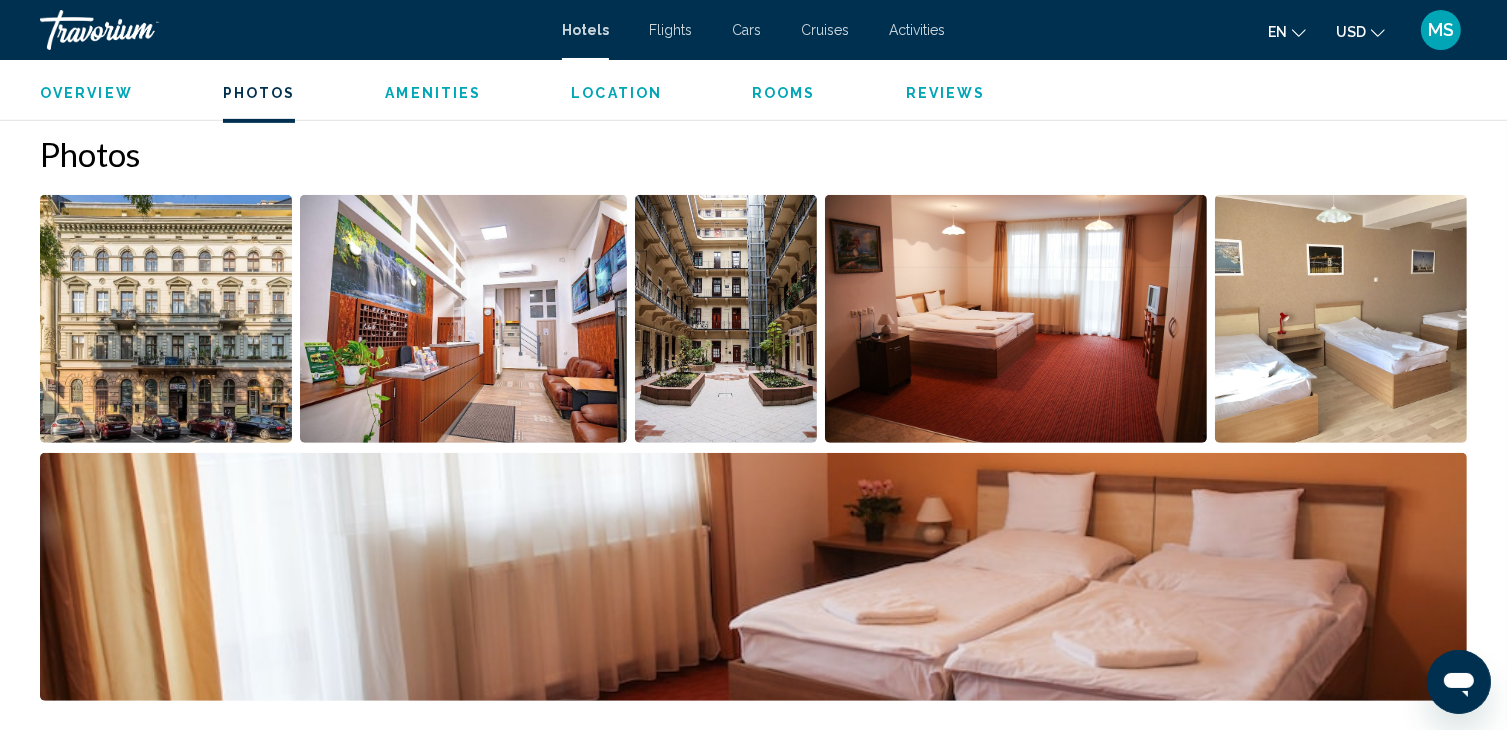 click at bounding box center (463, 319) 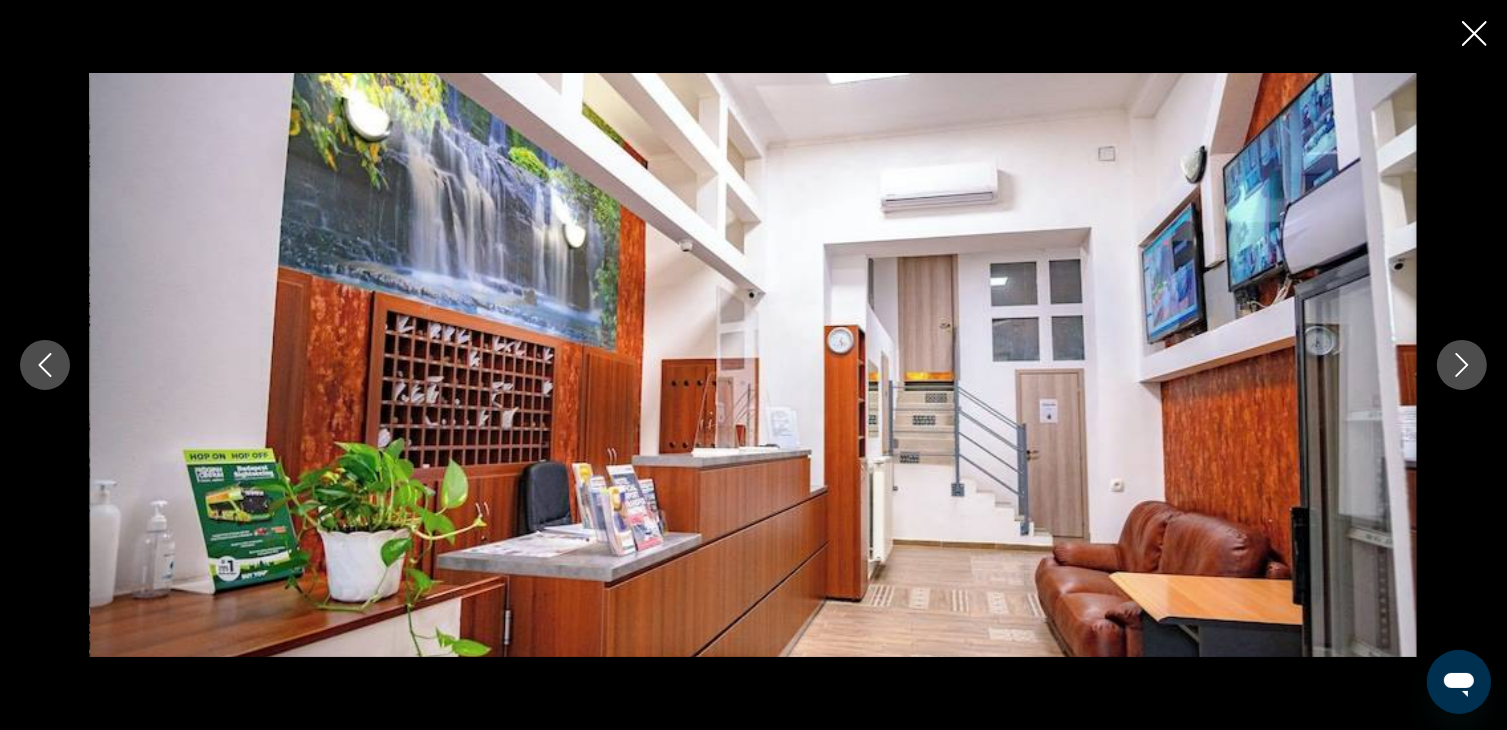 click at bounding box center [1462, 365] 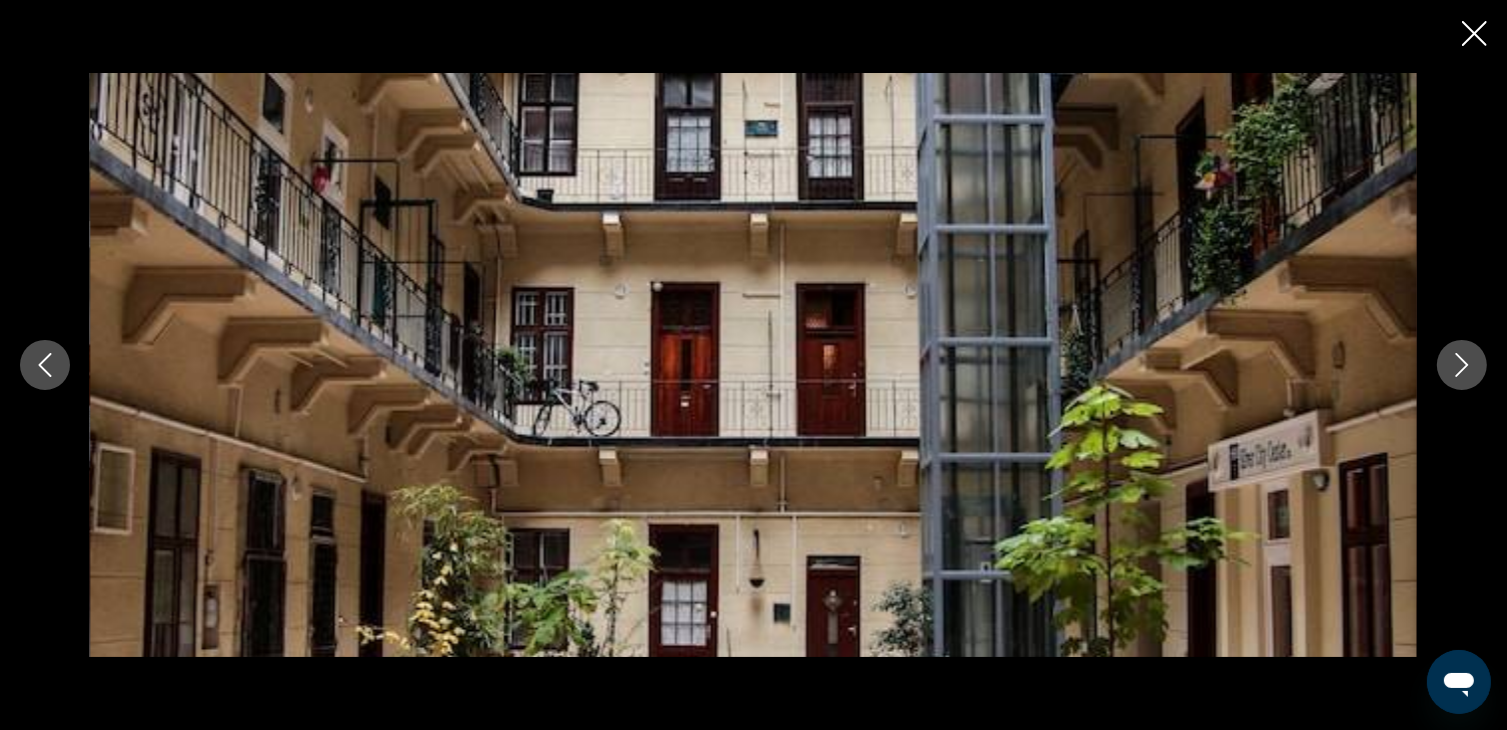click at bounding box center [1462, 365] 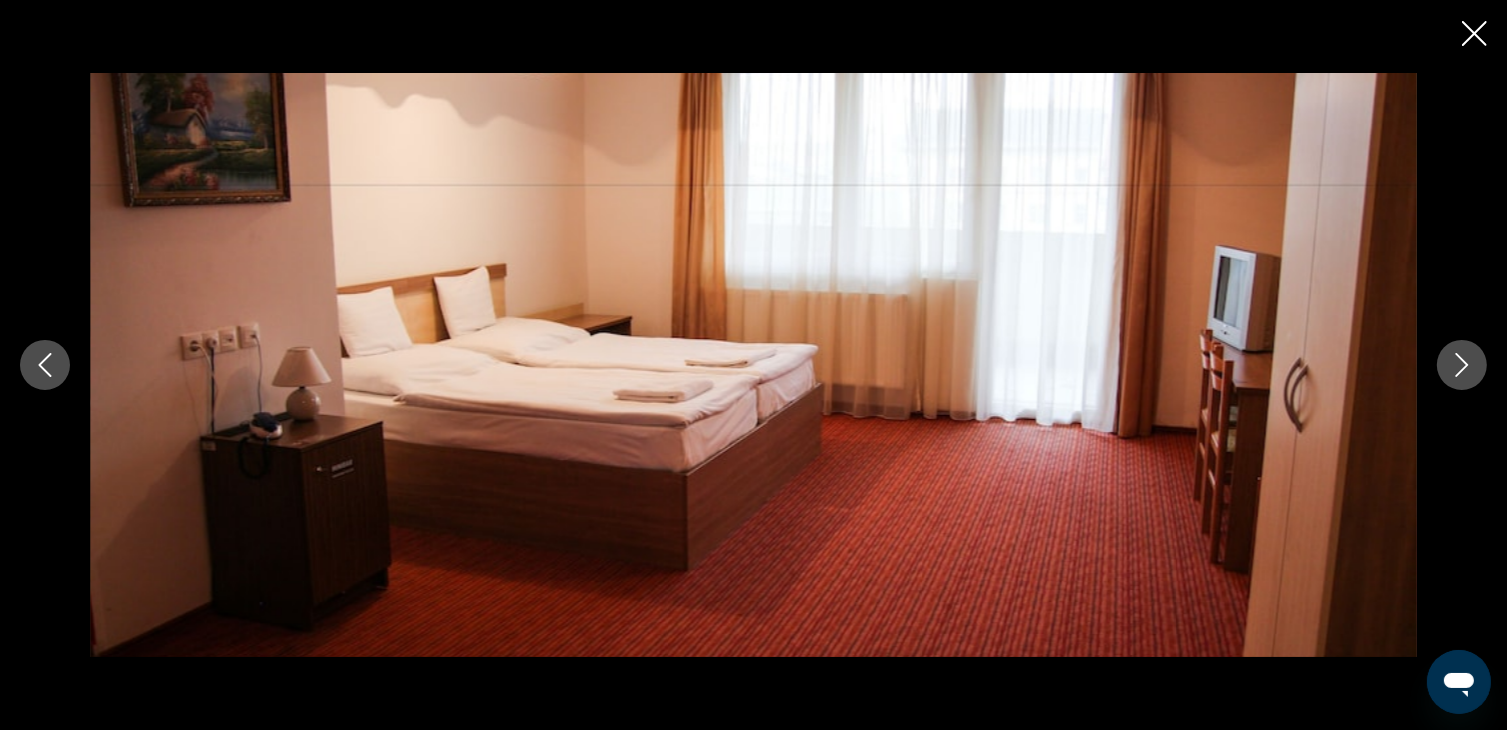 click at bounding box center (1462, 365) 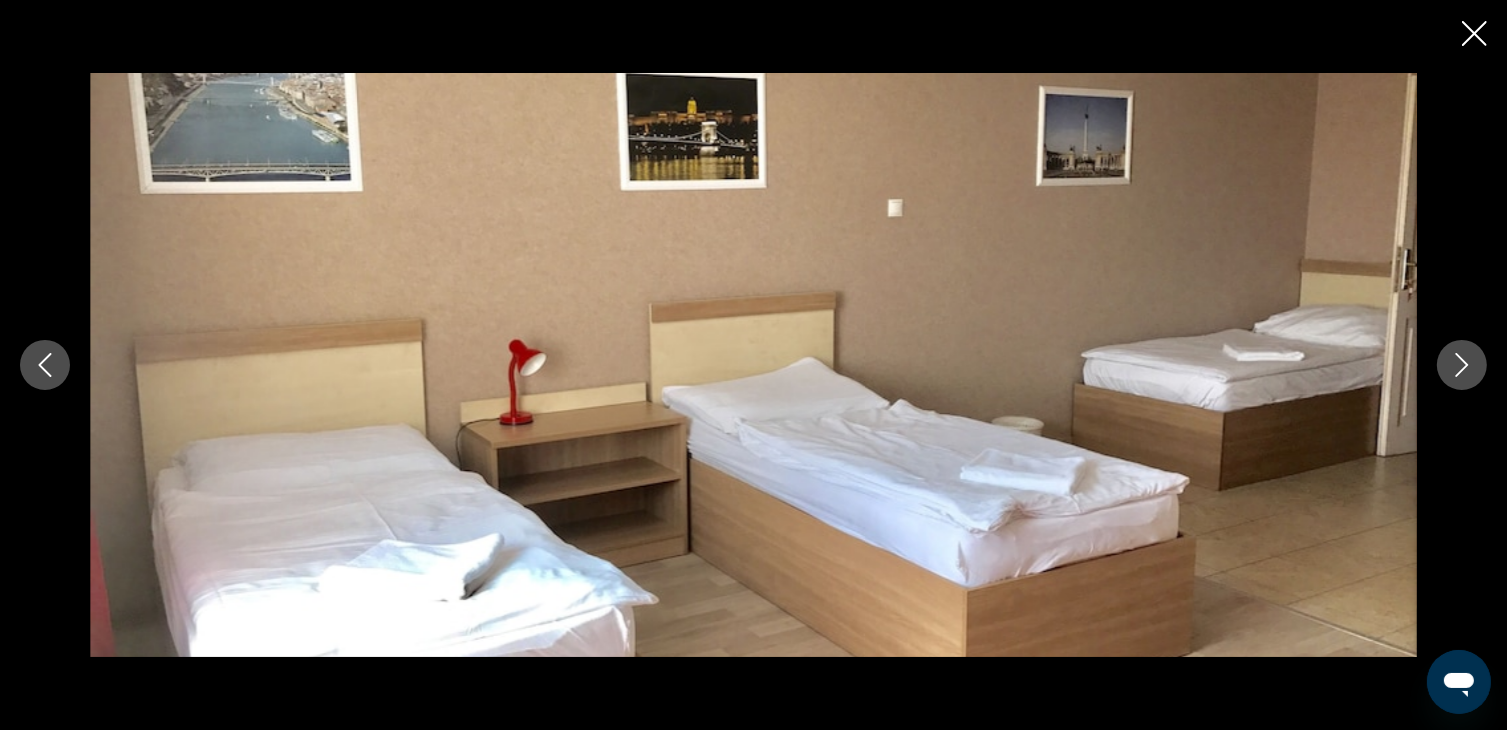 click at bounding box center [1462, 365] 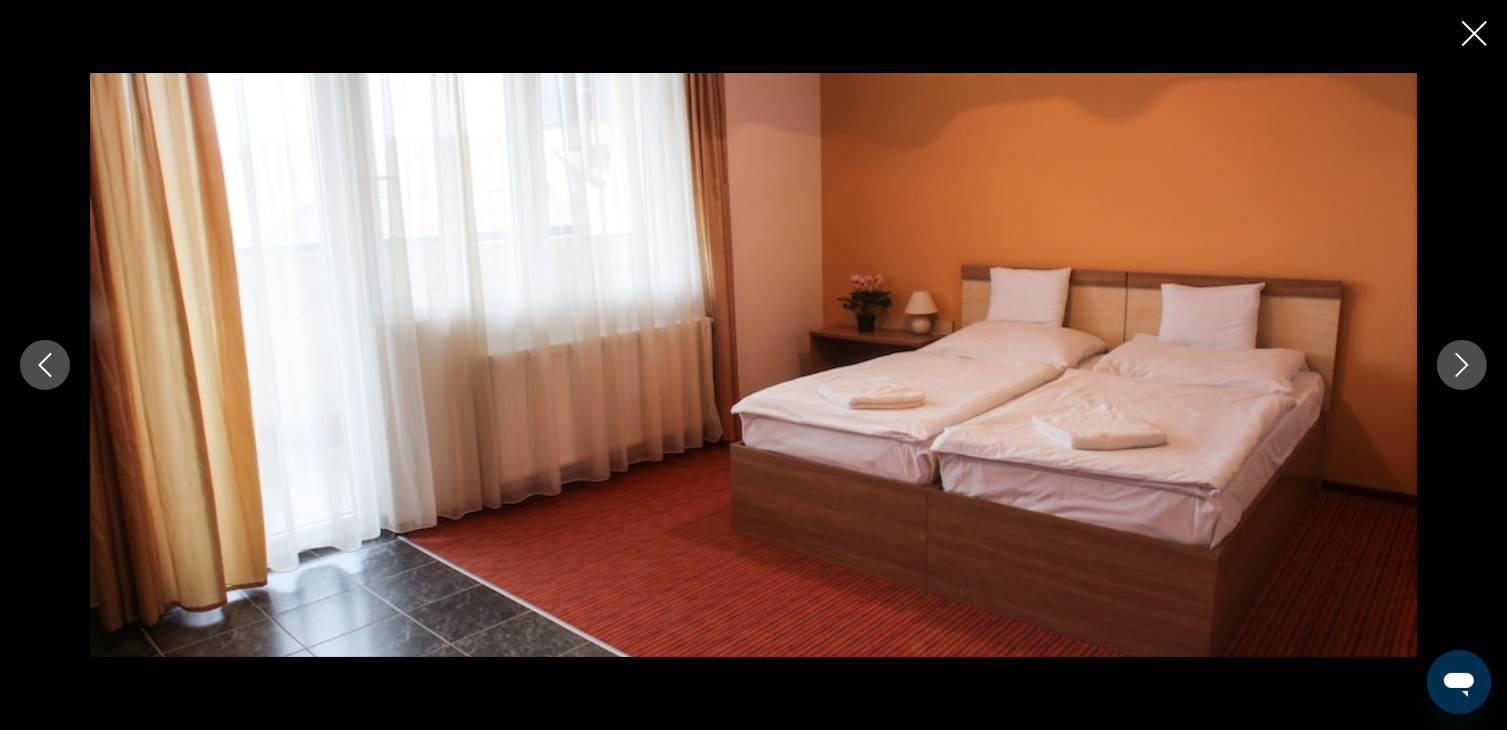 click at bounding box center [1462, 365] 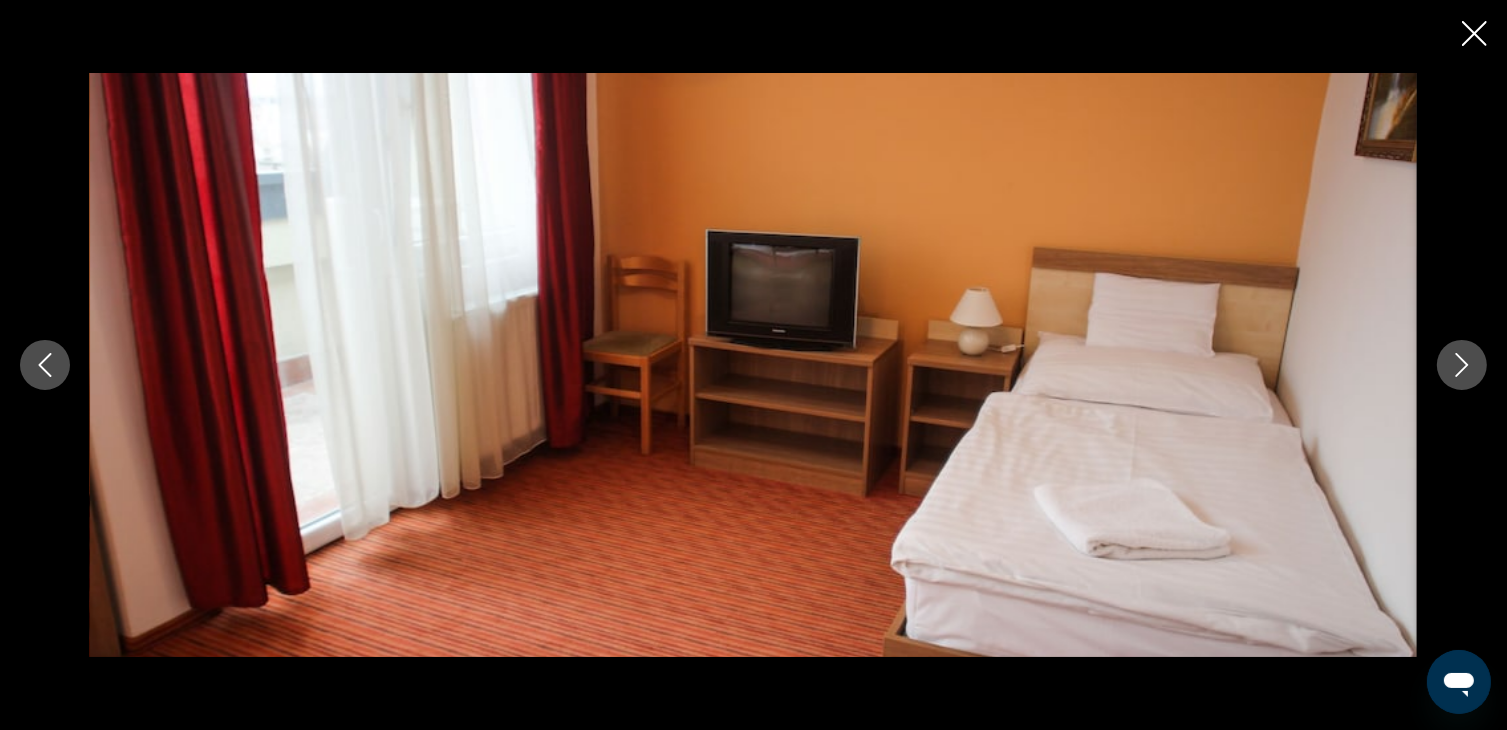 click at bounding box center [1462, 365] 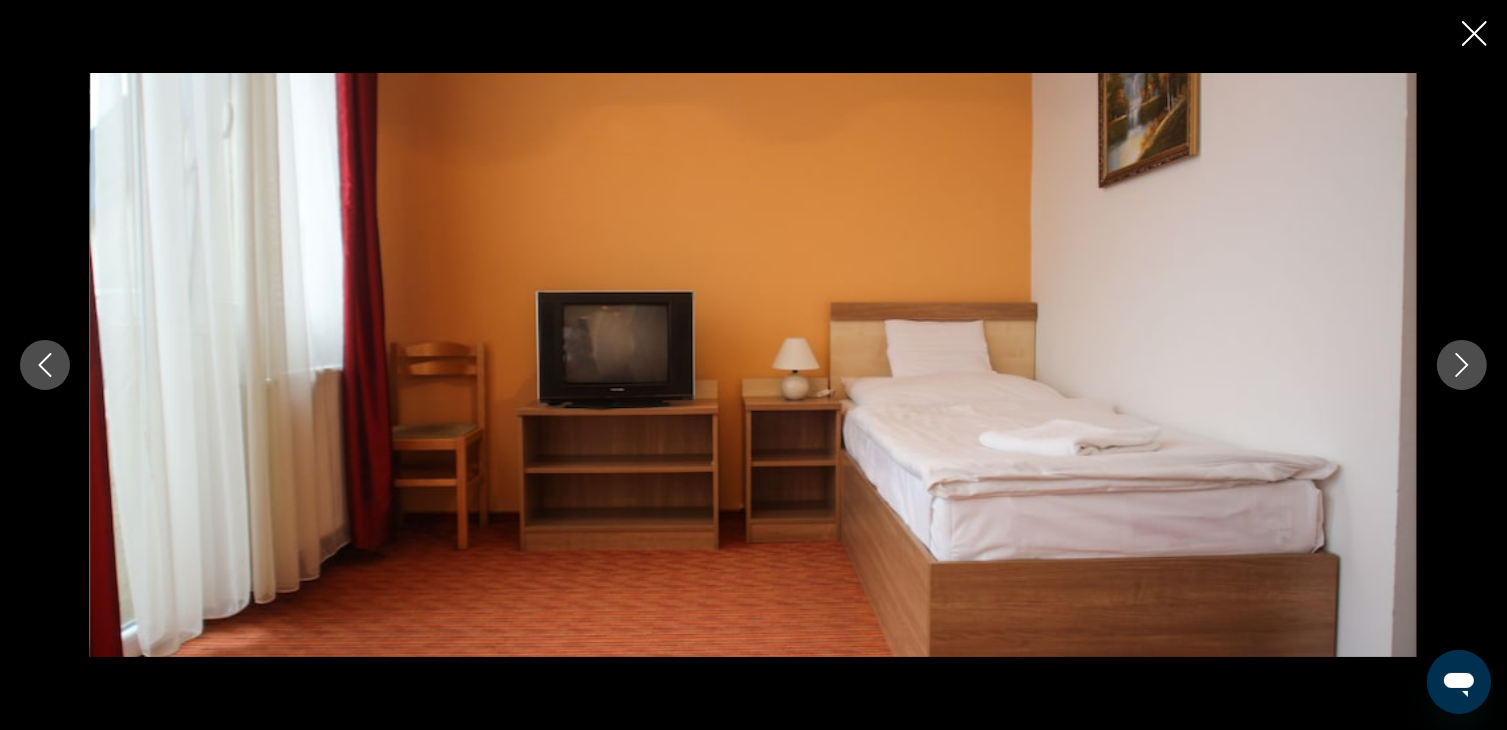 click at bounding box center (1462, 365) 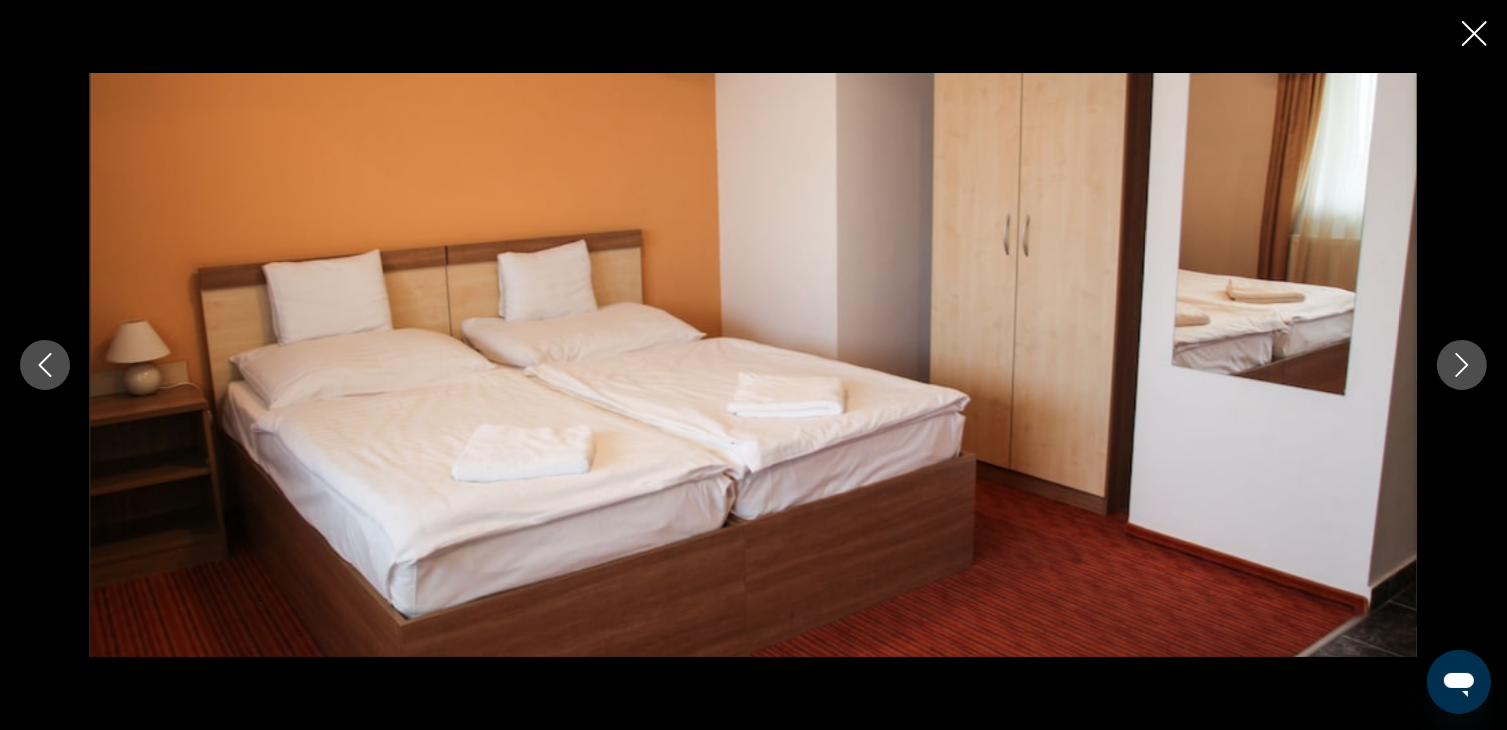 click at bounding box center (1462, 365) 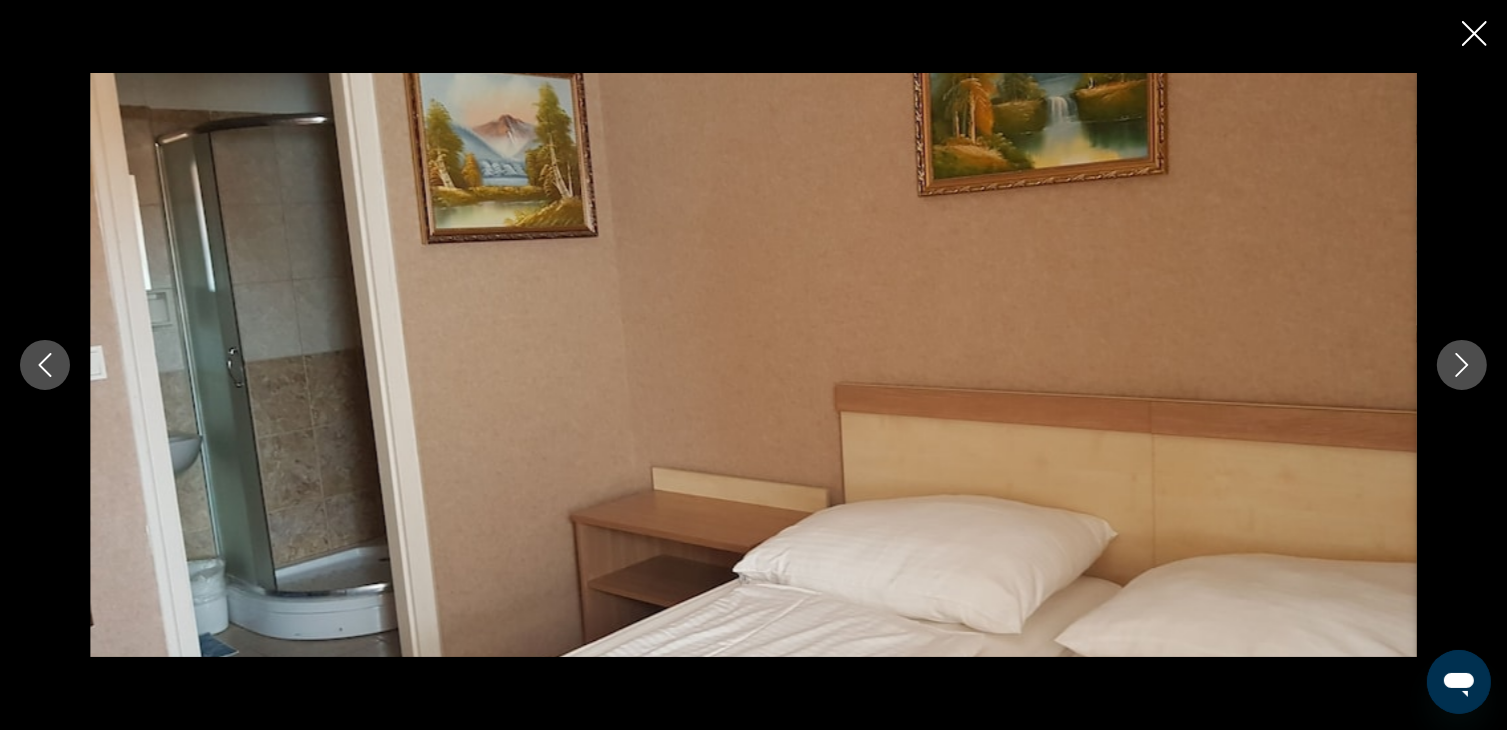 click 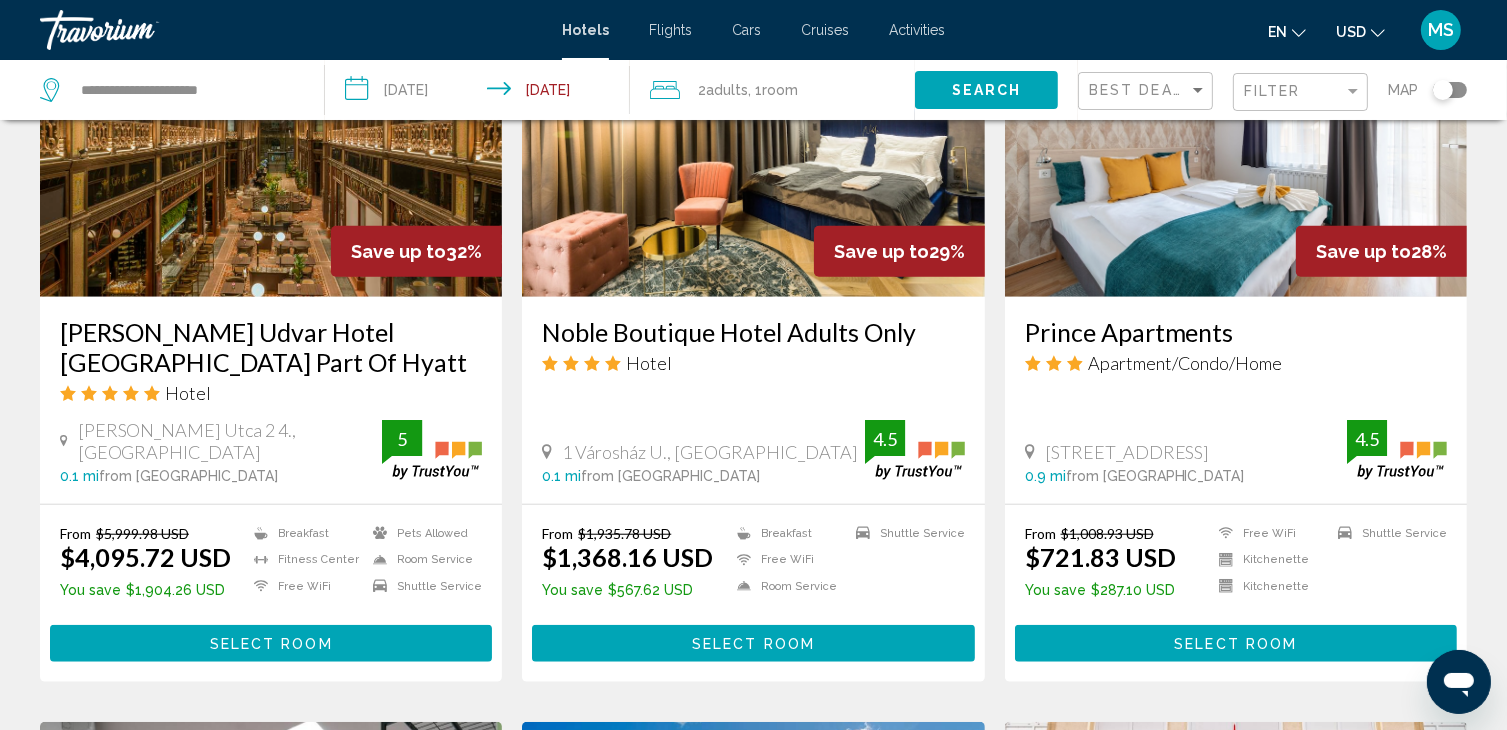 scroll, scrollTop: 1643, scrollLeft: 0, axis: vertical 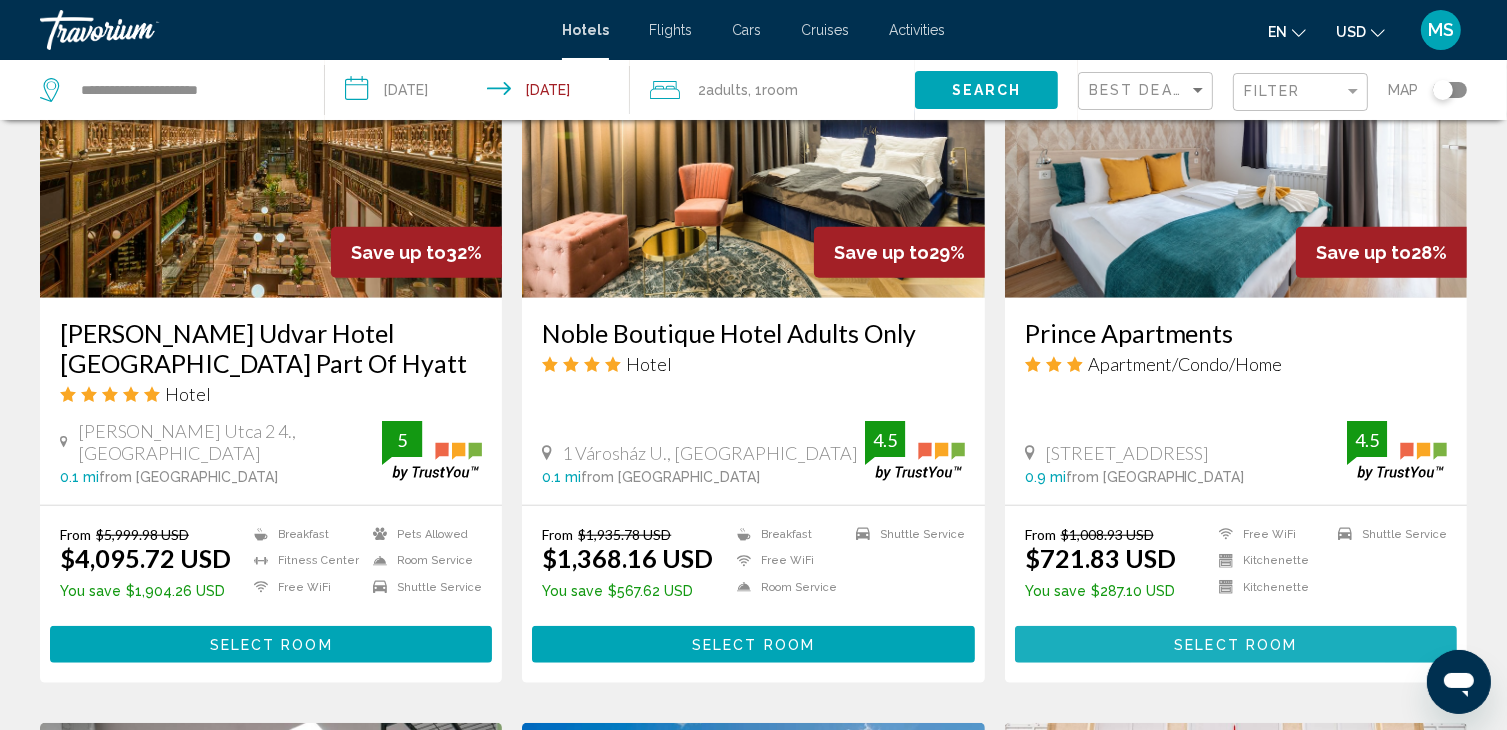 click on "Select Room" at bounding box center (1236, 644) 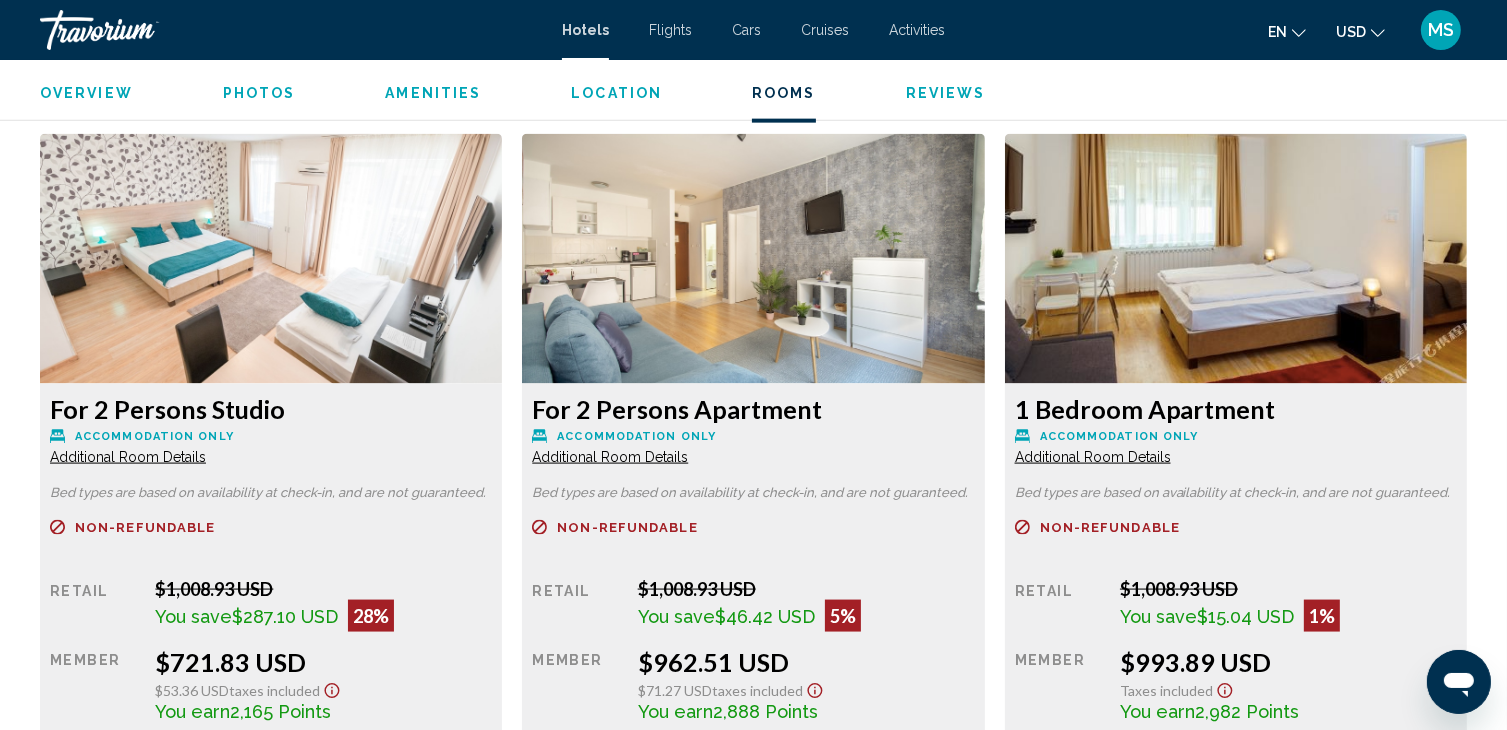 scroll, scrollTop: 2912, scrollLeft: 0, axis: vertical 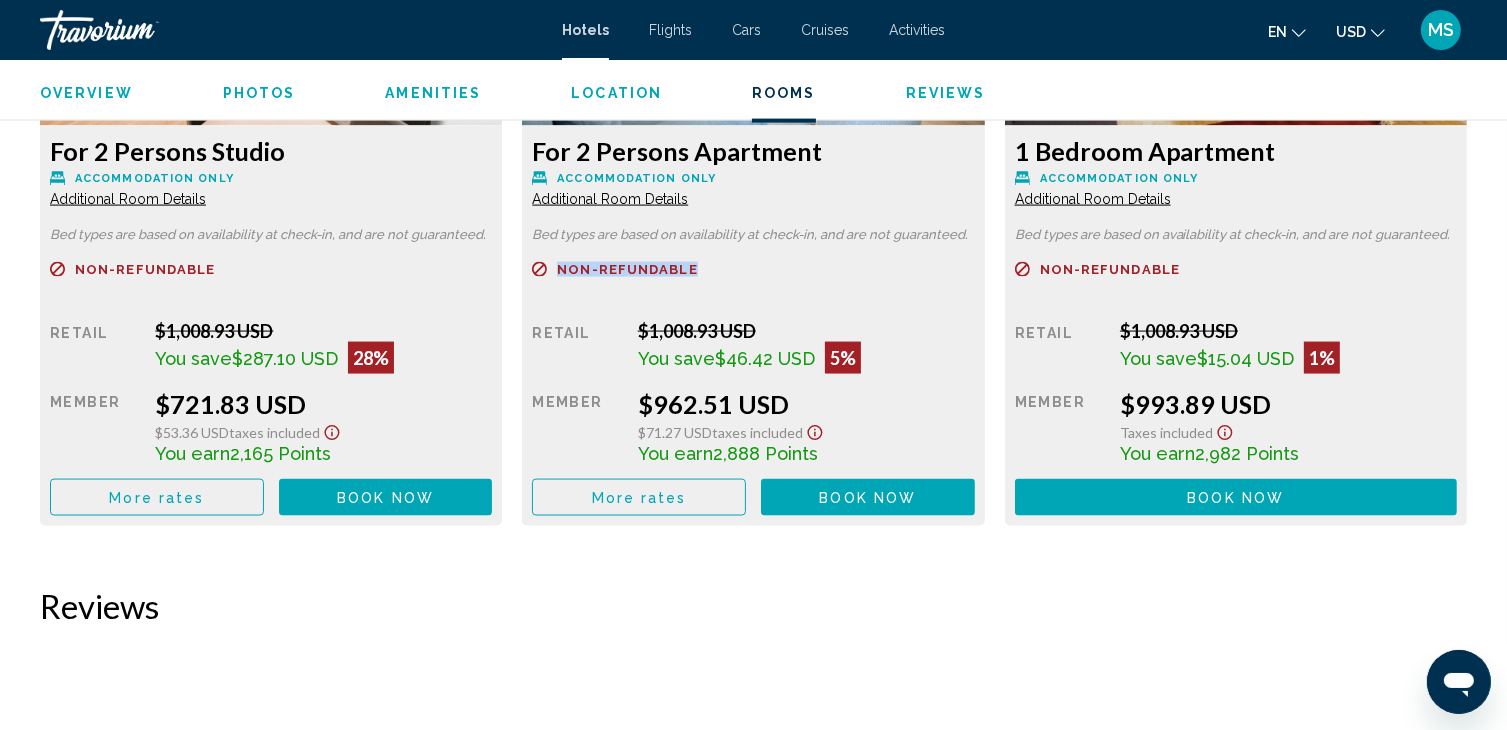 drag, startPoint x: 709, startPoint y: 246, endPoint x: 559, endPoint y: 254, distance: 150.21318 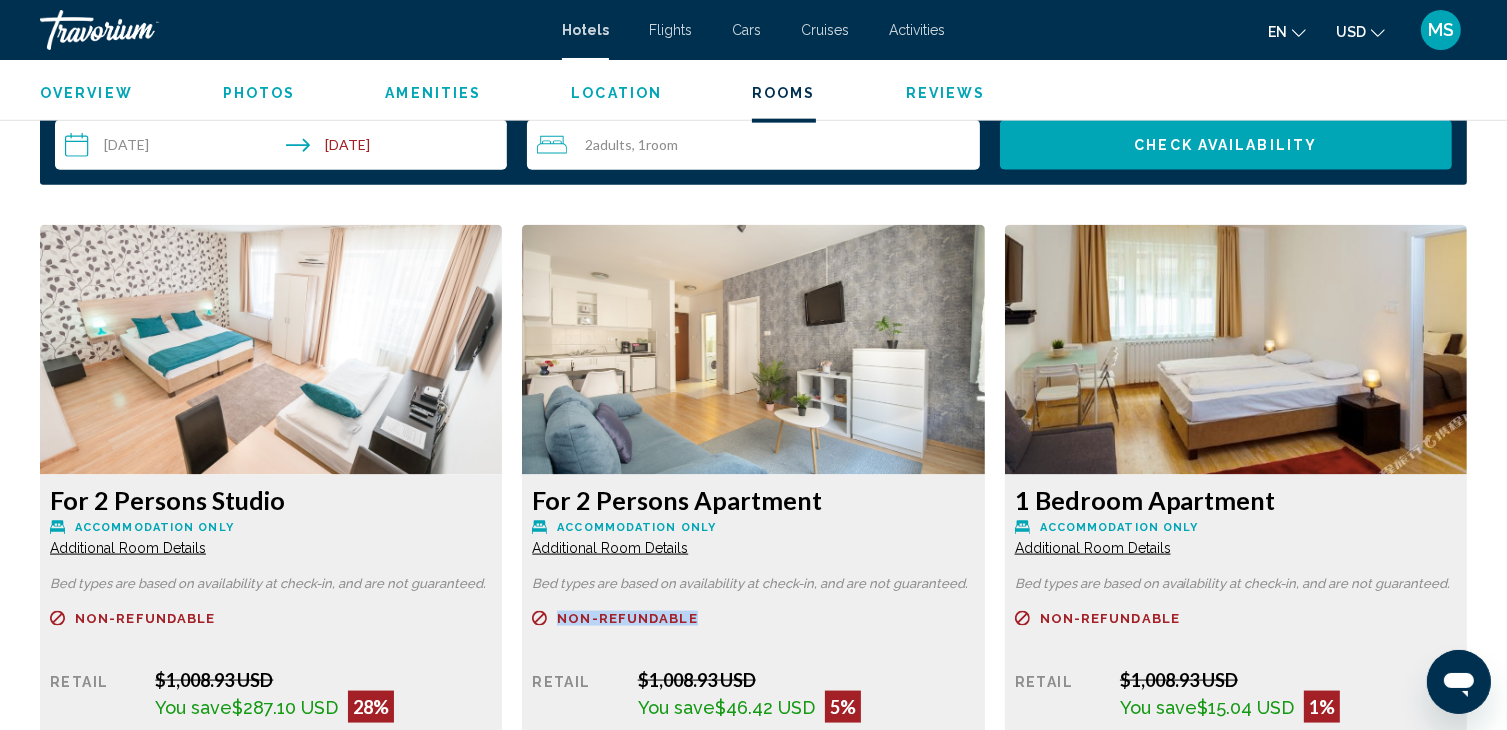 scroll, scrollTop: 2846, scrollLeft: 0, axis: vertical 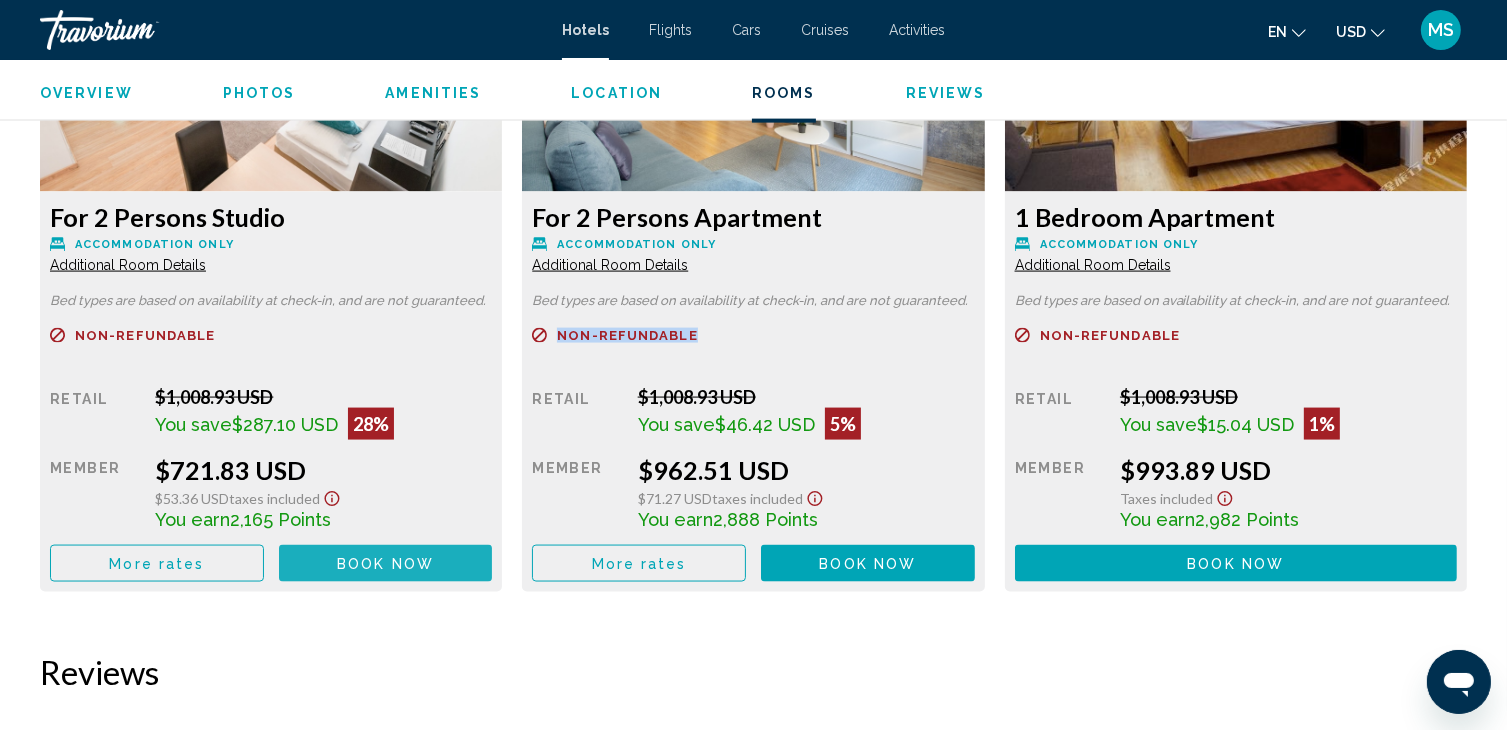 click on "Book now" at bounding box center (385, 564) 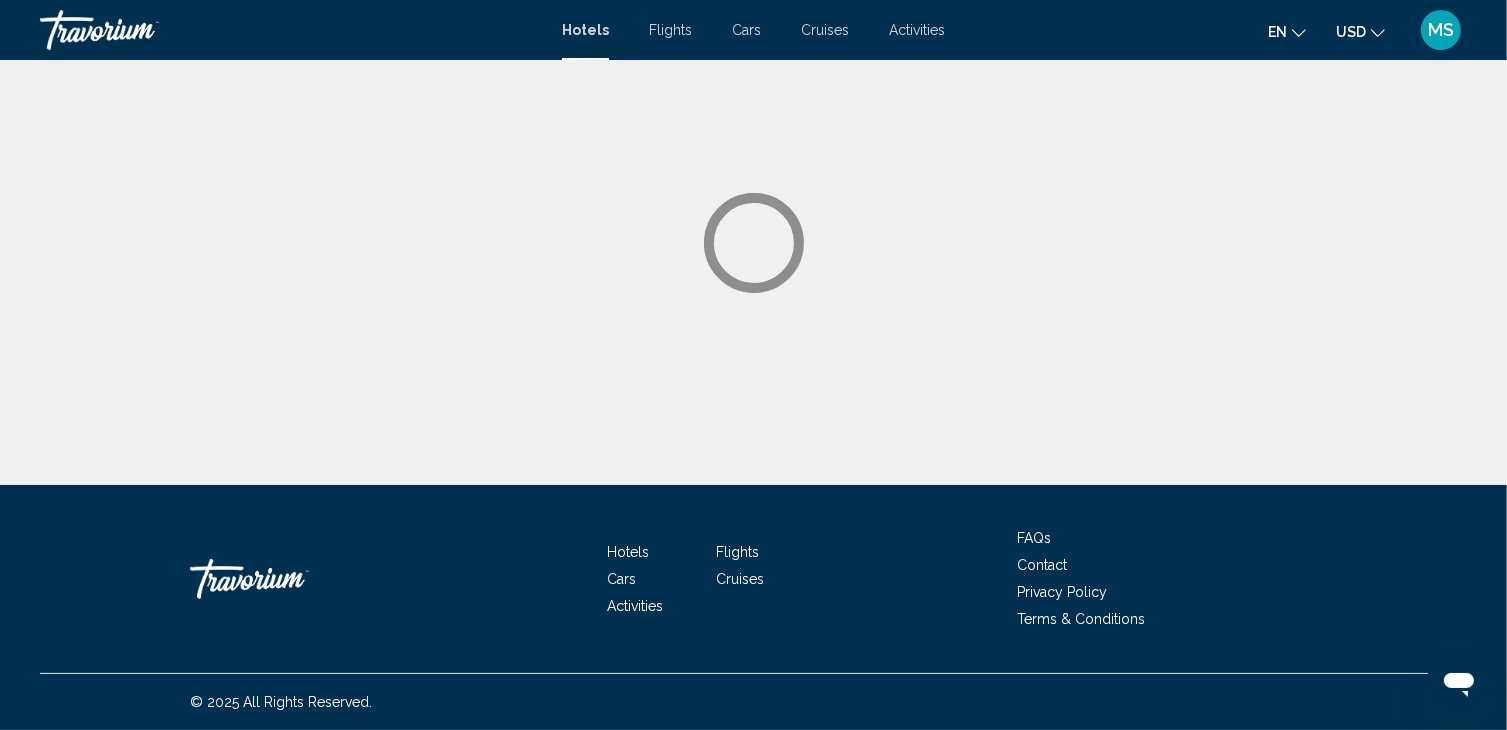 scroll, scrollTop: 0, scrollLeft: 0, axis: both 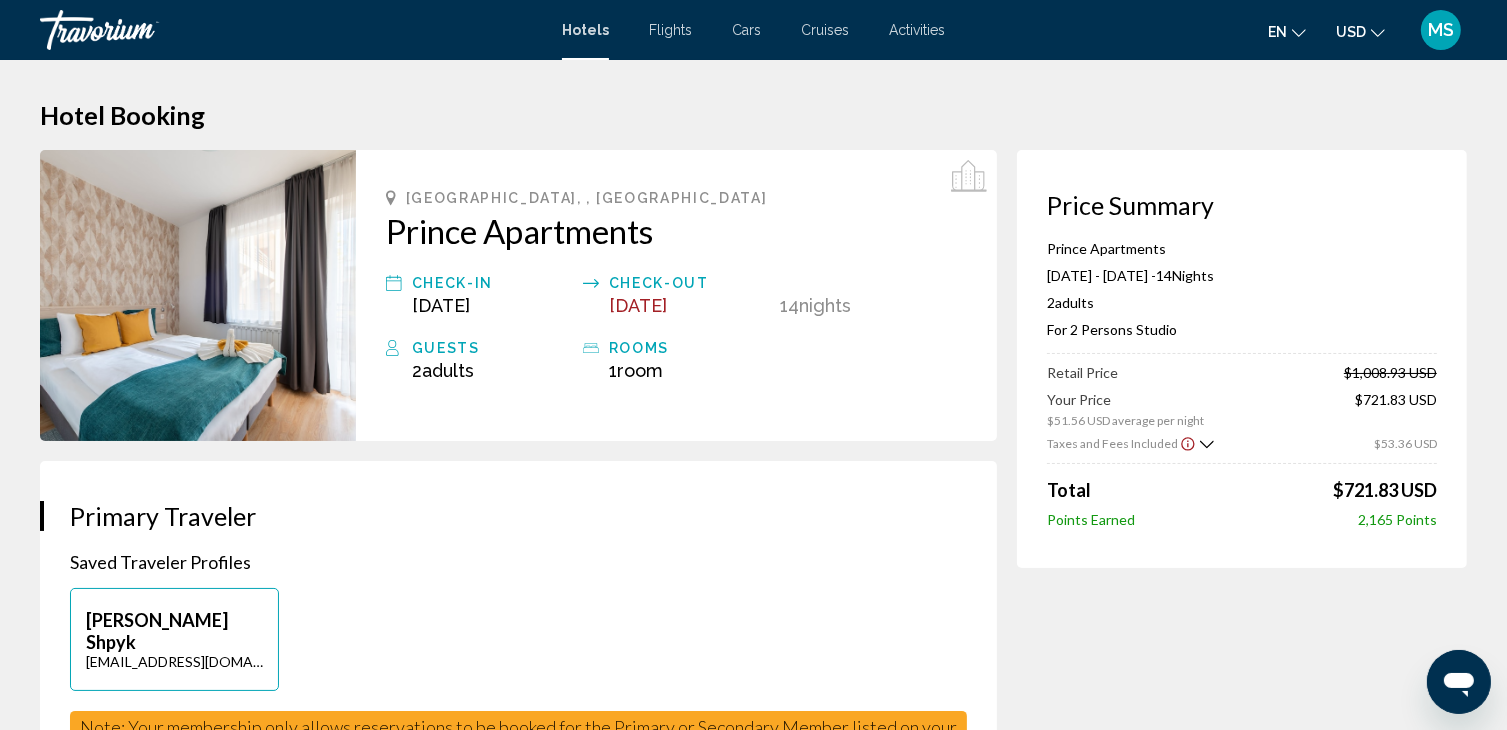 click at bounding box center (198, 295) 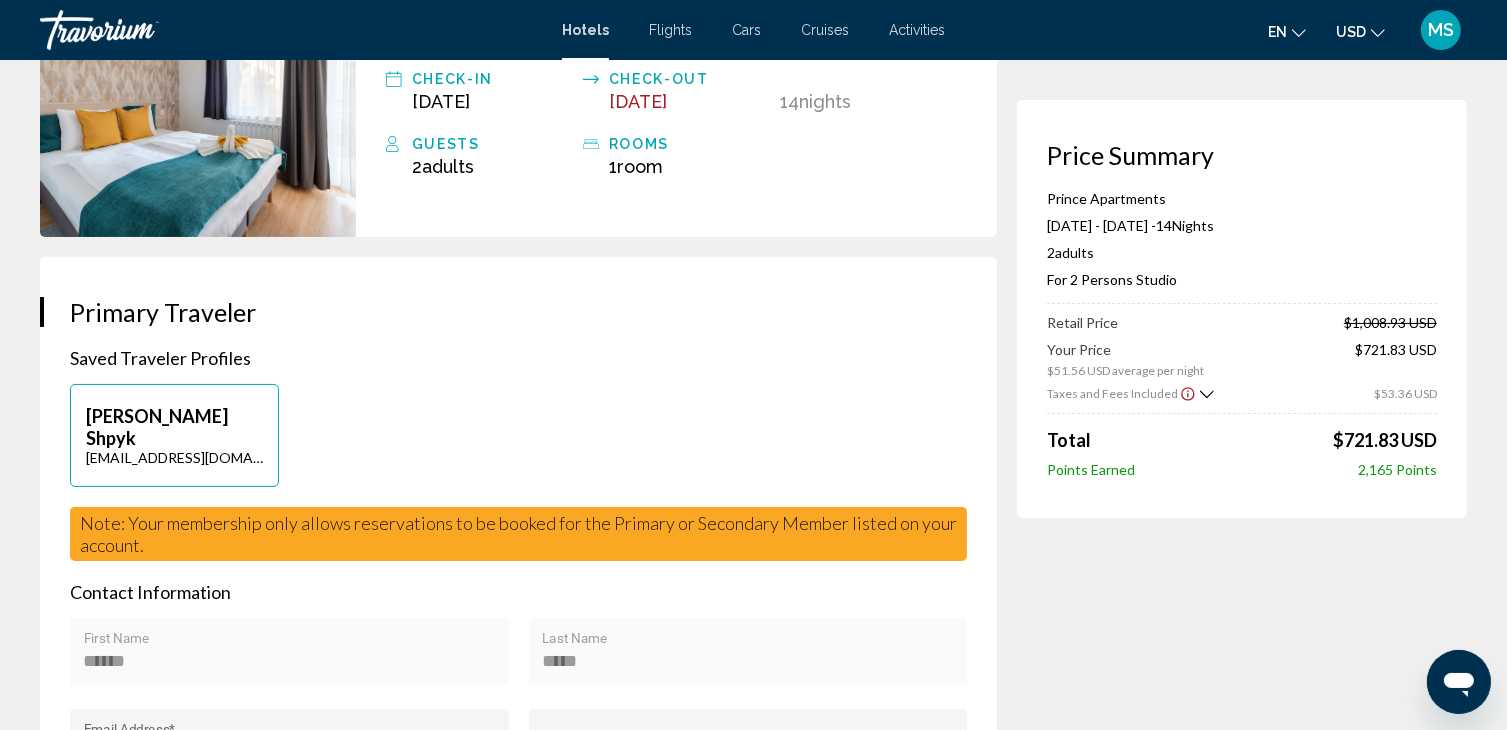 scroll, scrollTop: 0, scrollLeft: 0, axis: both 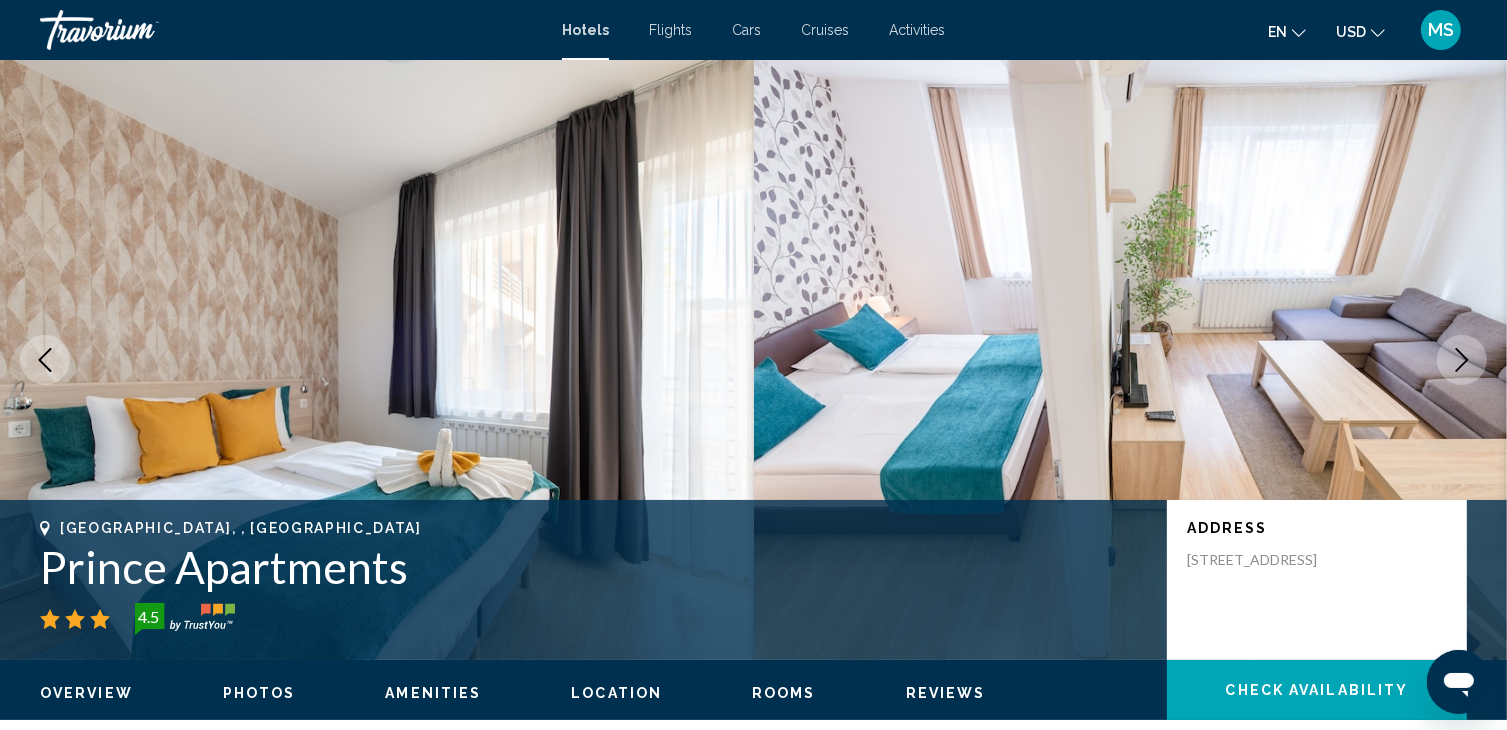 click at bounding box center (377, 360) 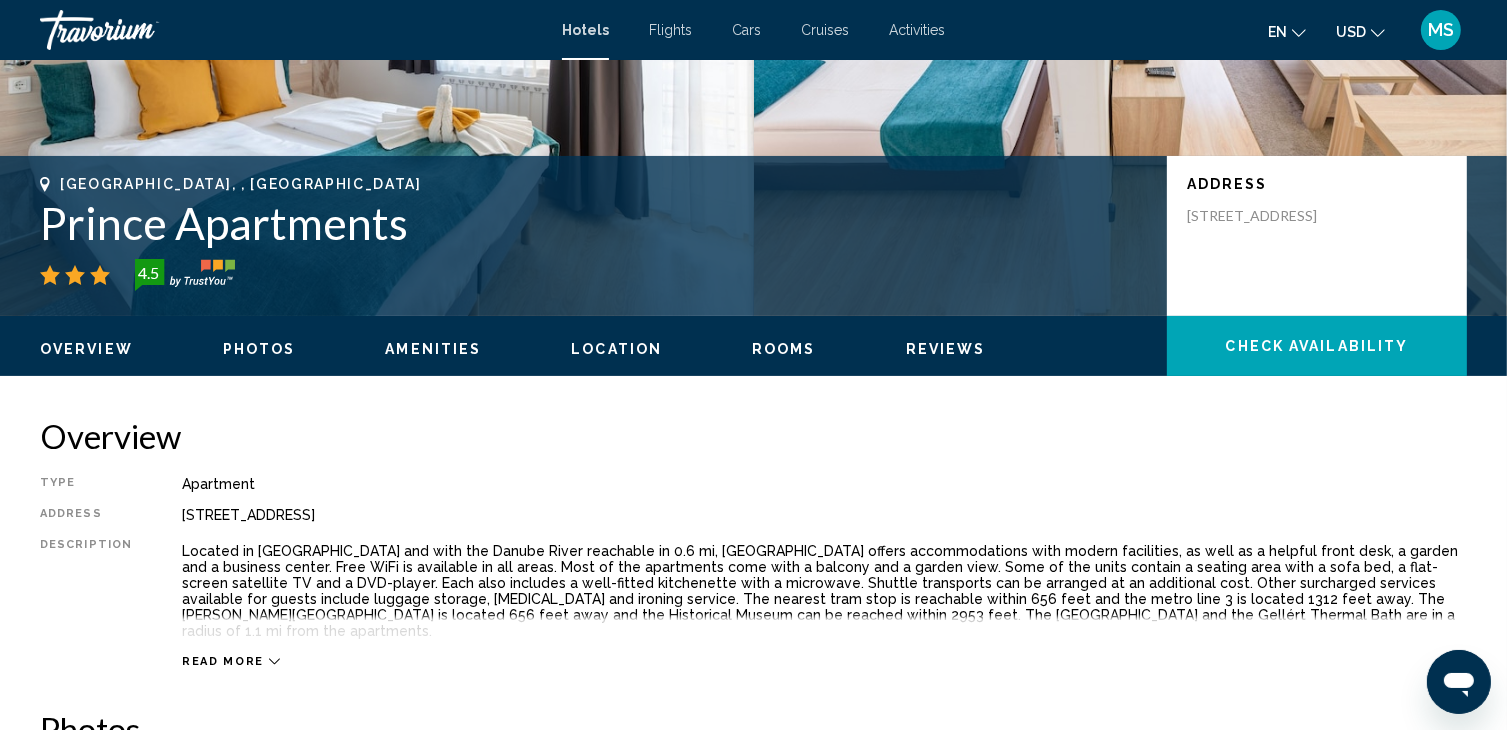 scroll, scrollTop: 0, scrollLeft: 0, axis: both 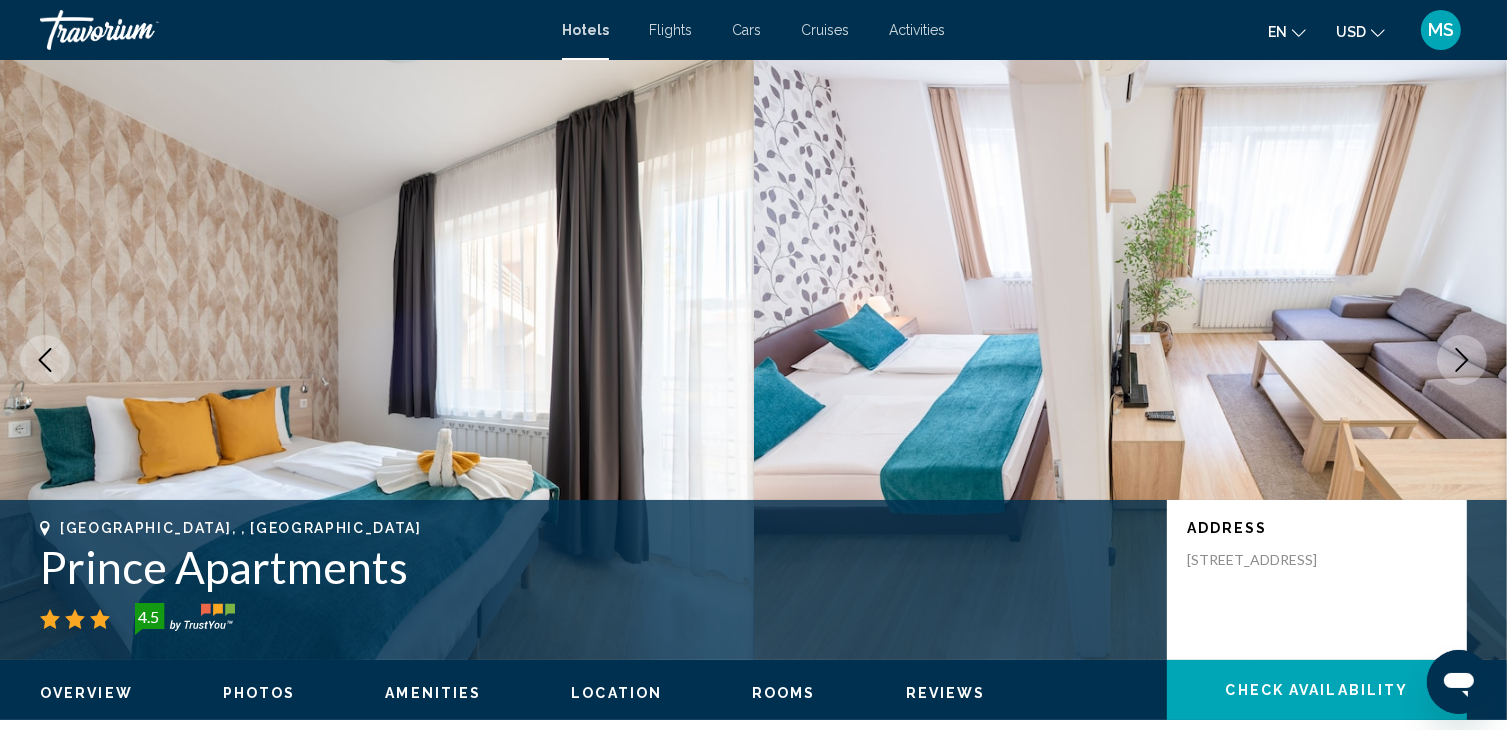 click at bounding box center [377, 360] 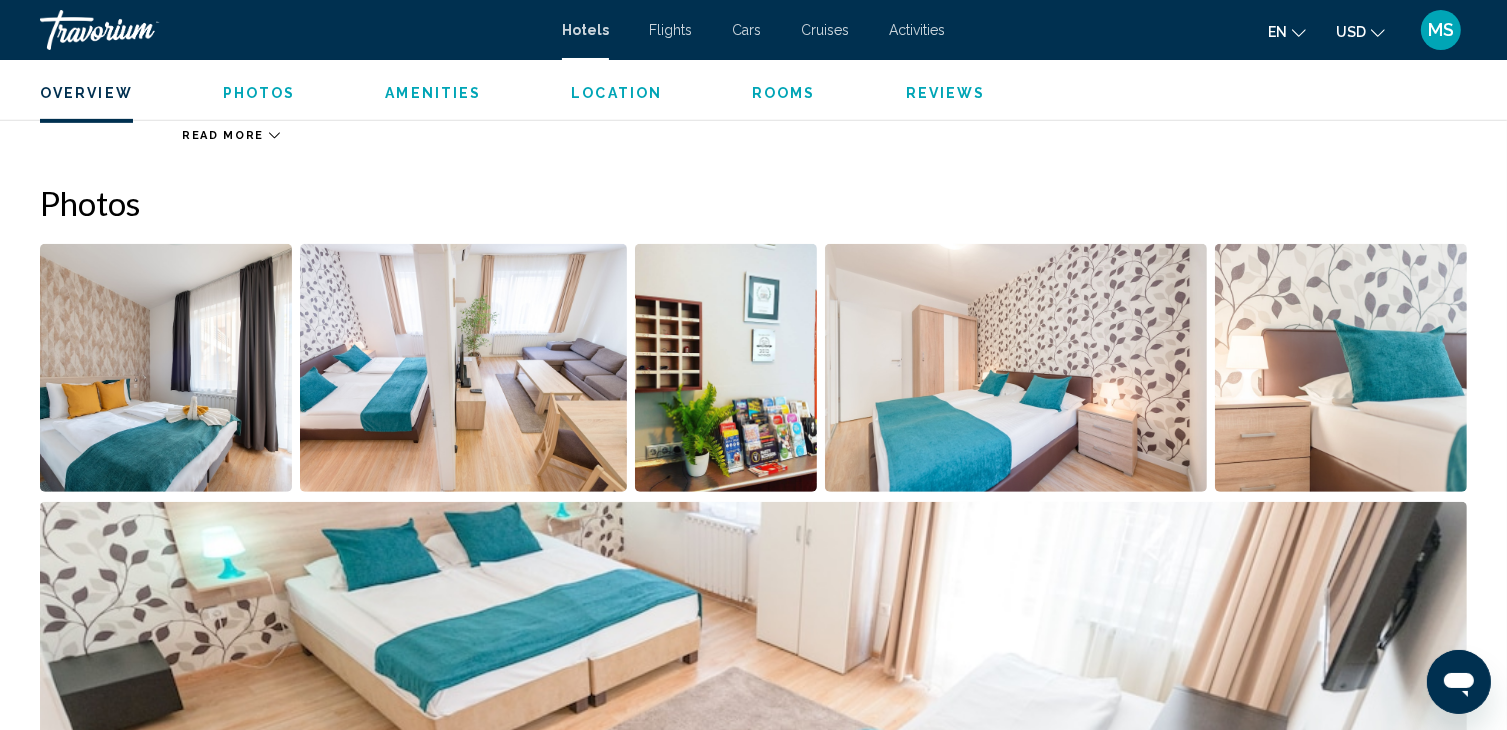 scroll, scrollTop: 870, scrollLeft: 0, axis: vertical 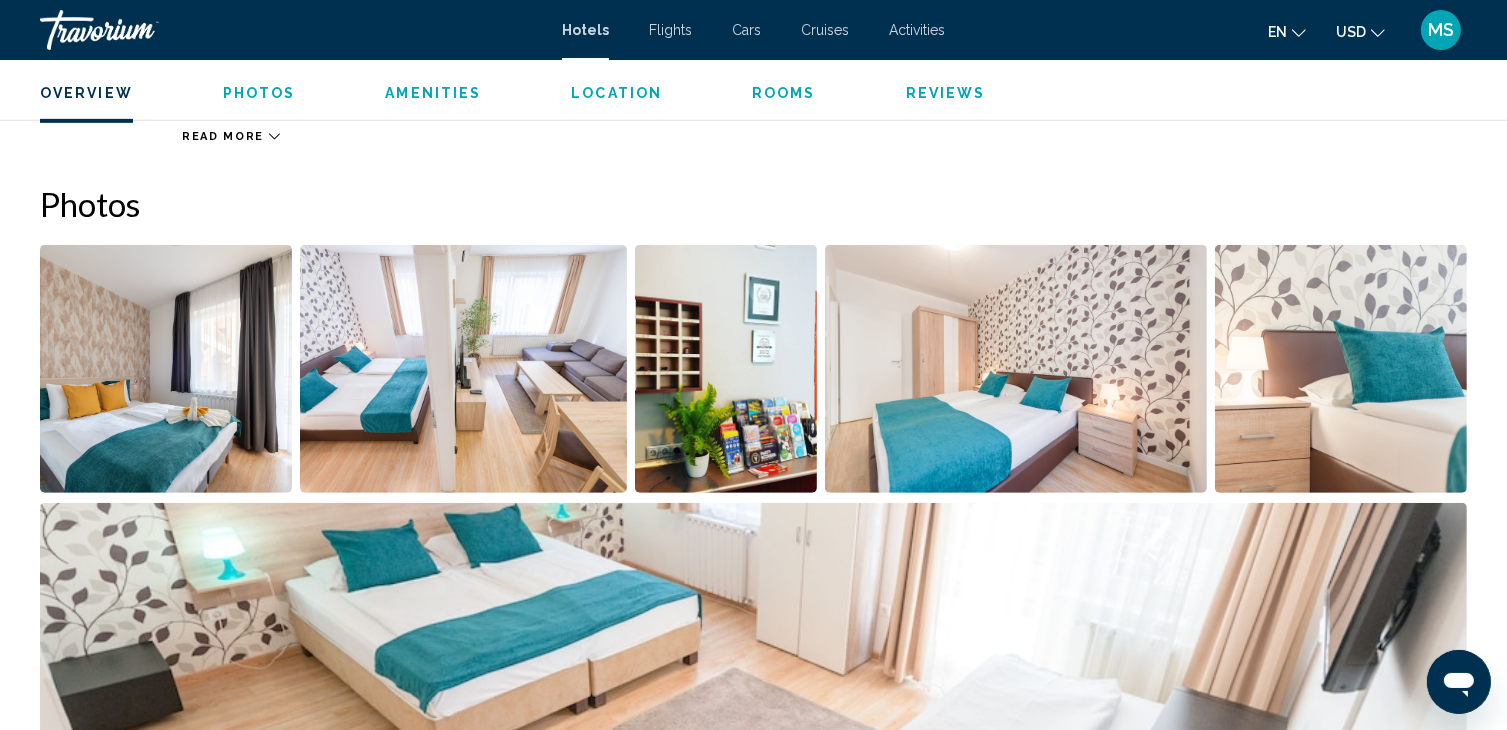 click at bounding box center (166, 369) 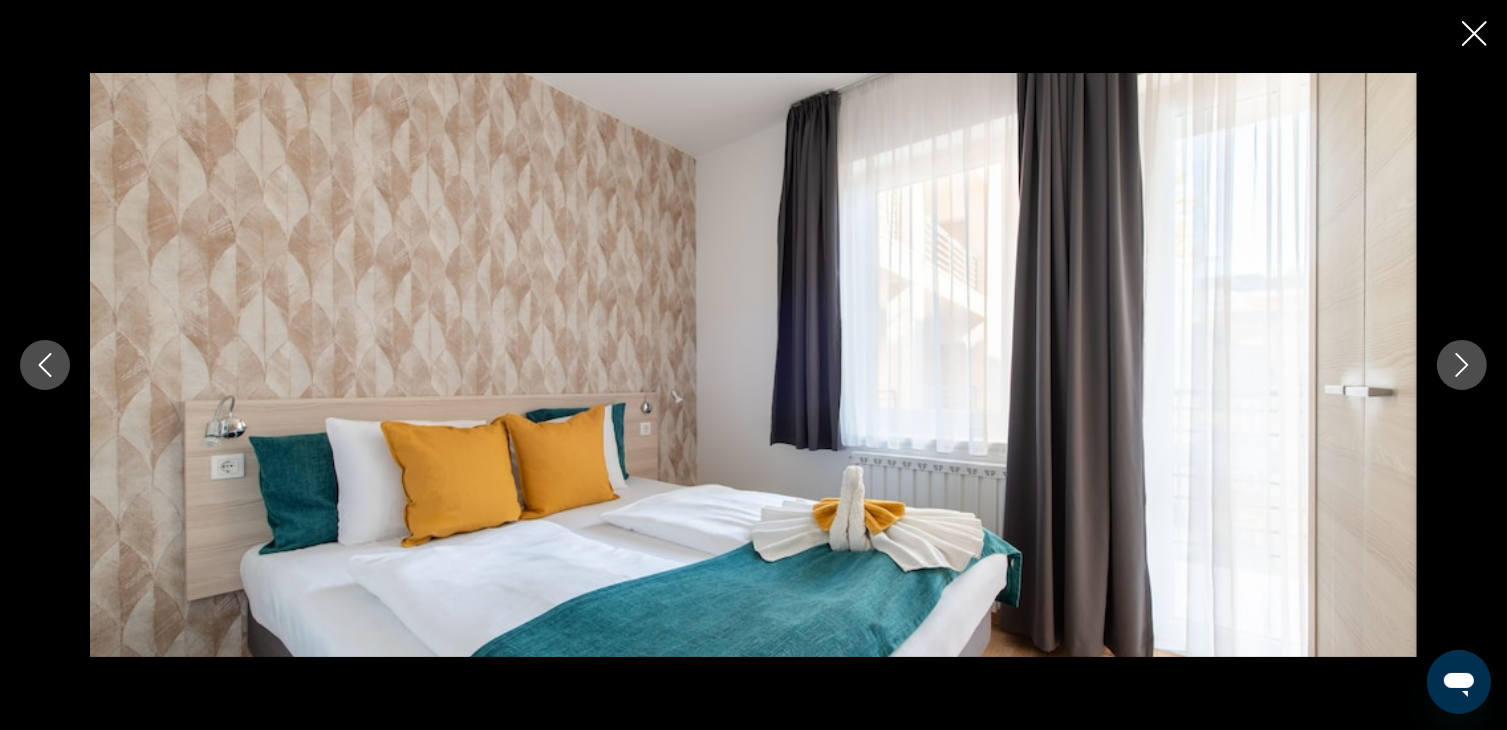 type 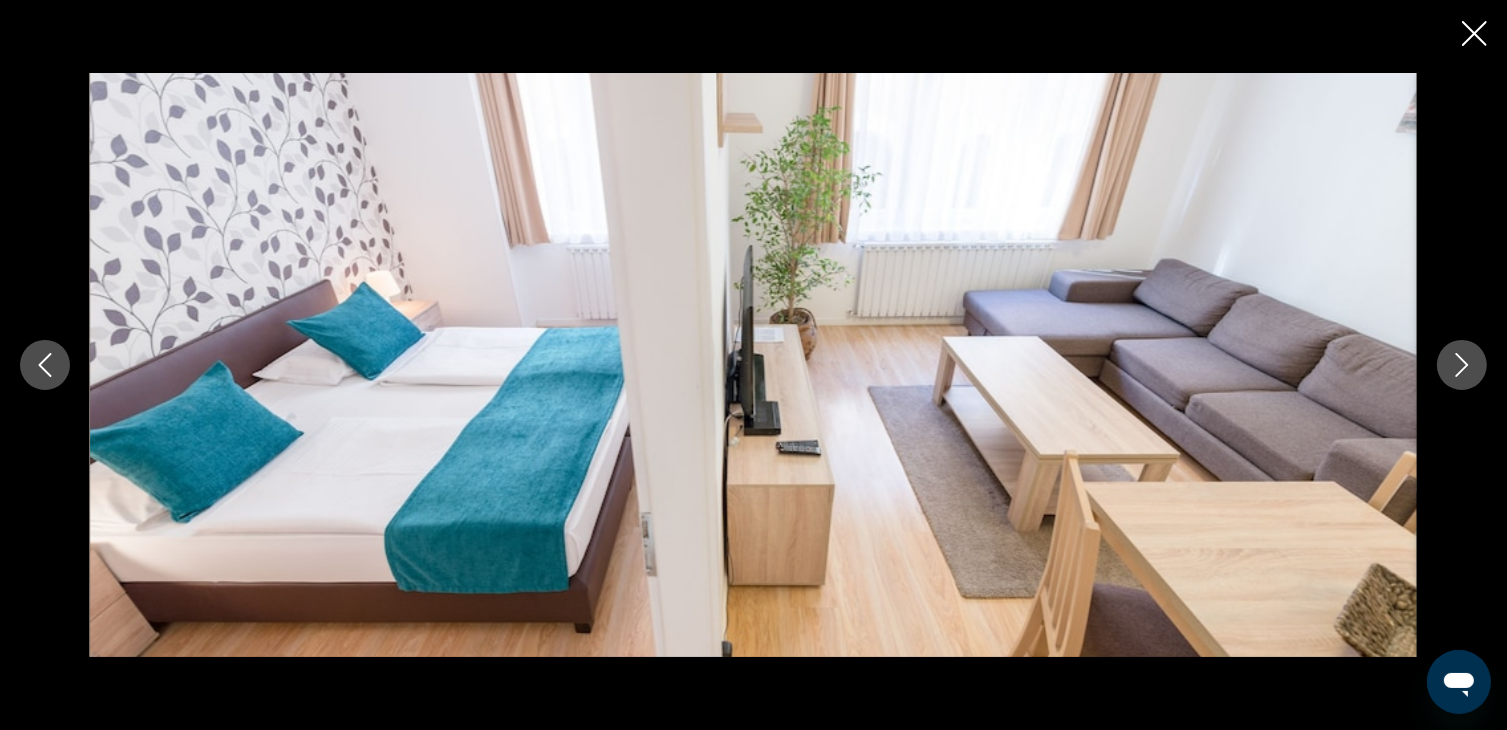 click 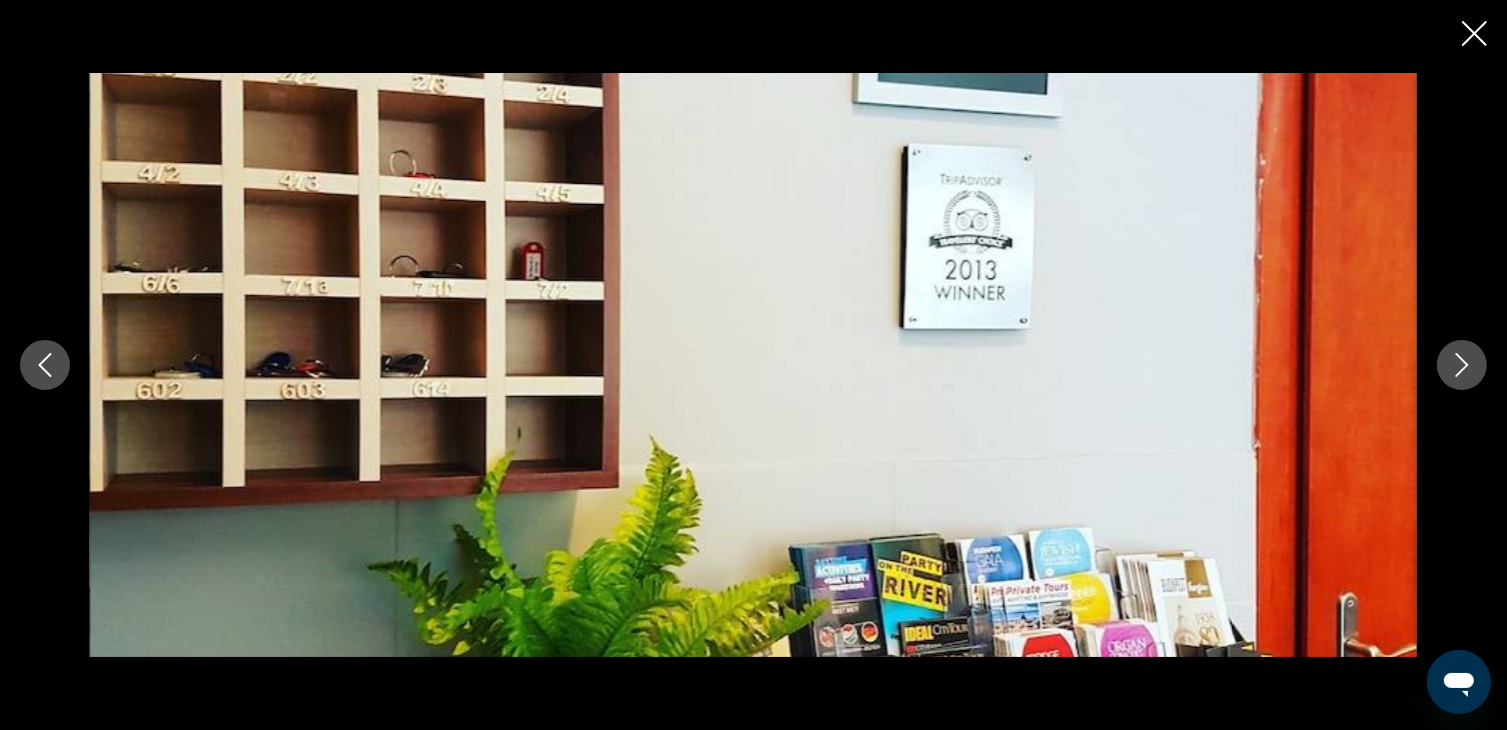 click 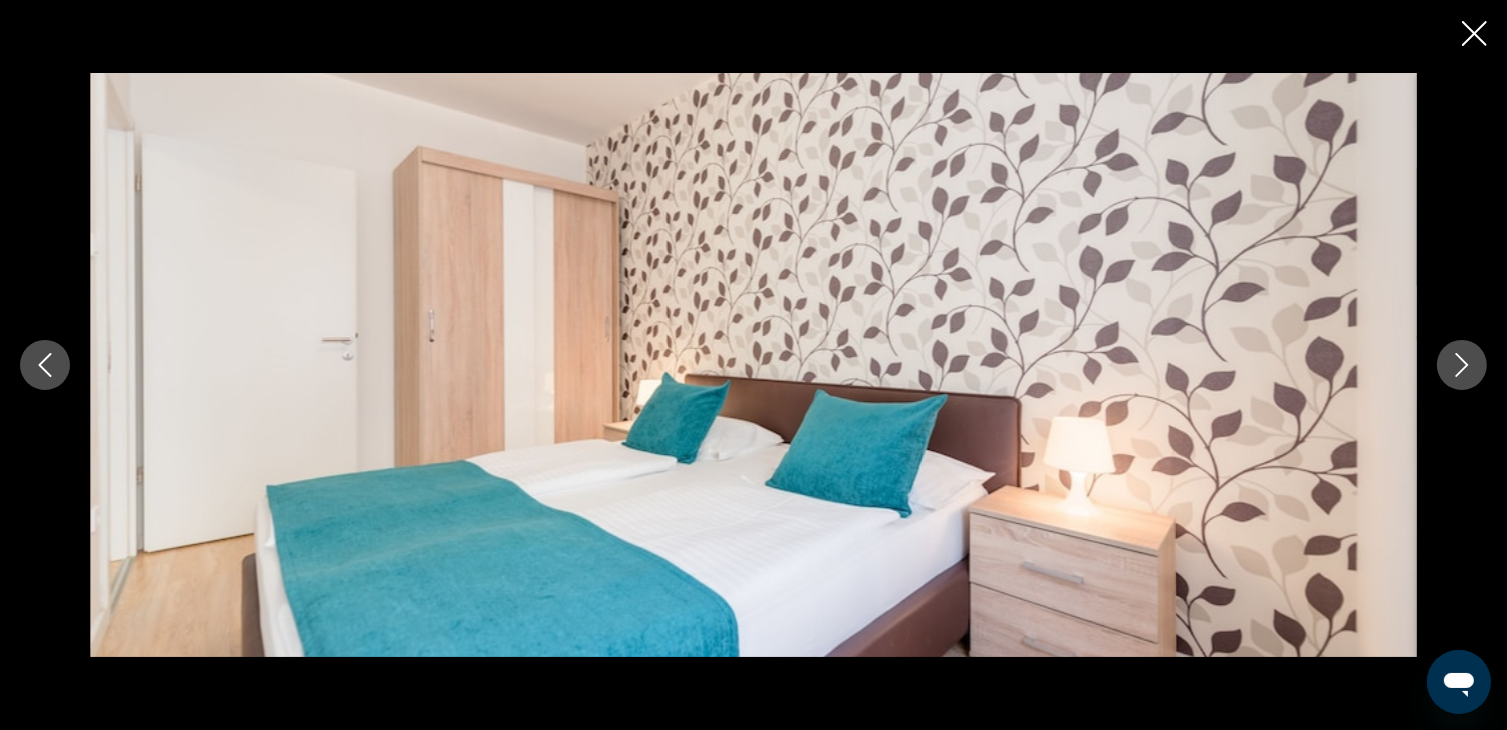 click 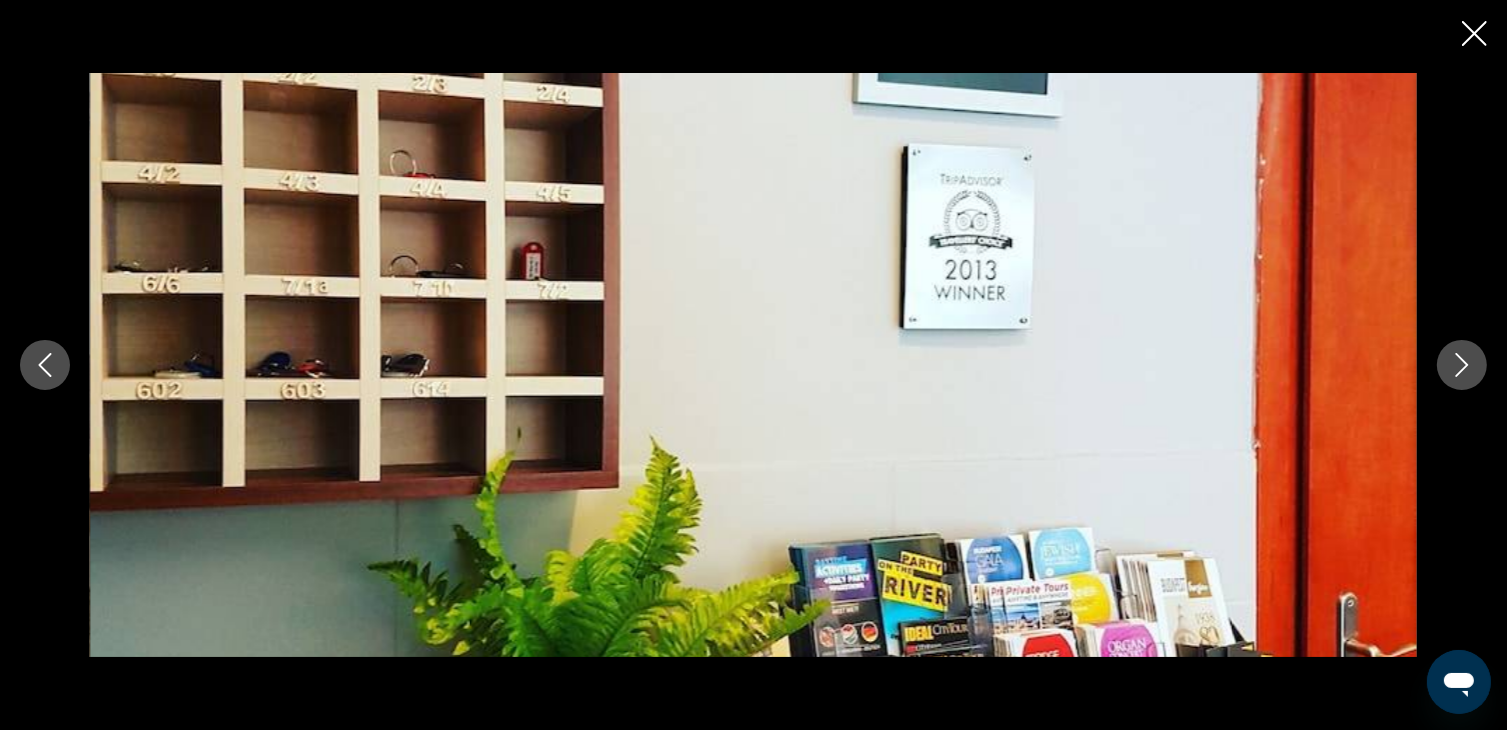 click 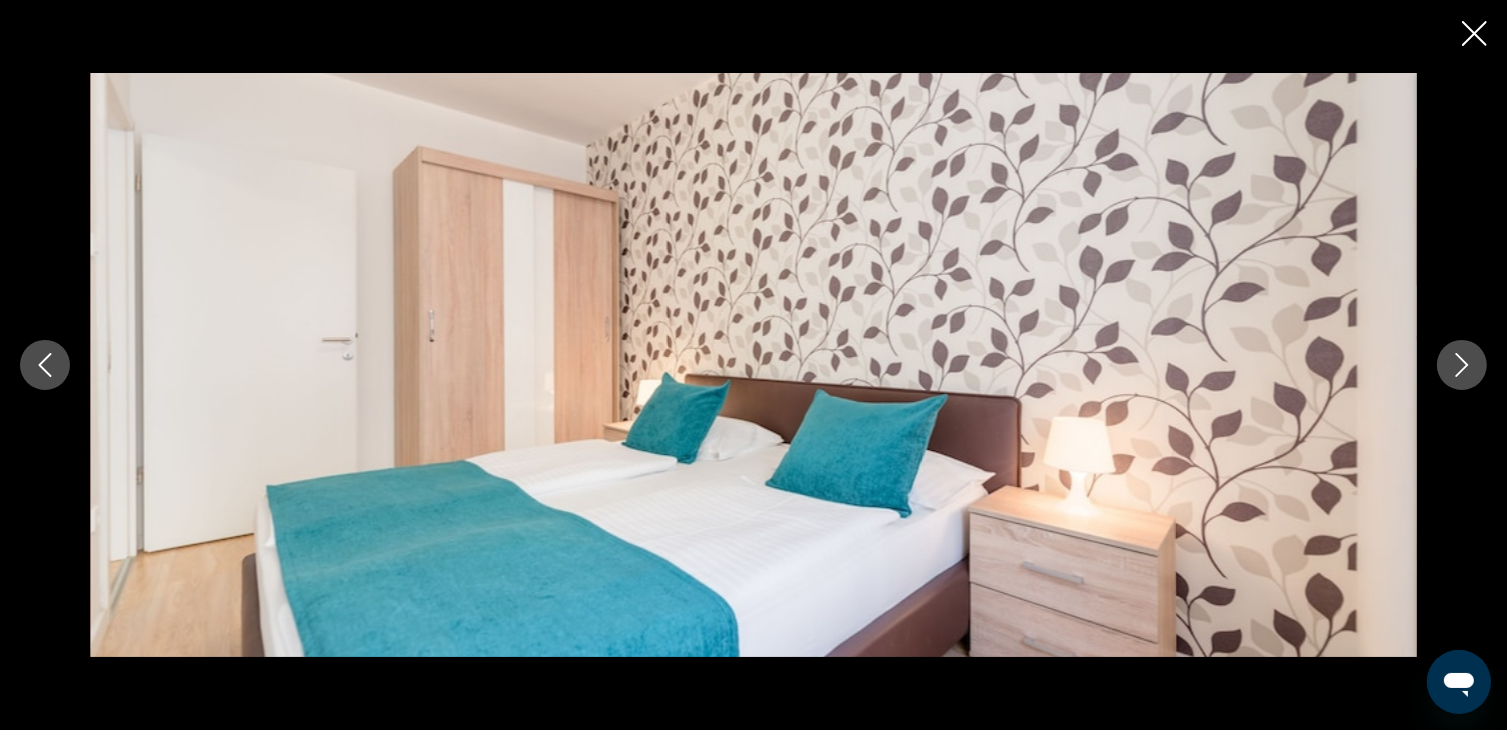 click 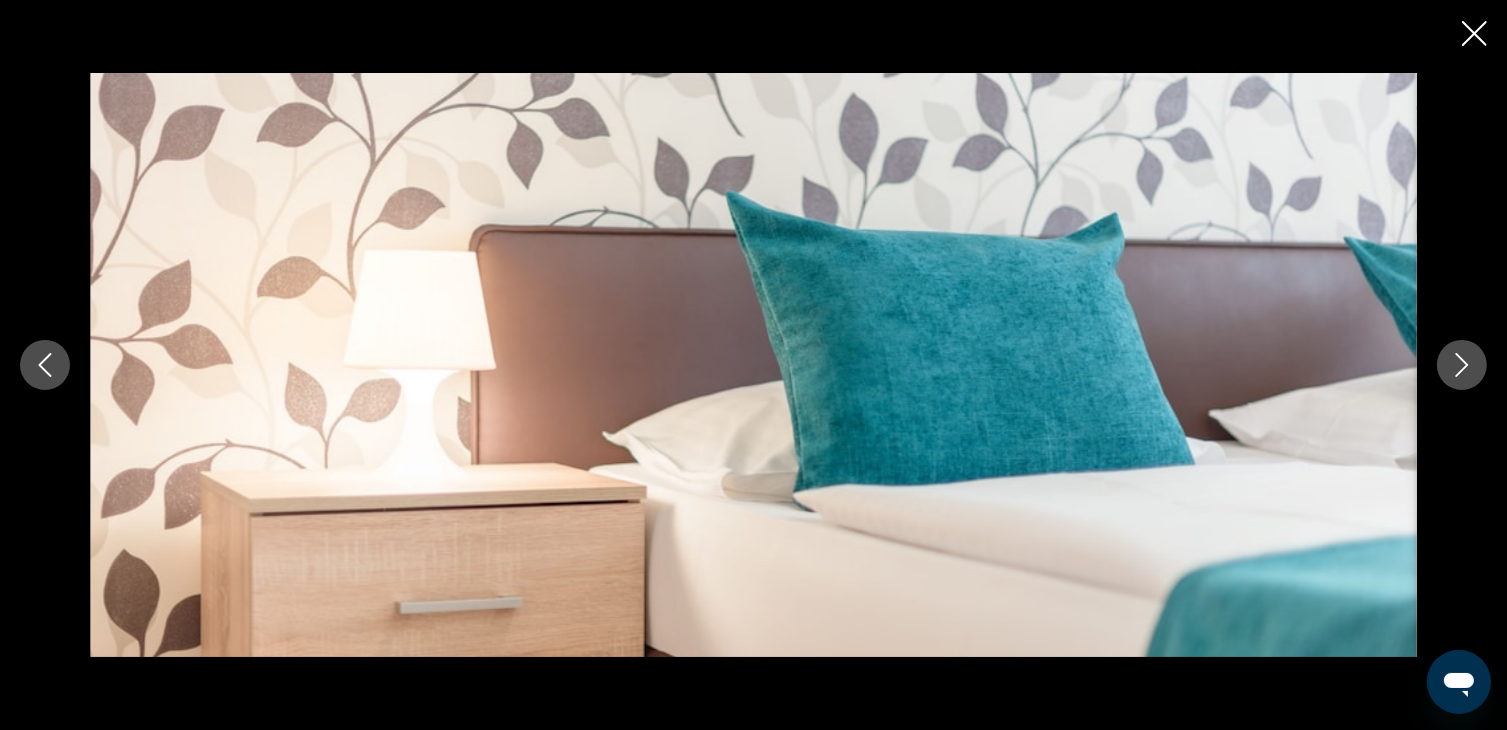 click 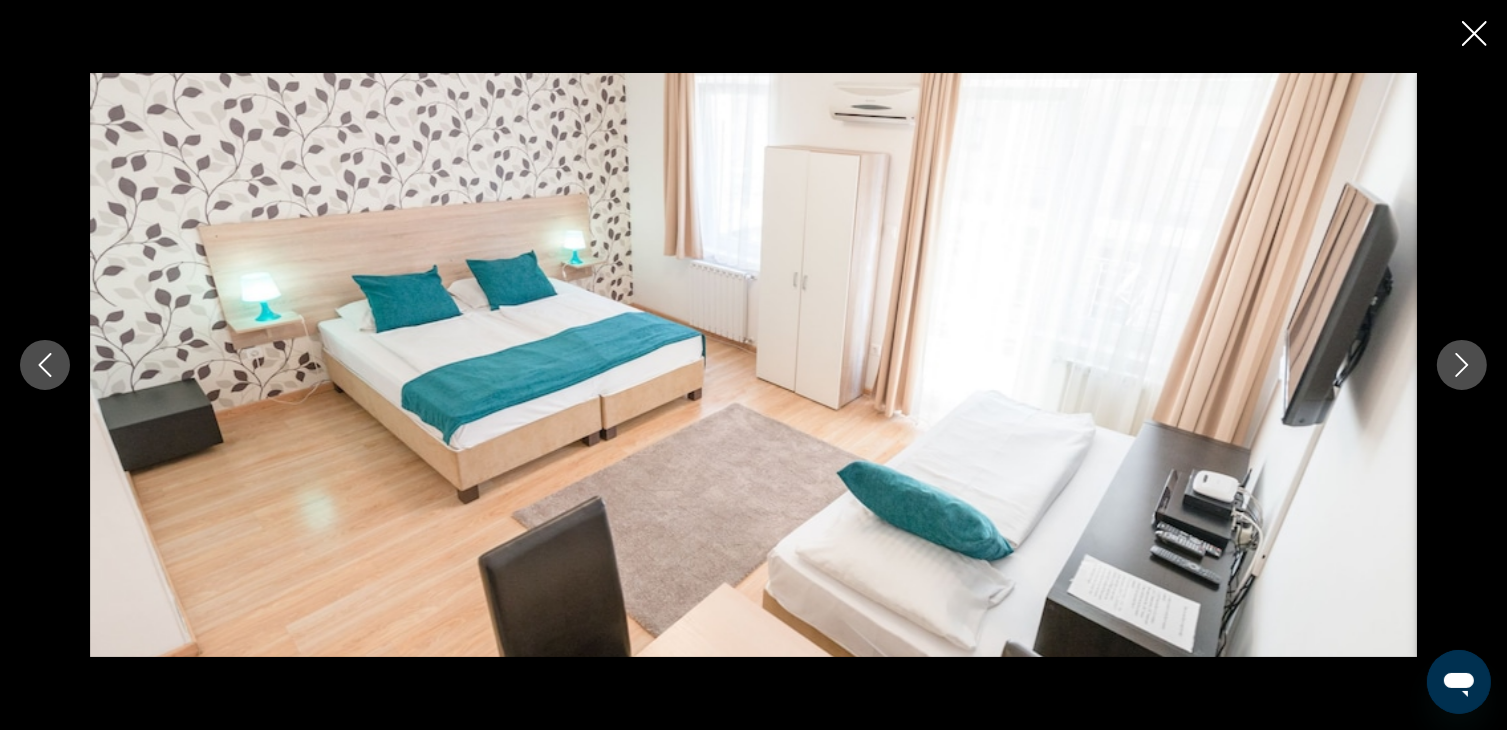 click 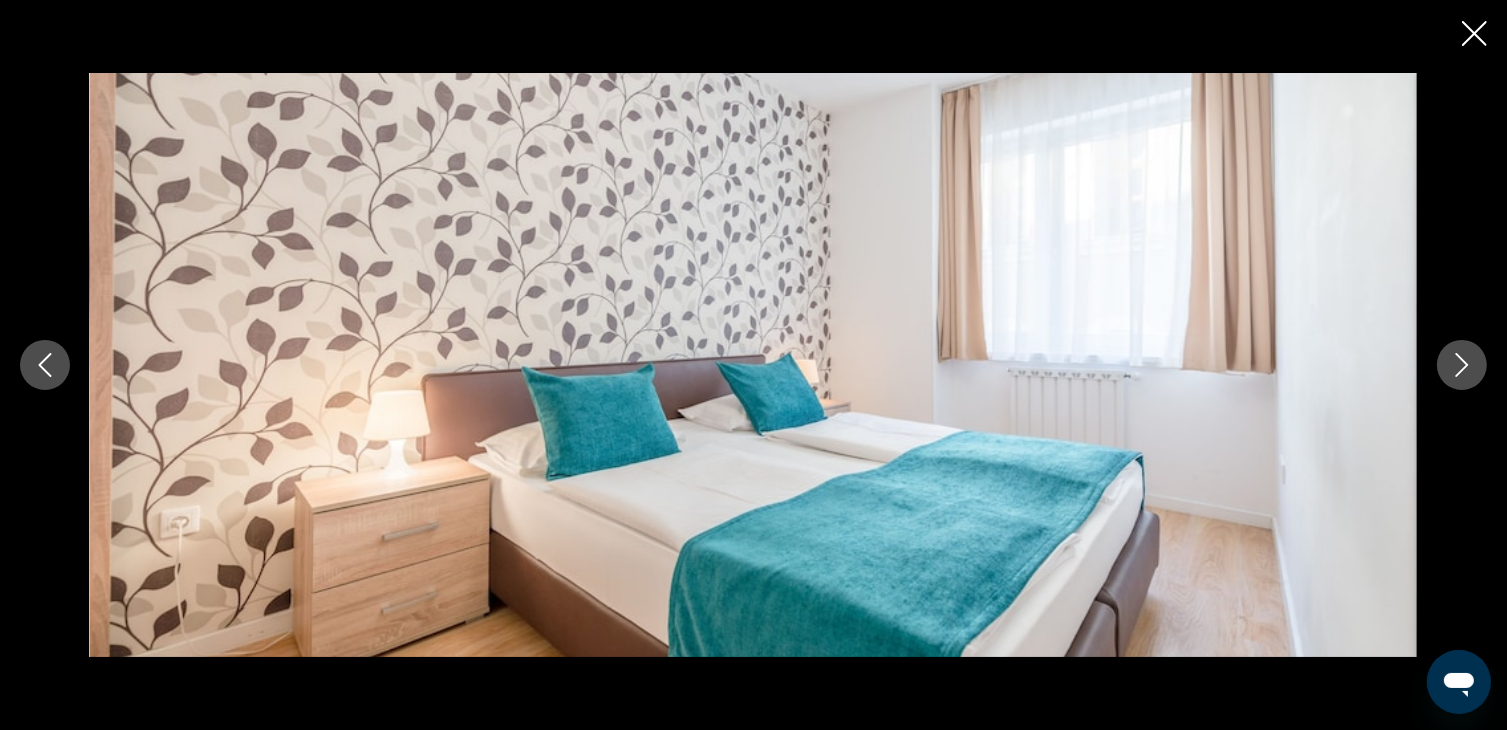 click 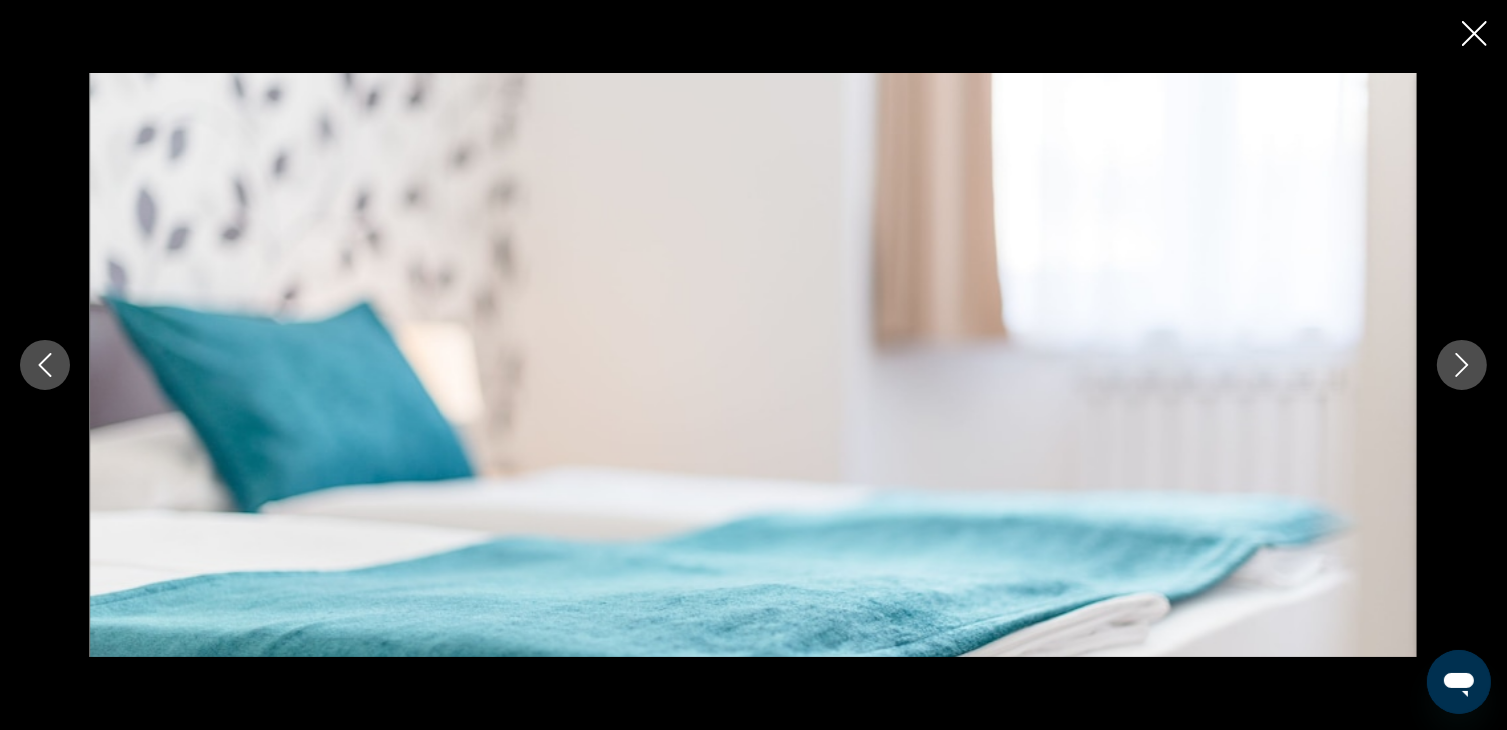 click 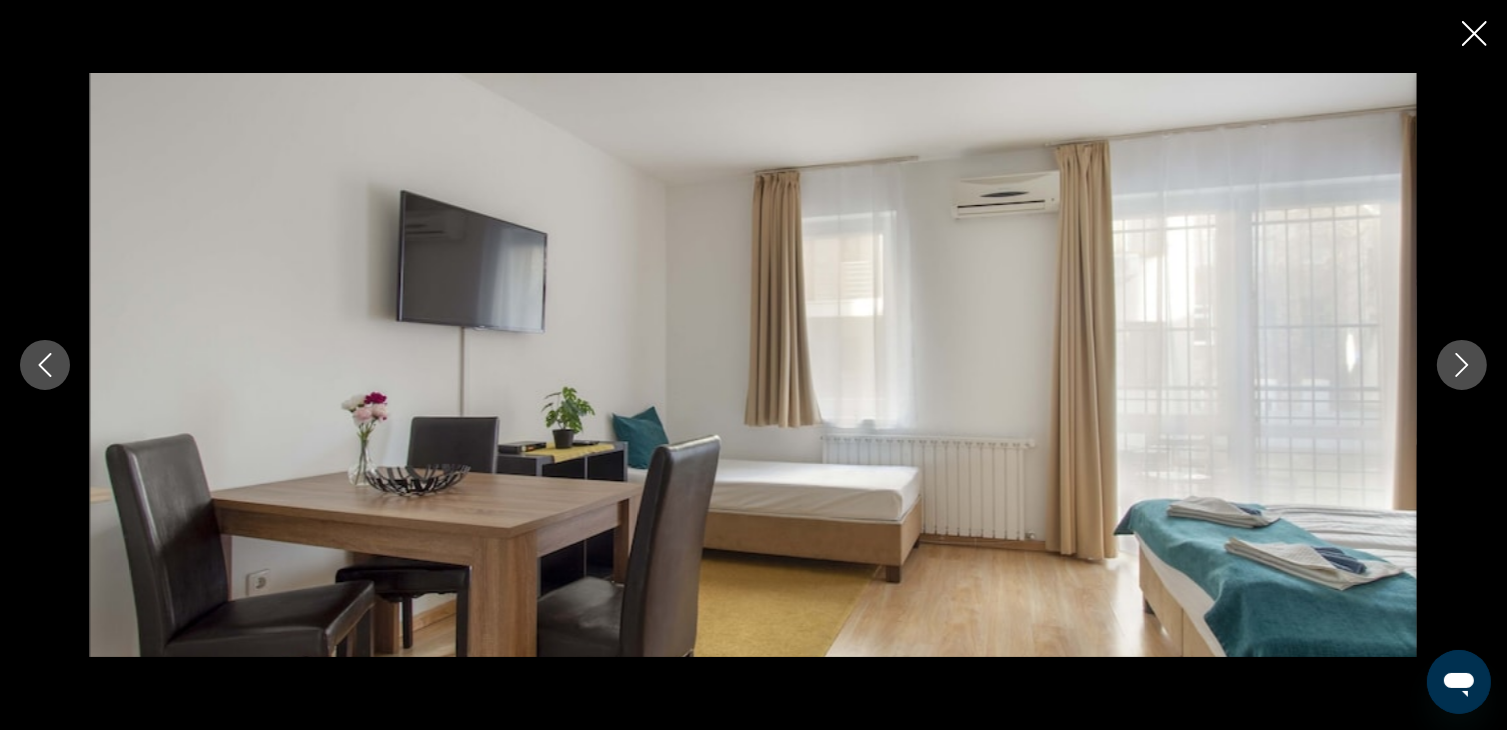 click 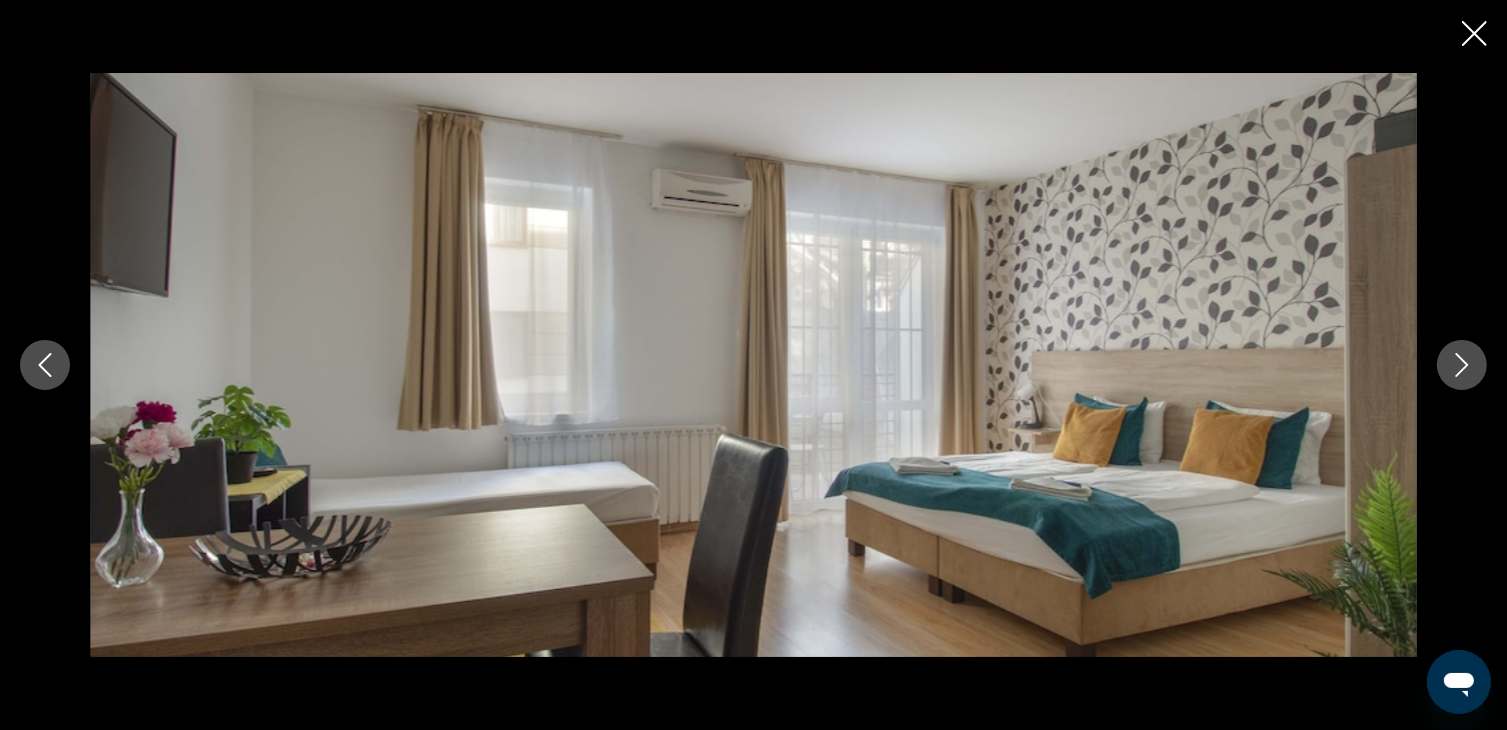 click 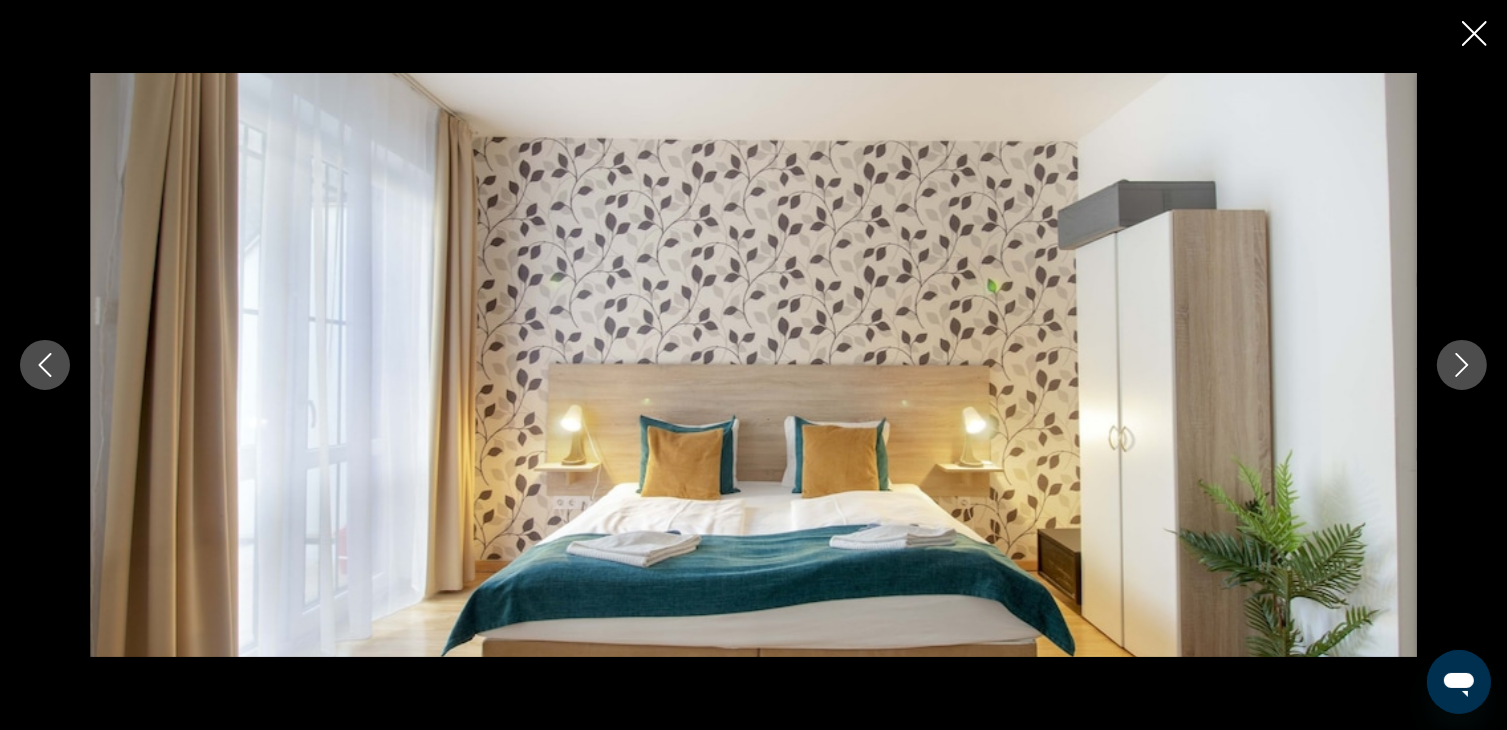 click 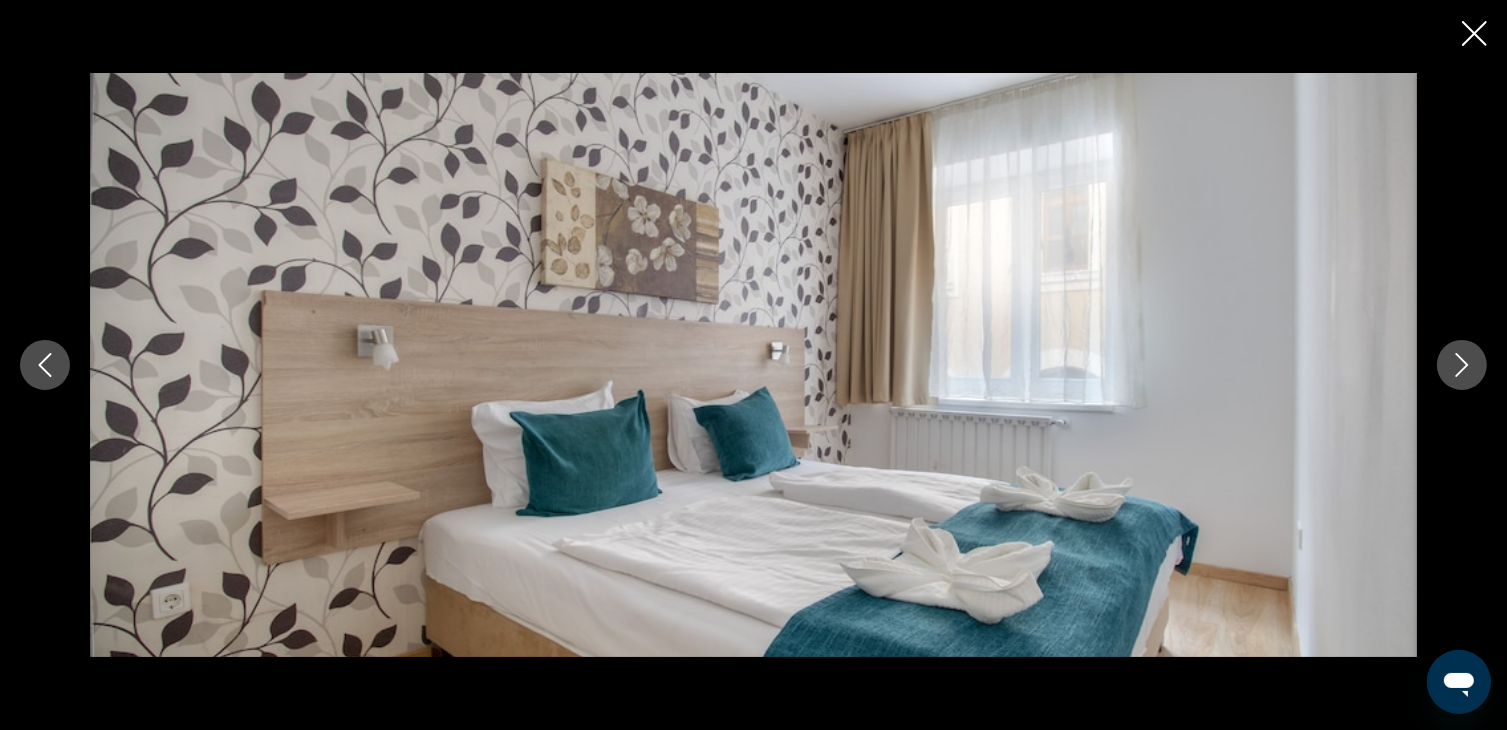 click 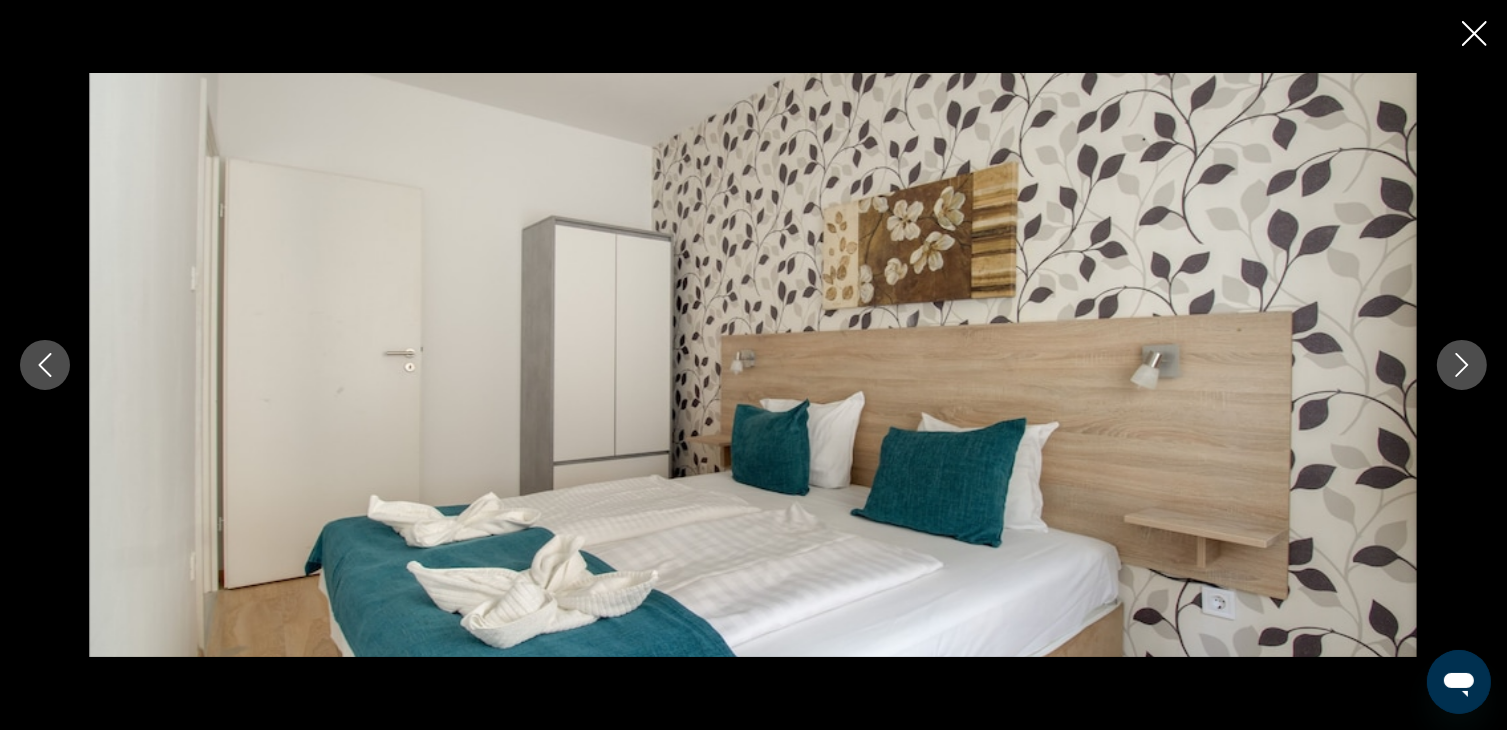 click 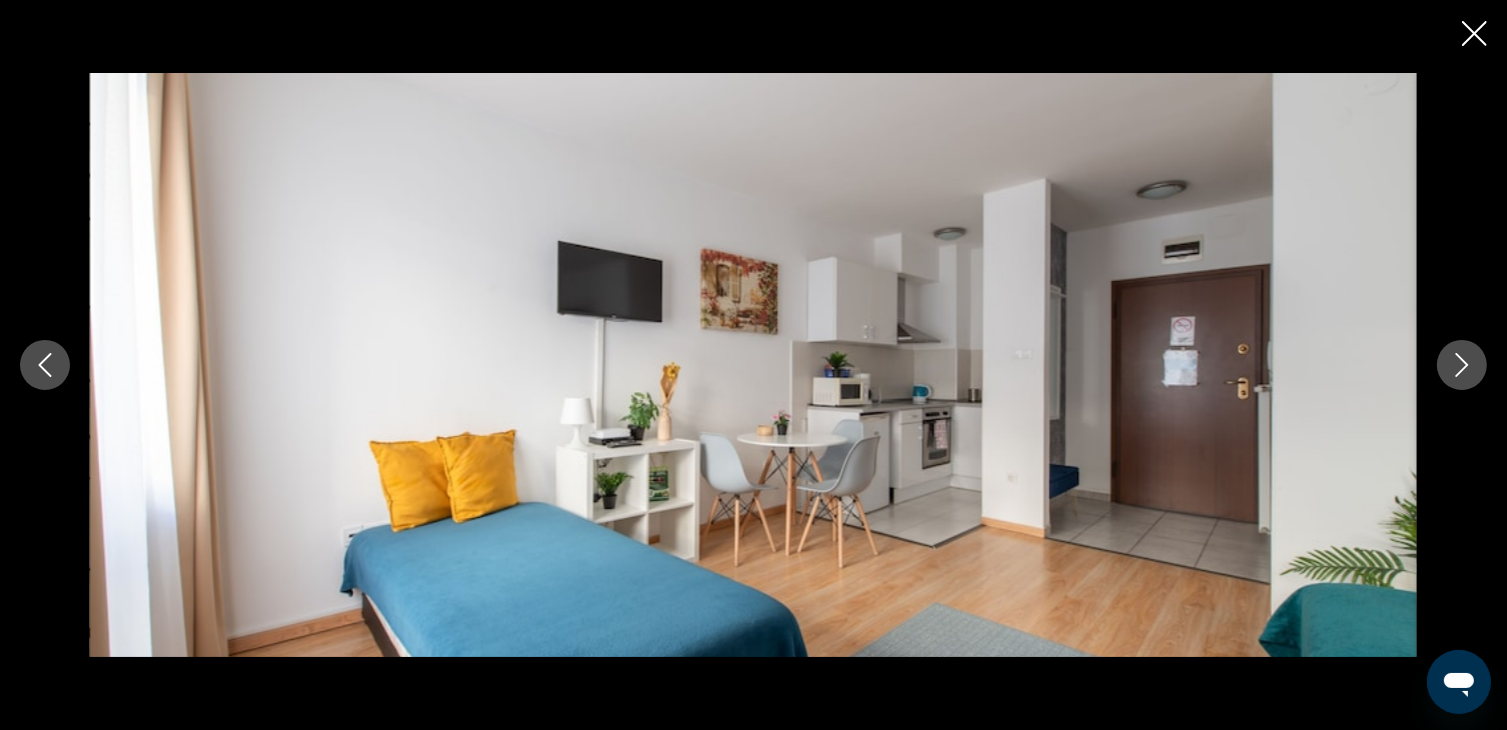 click 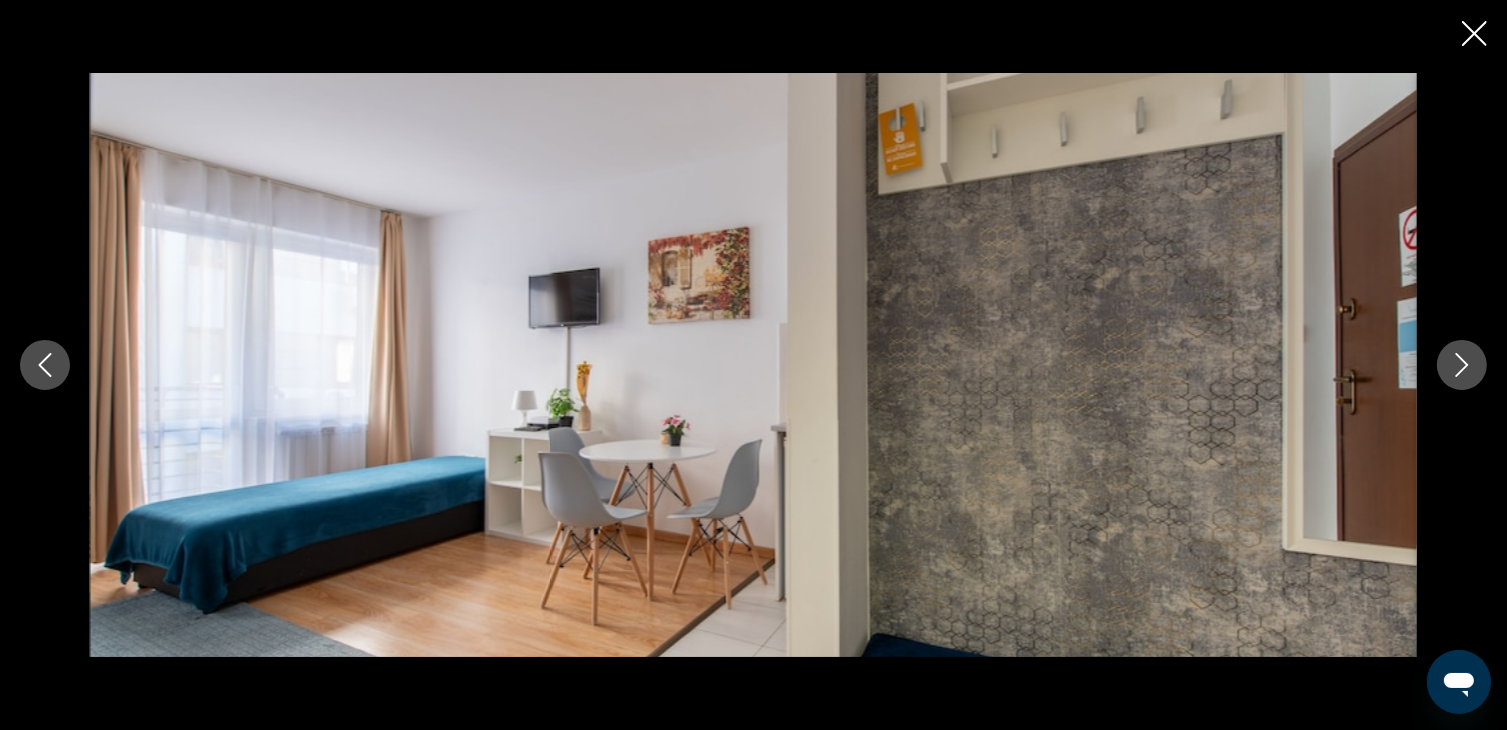 click 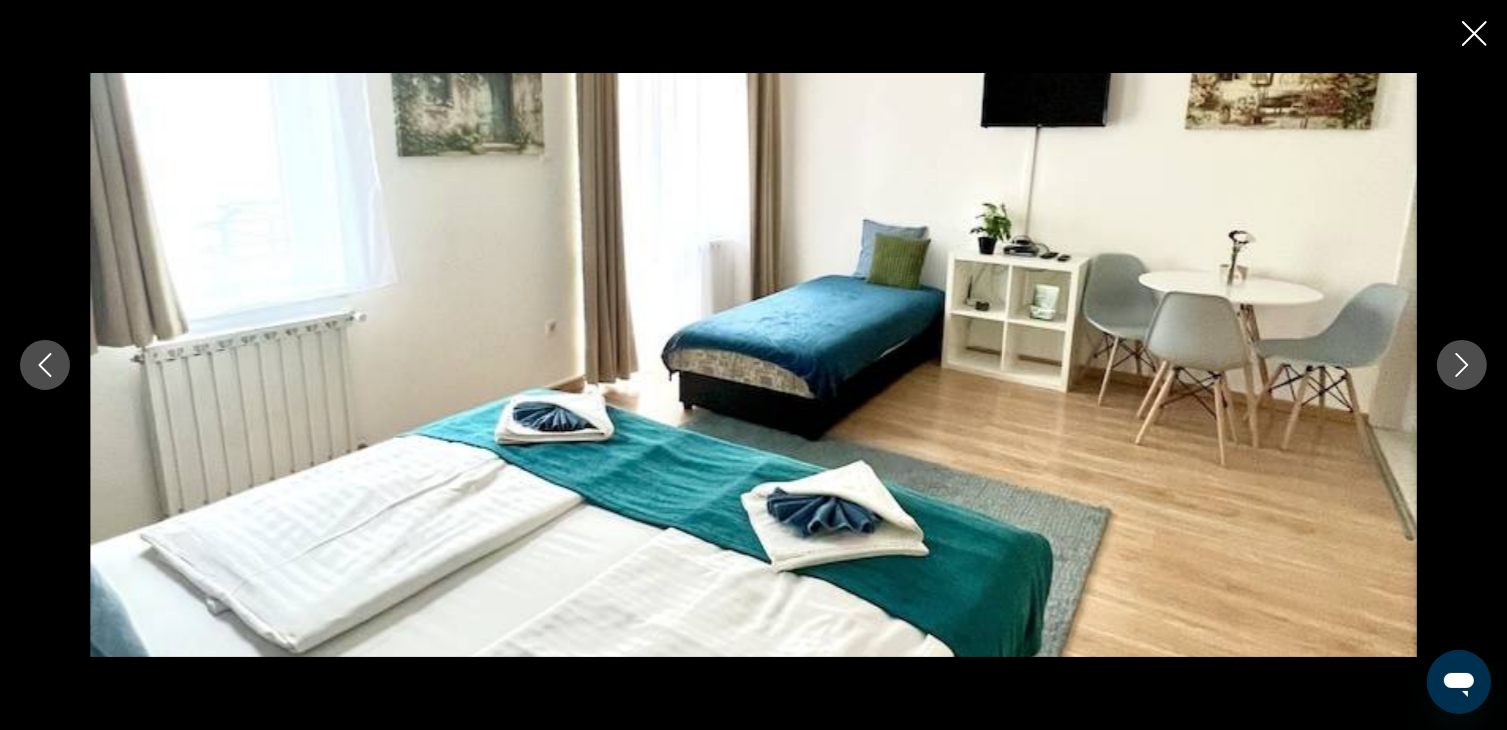click 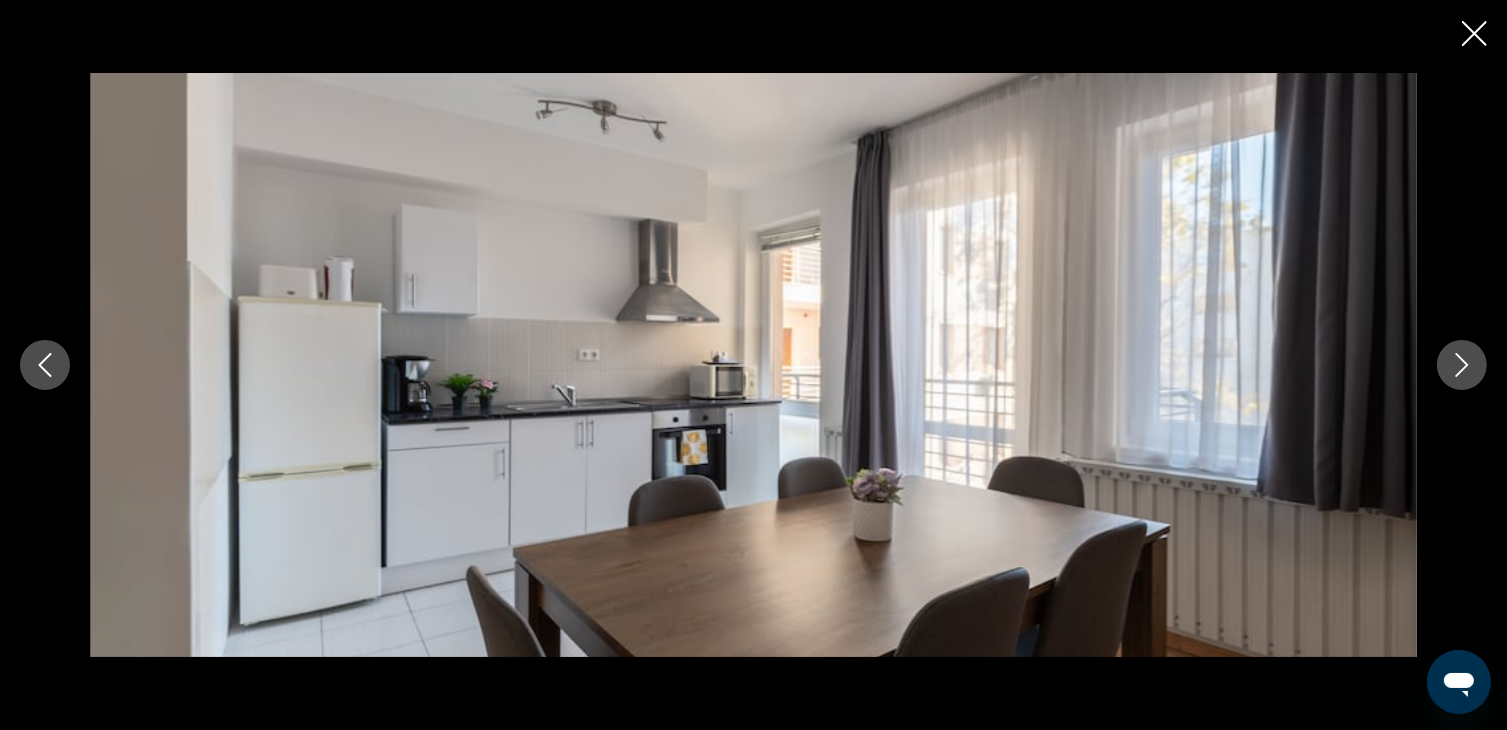 click 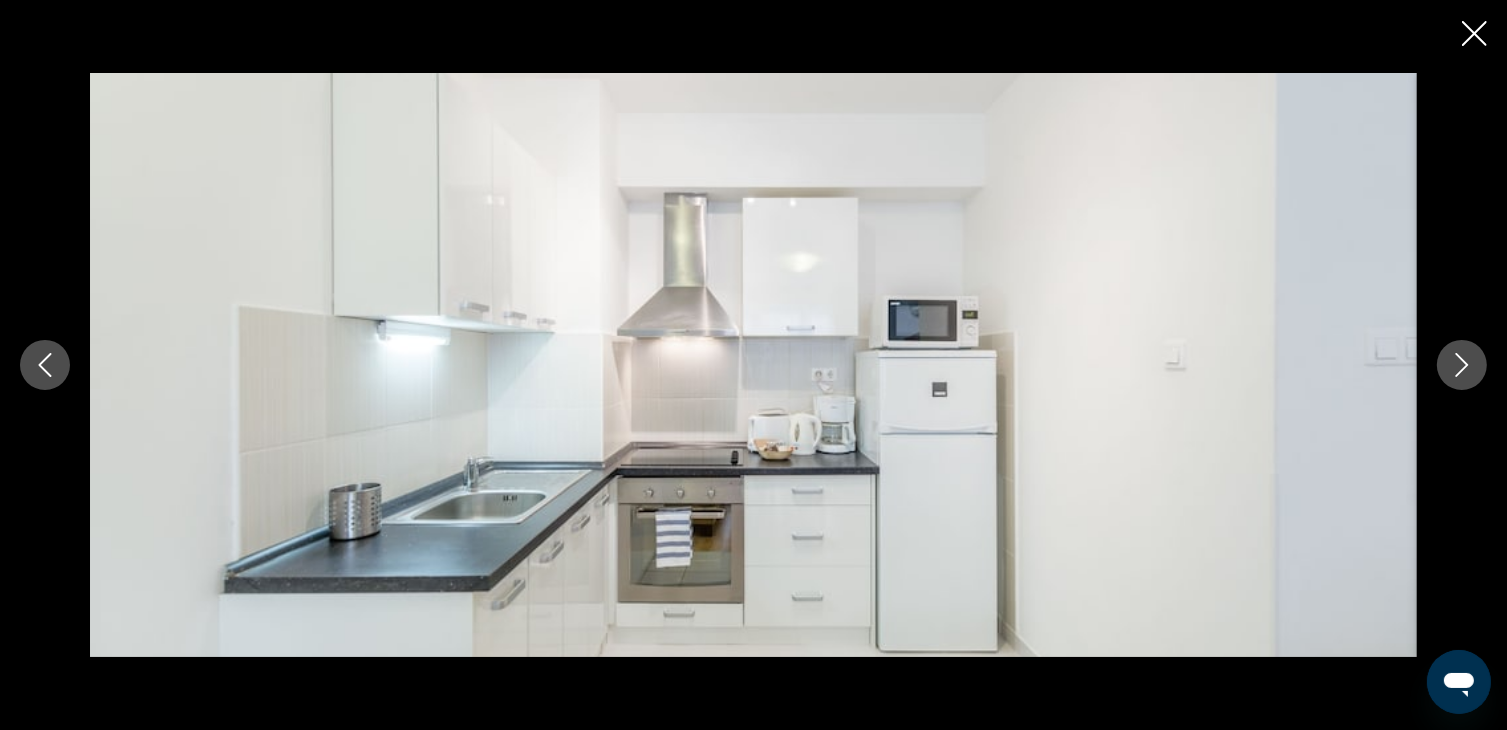 click 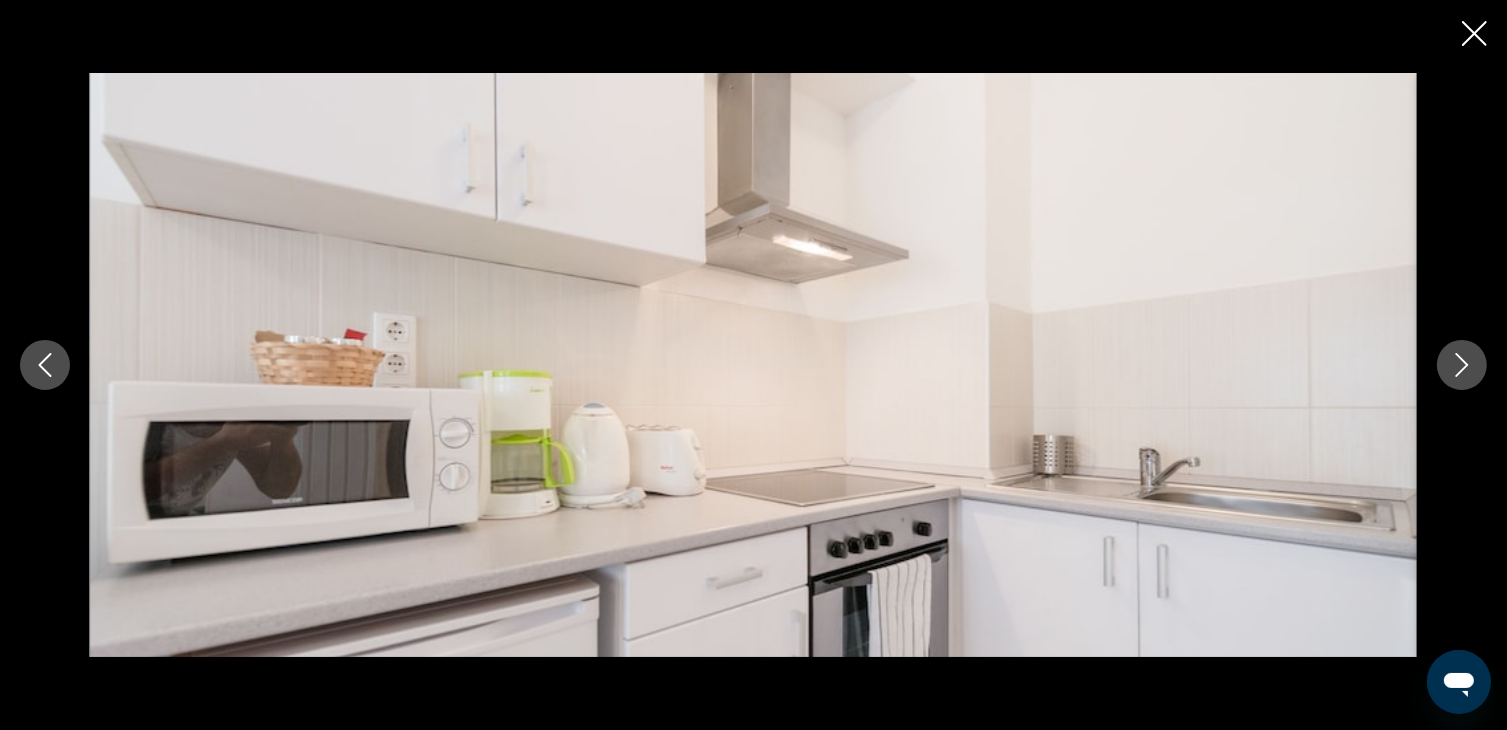 click 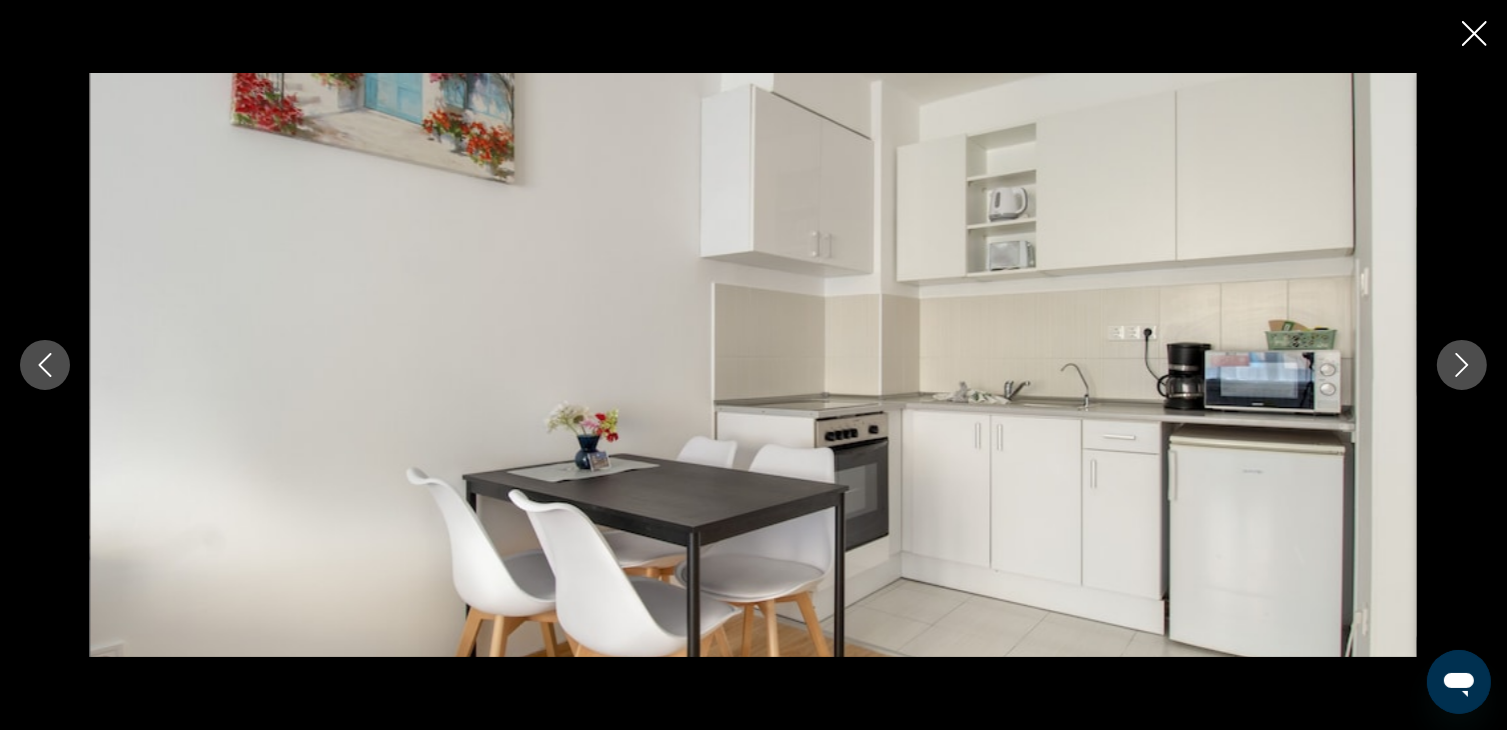 click 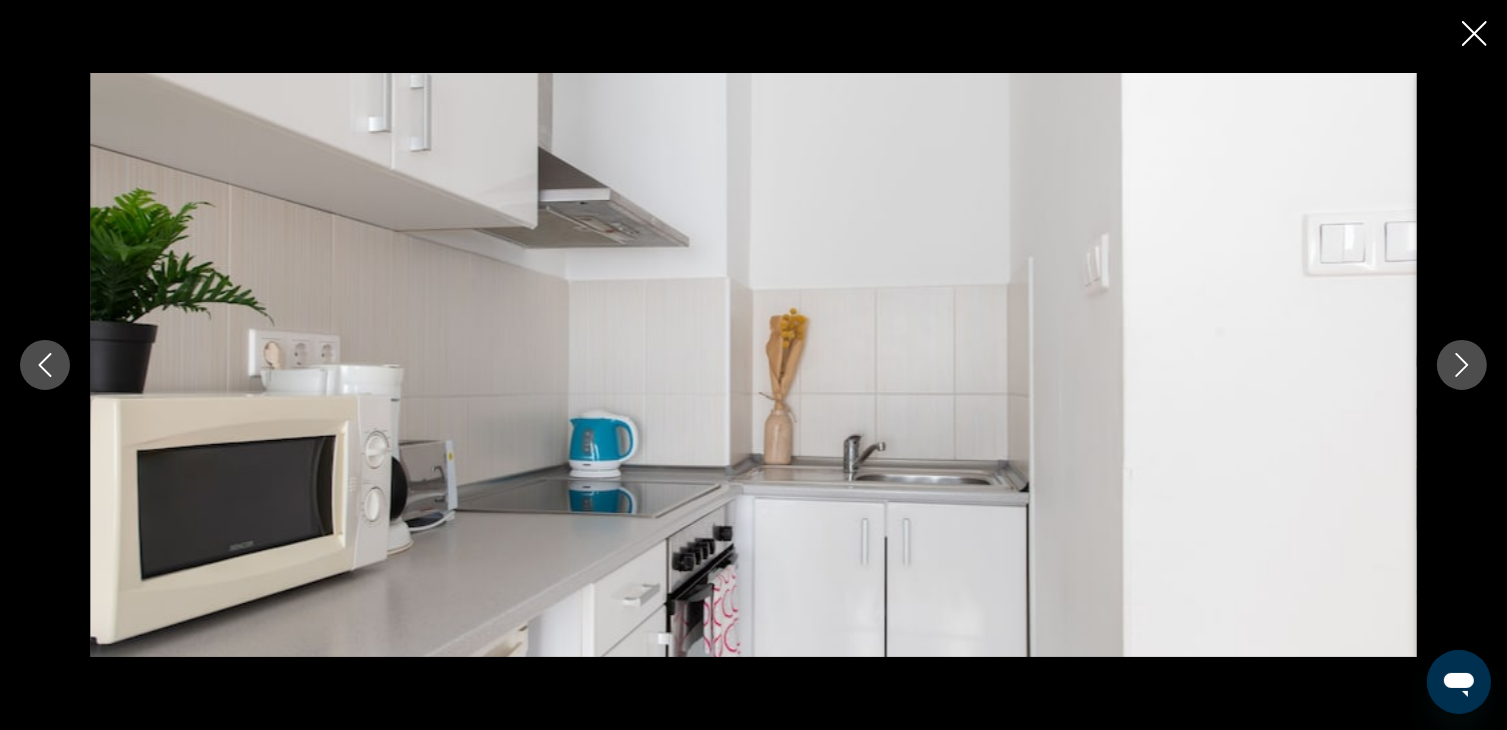 click 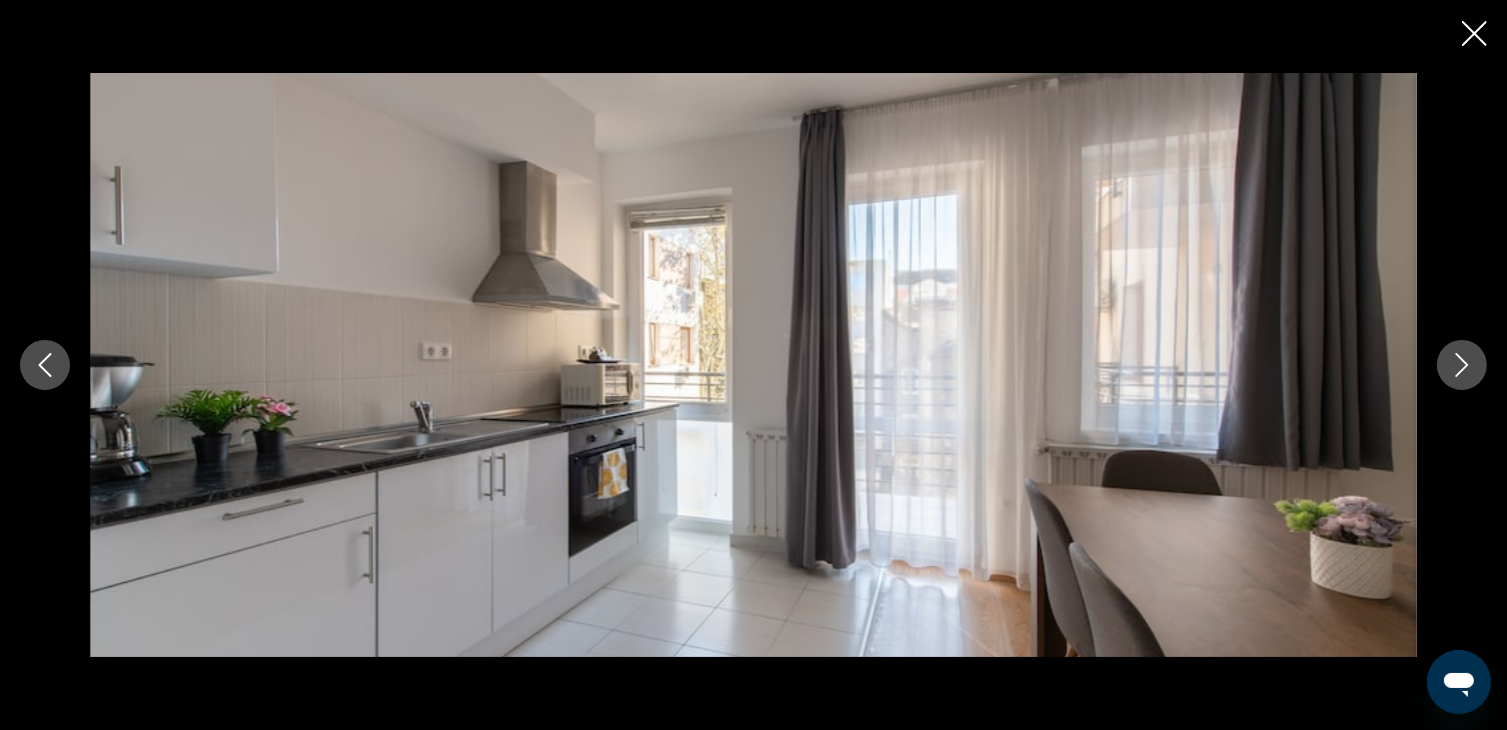 click 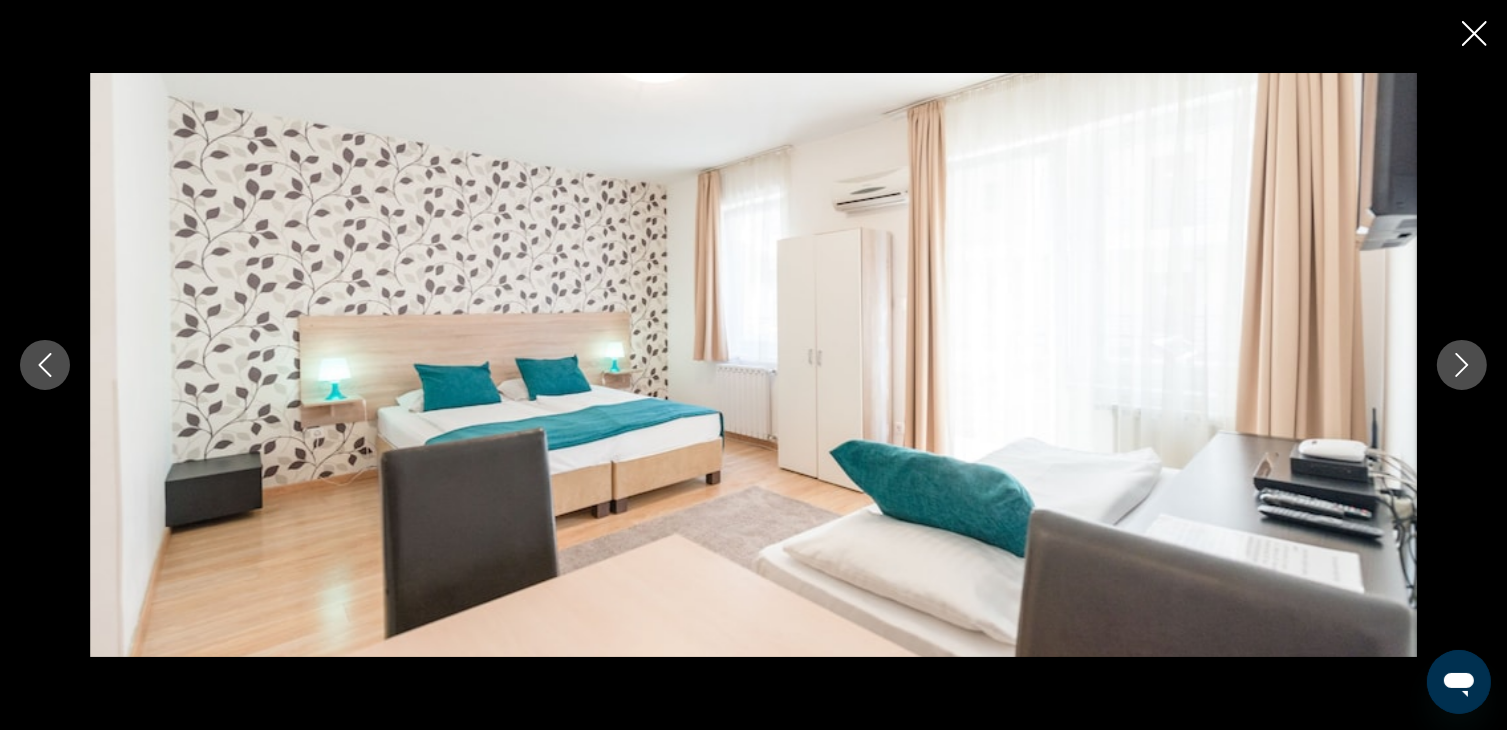 click 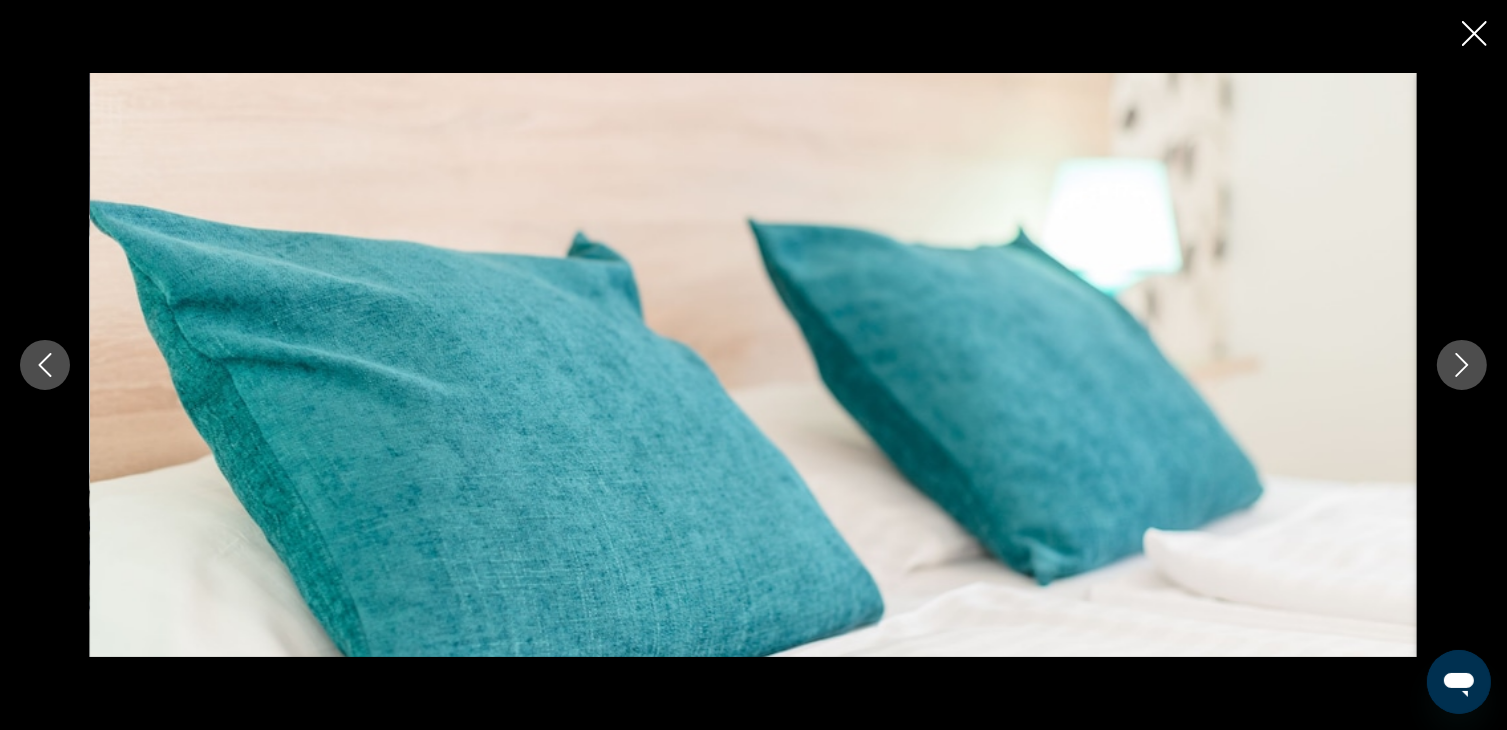click 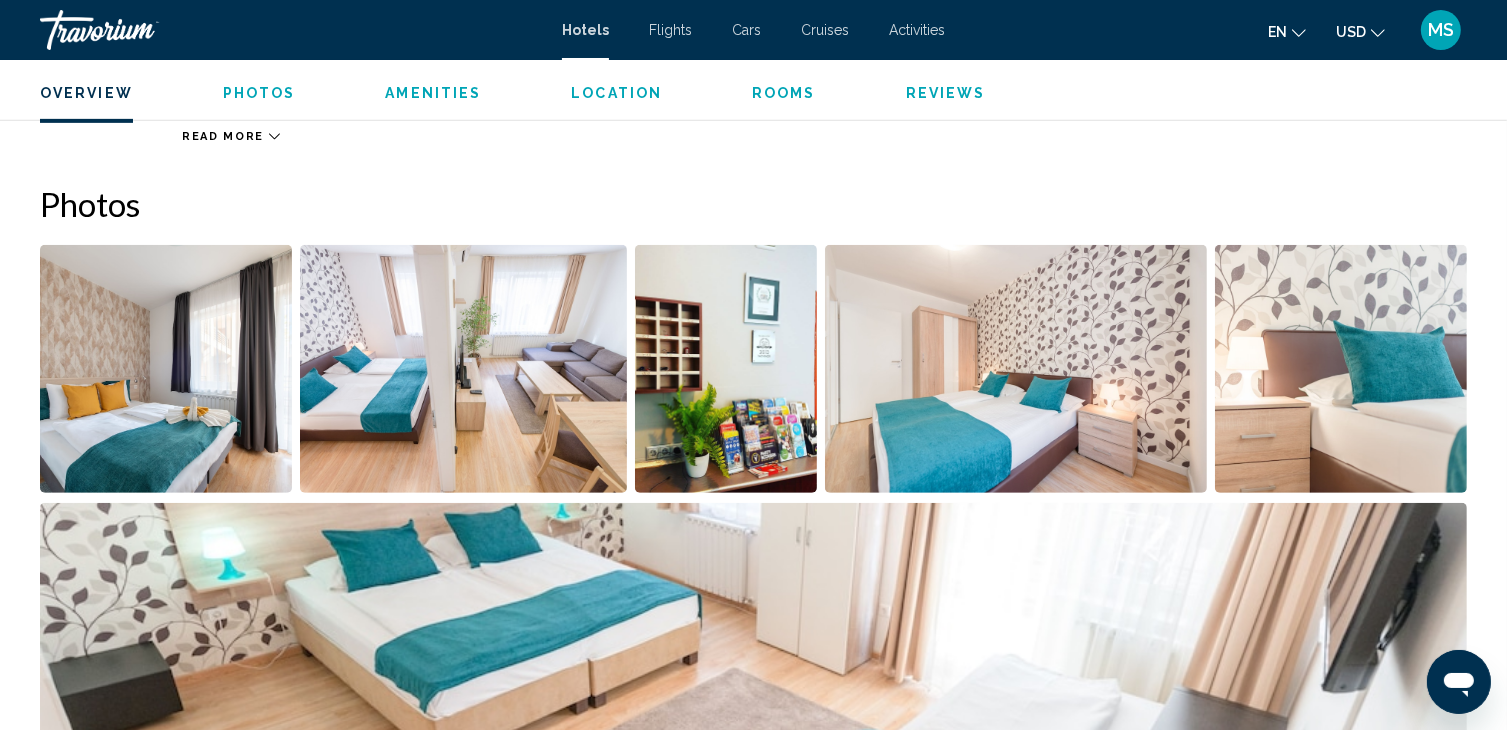 click at bounding box center [166, 369] 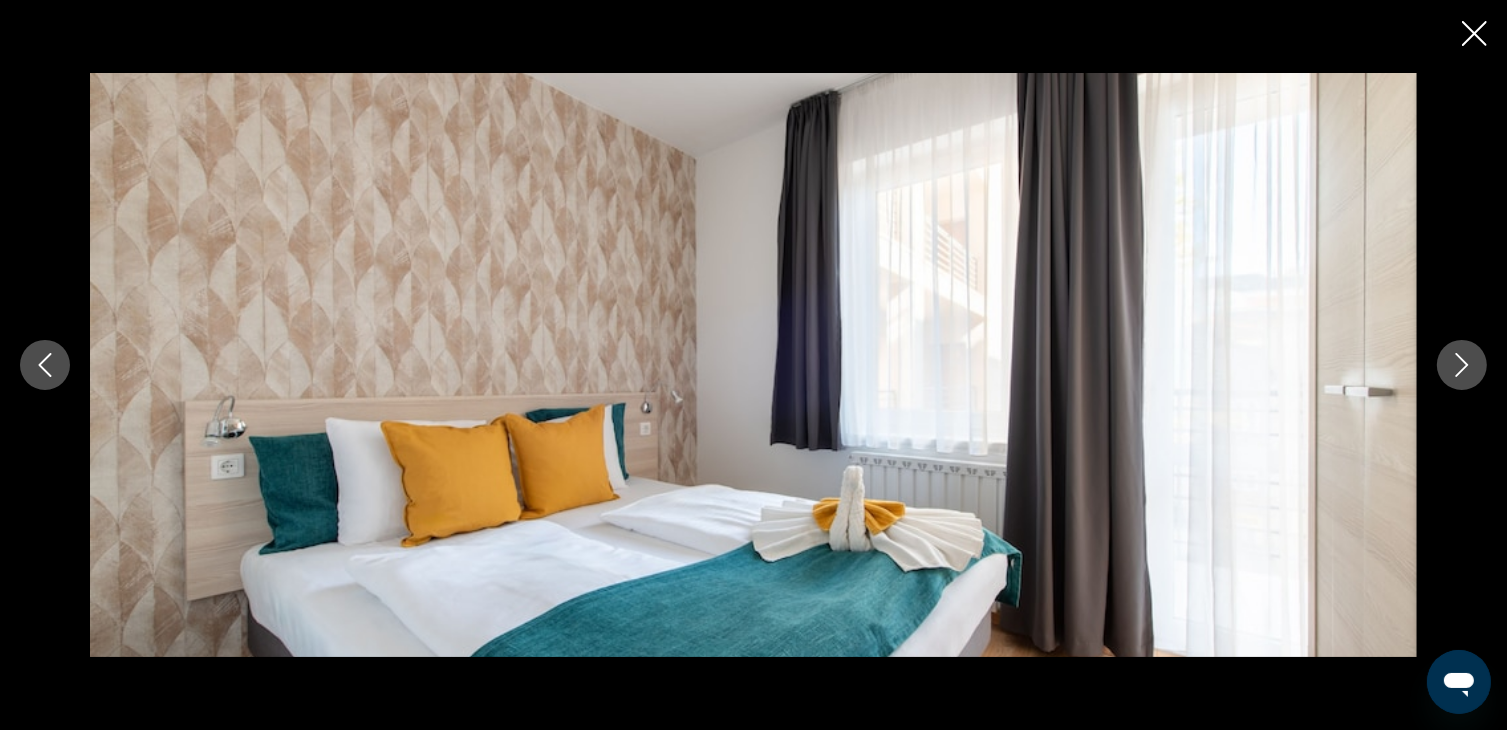 click 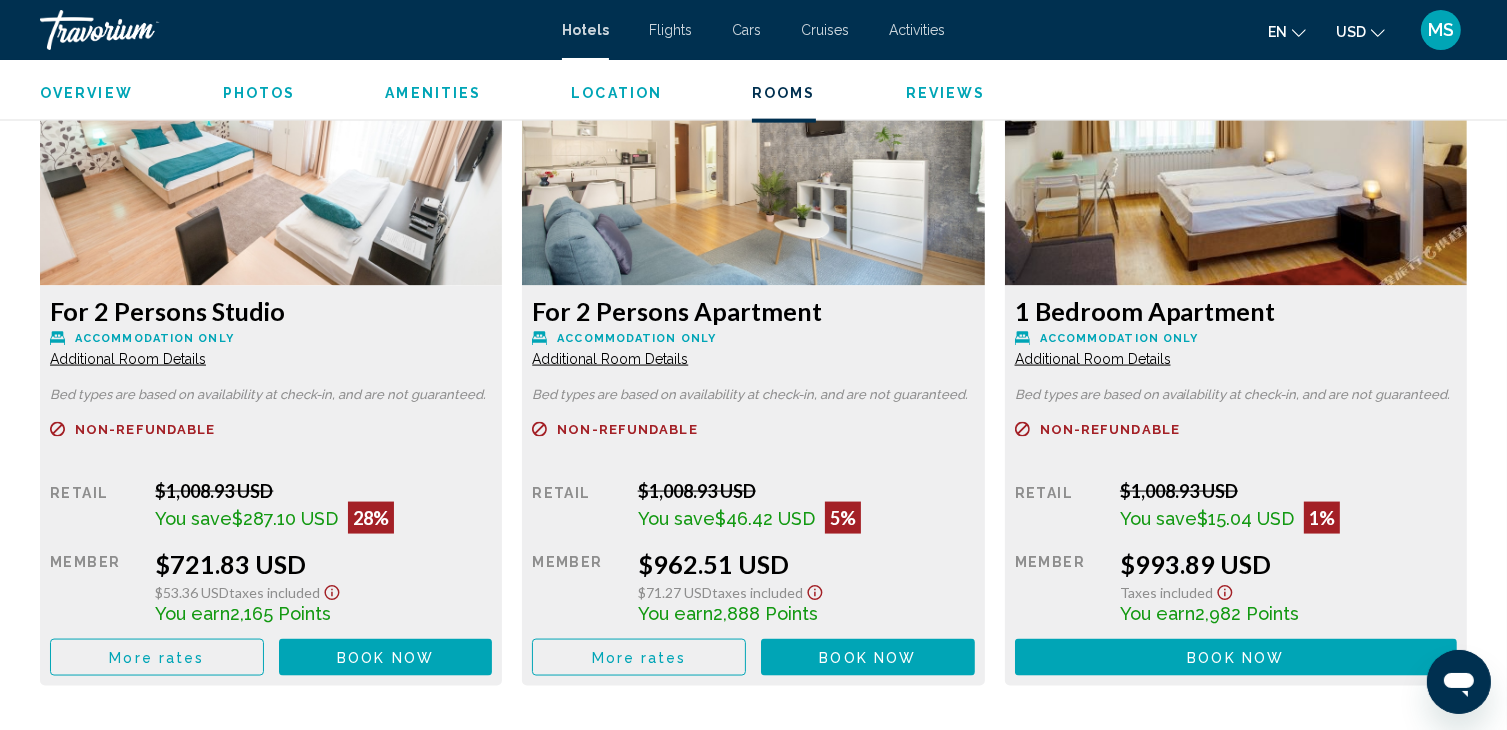 scroll, scrollTop: 2919, scrollLeft: 0, axis: vertical 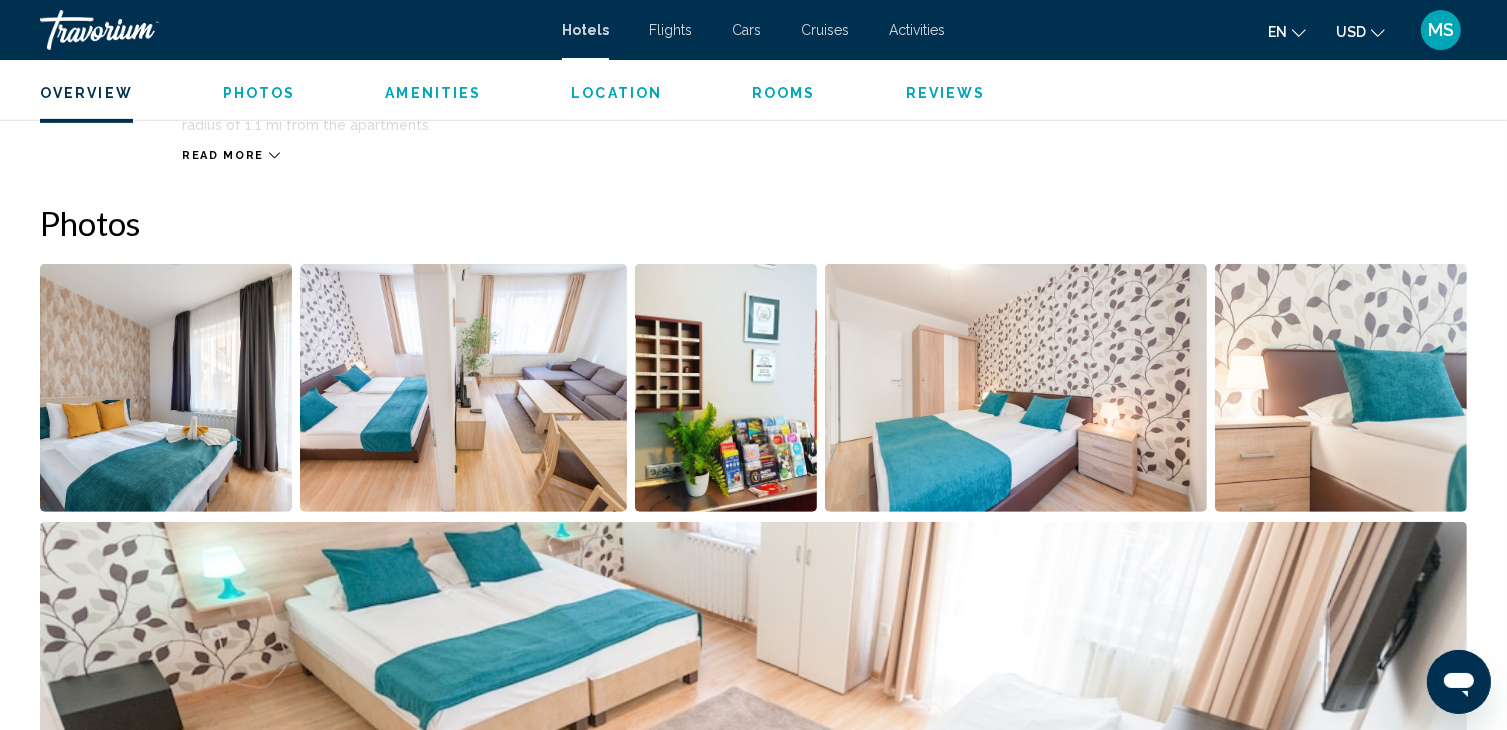 click on "Photos" at bounding box center [753, 223] 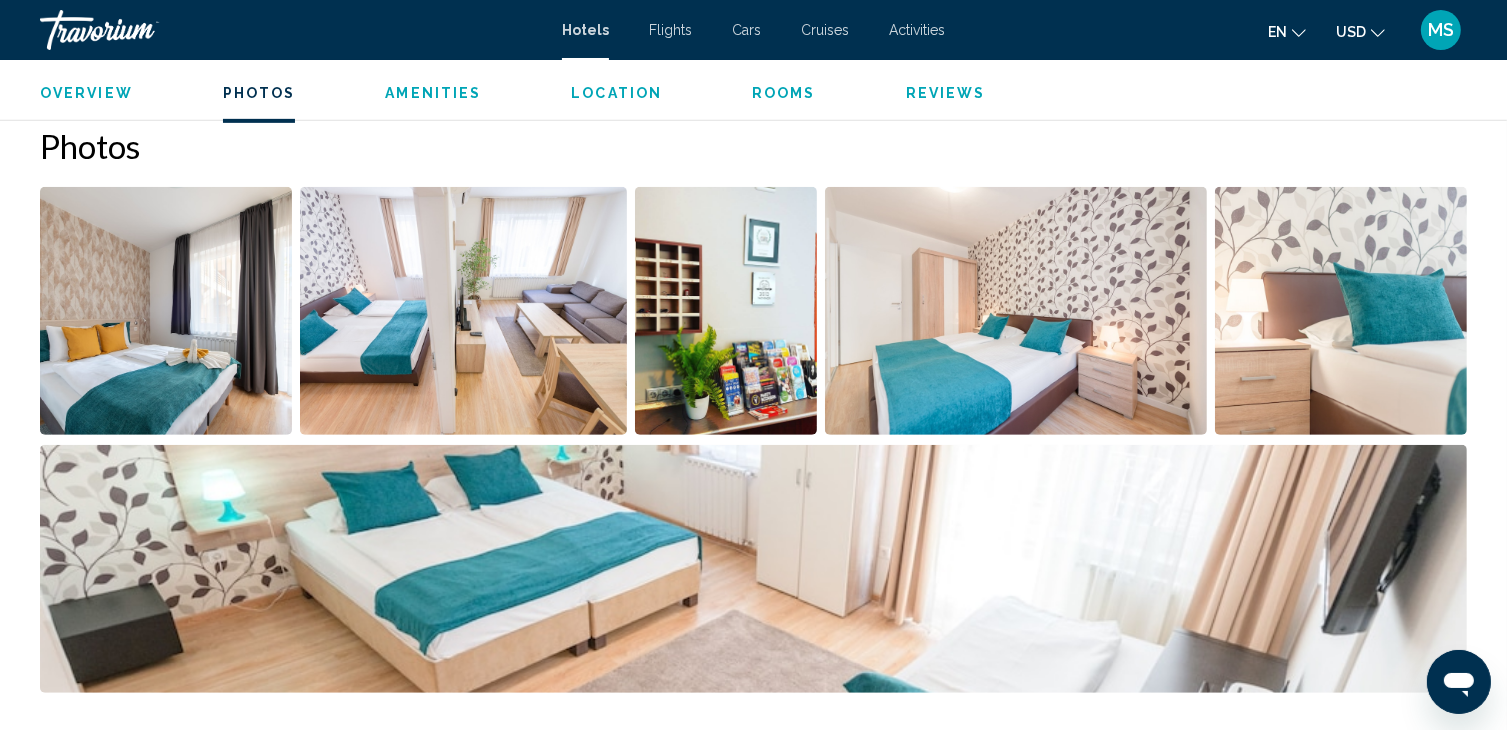 scroll, scrollTop: 928, scrollLeft: 0, axis: vertical 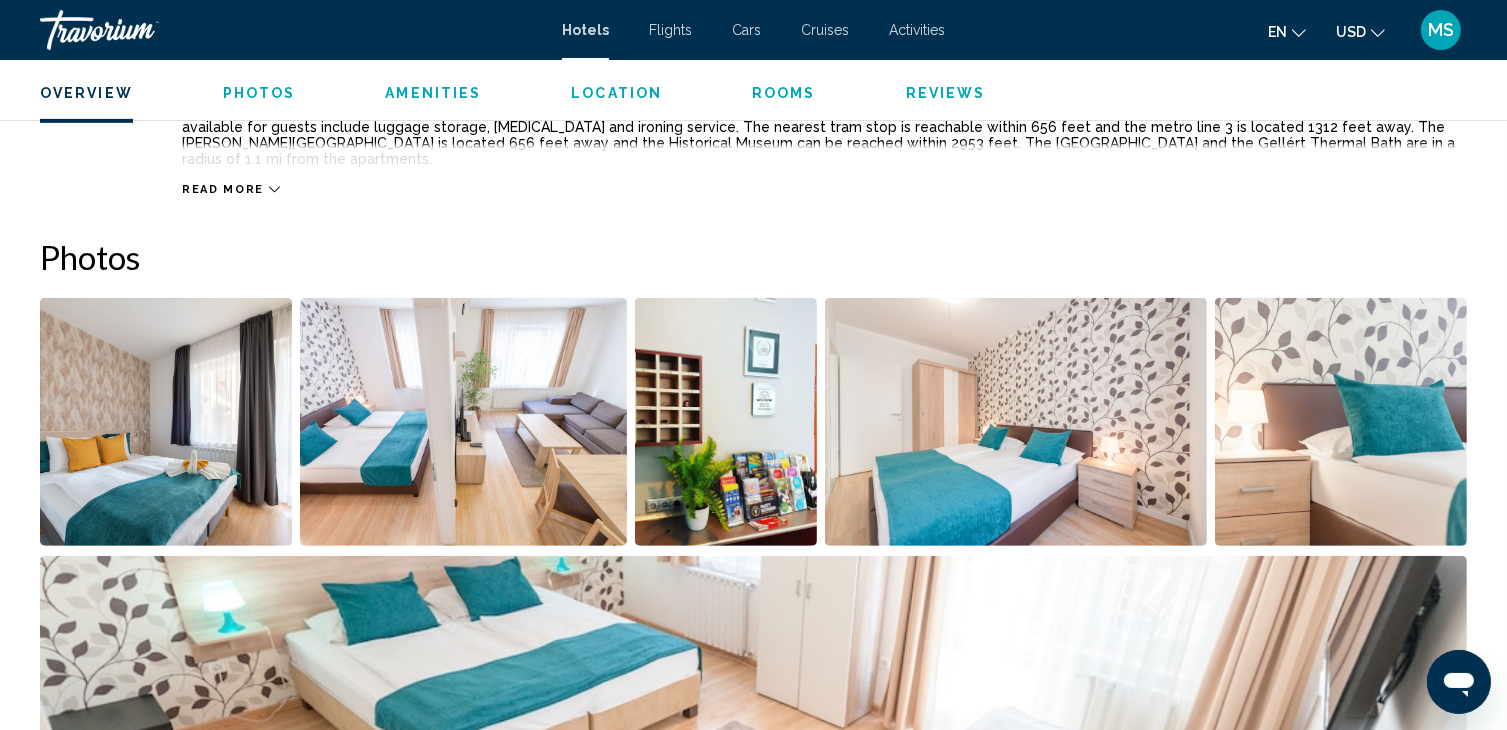 click at bounding box center (166, 422) 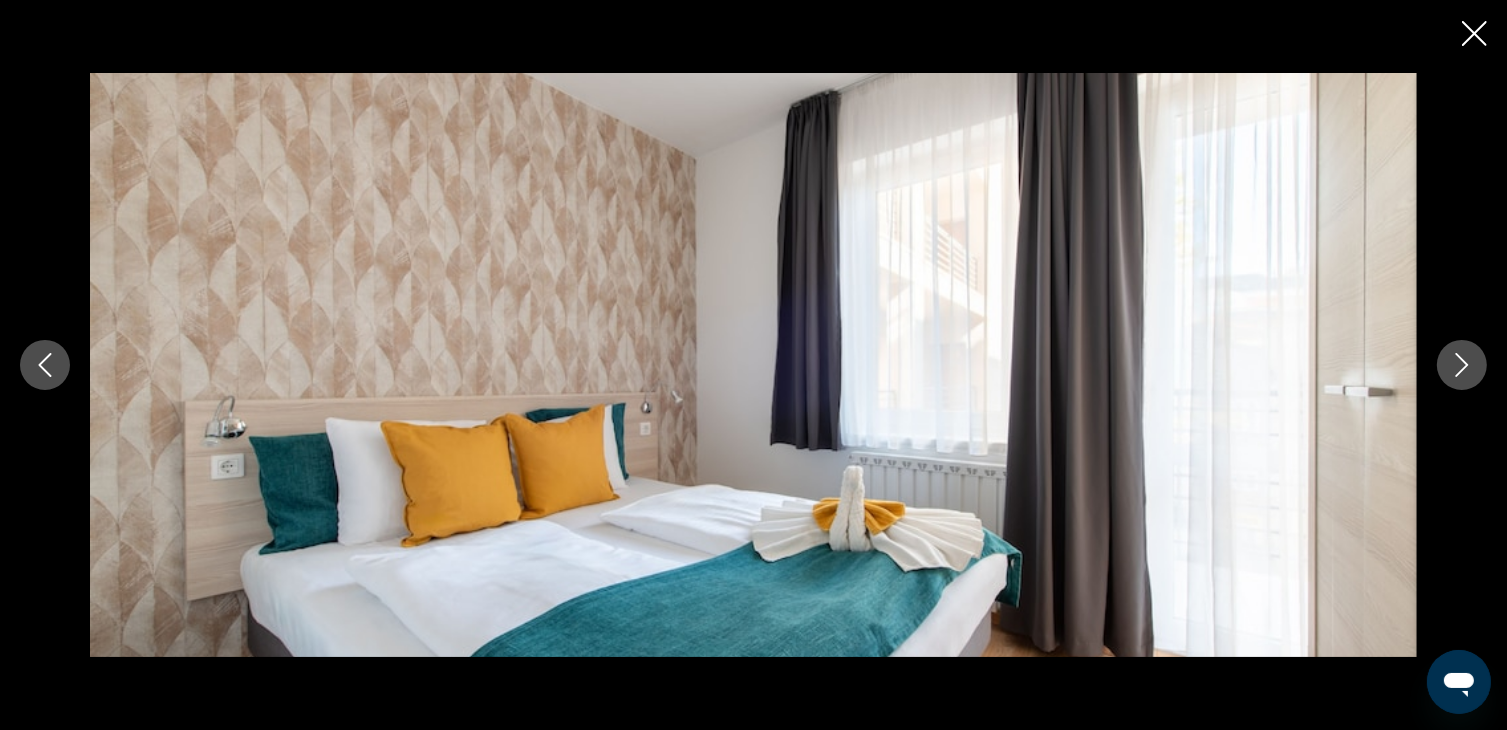 type 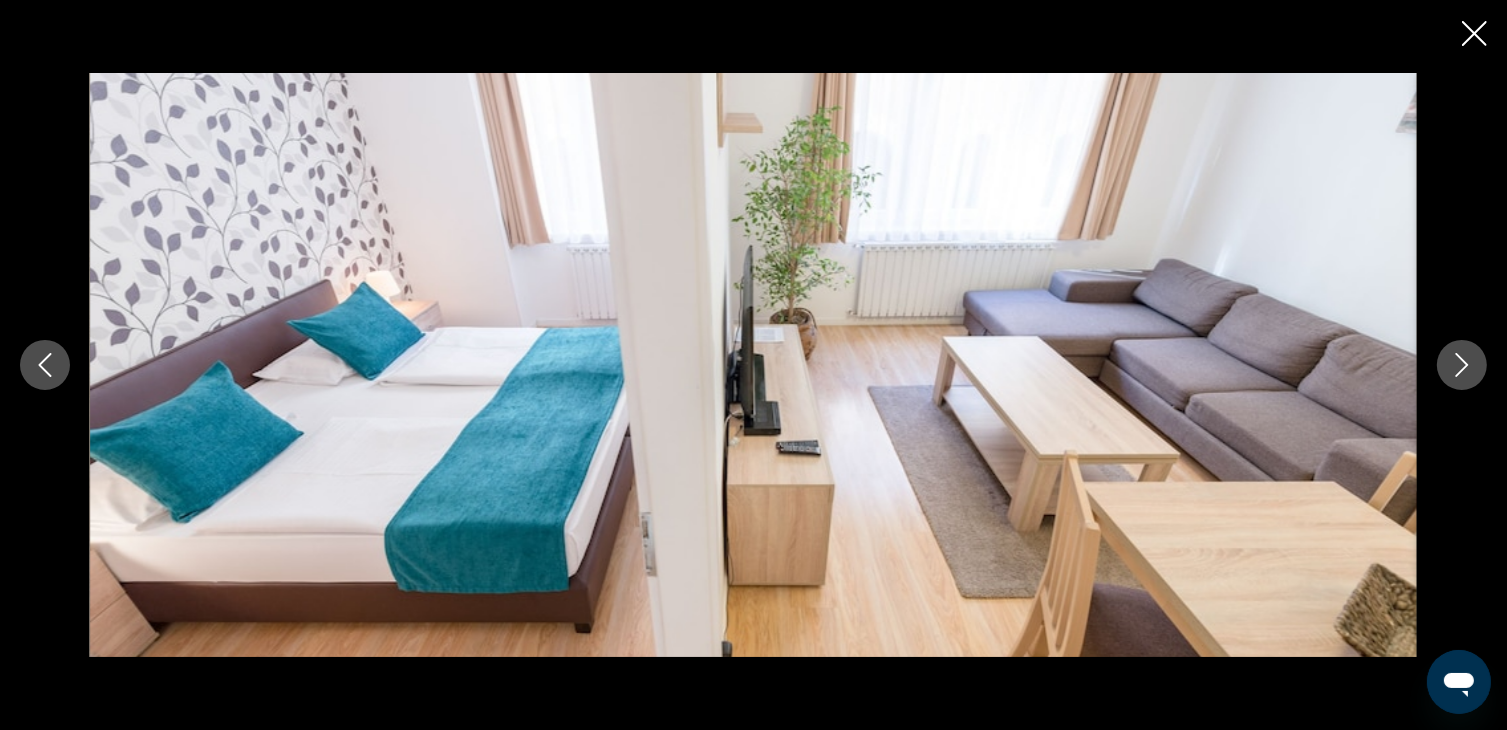 click at bounding box center (1462, 365) 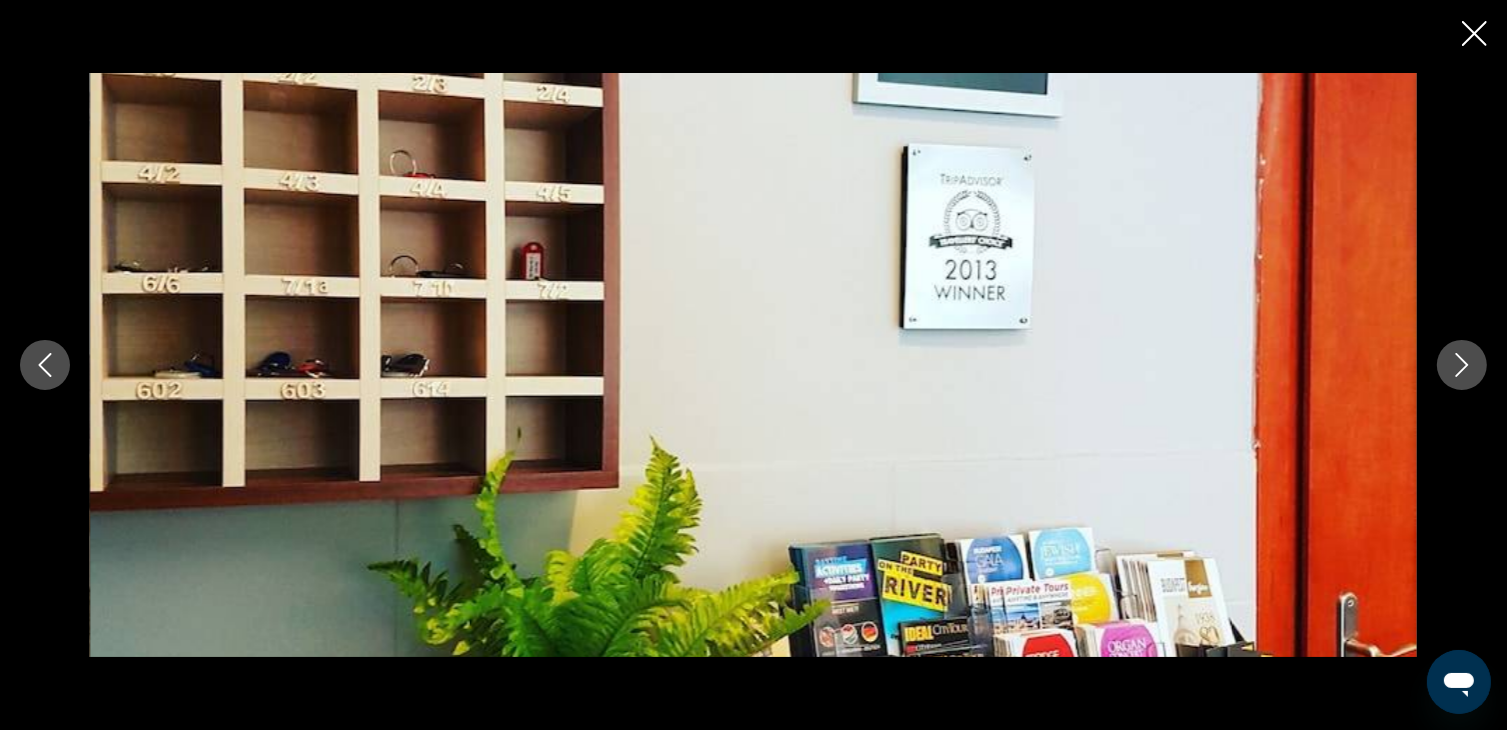 click at bounding box center [1462, 365] 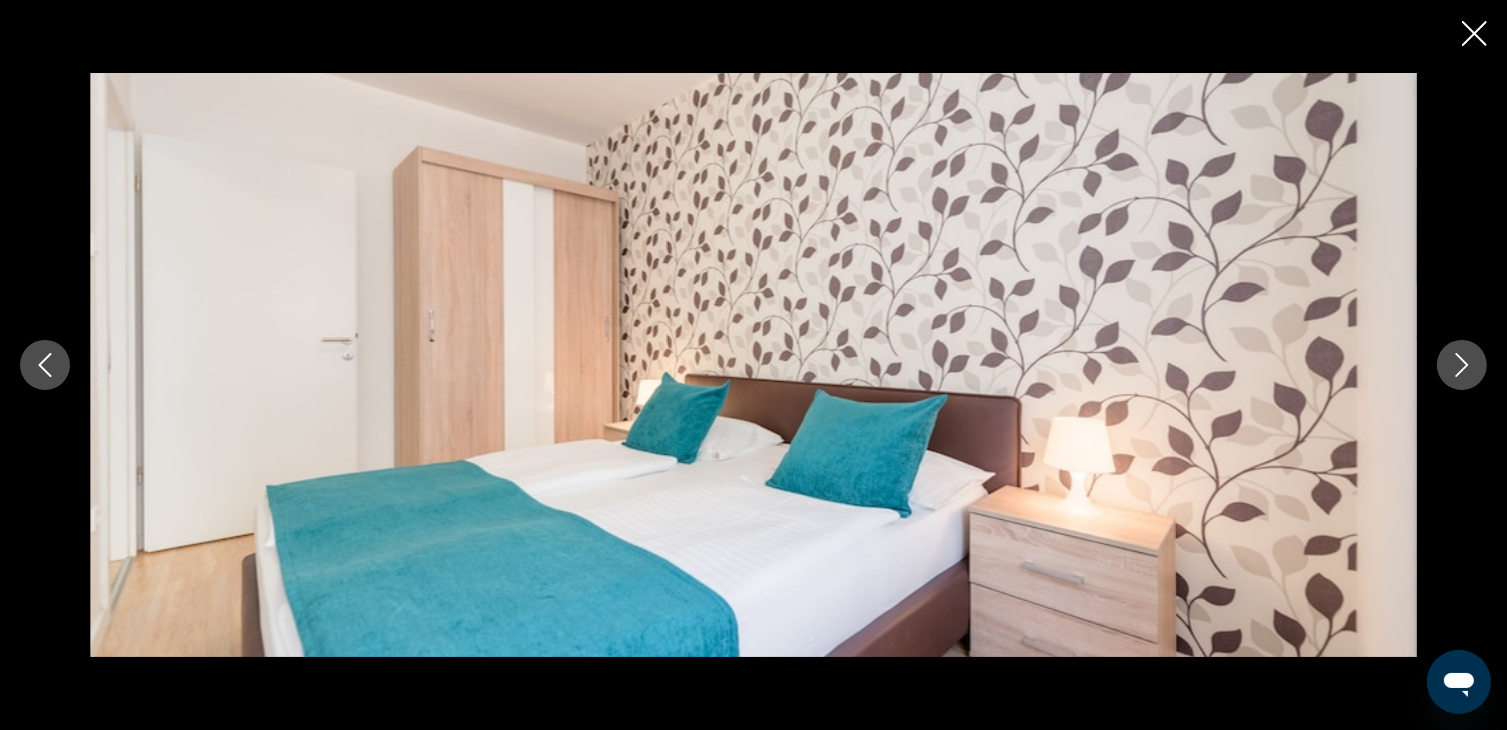 click 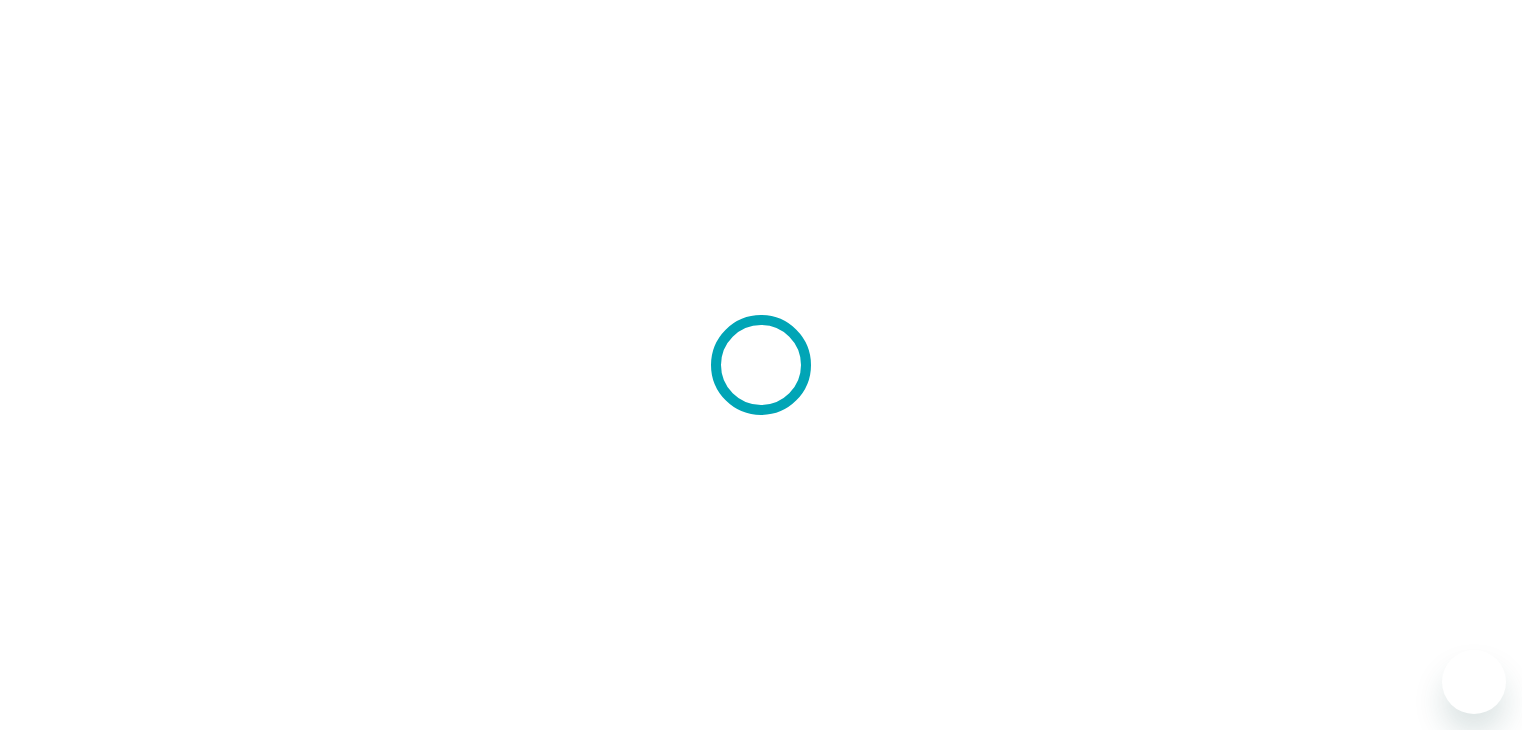 scroll, scrollTop: 0, scrollLeft: 0, axis: both 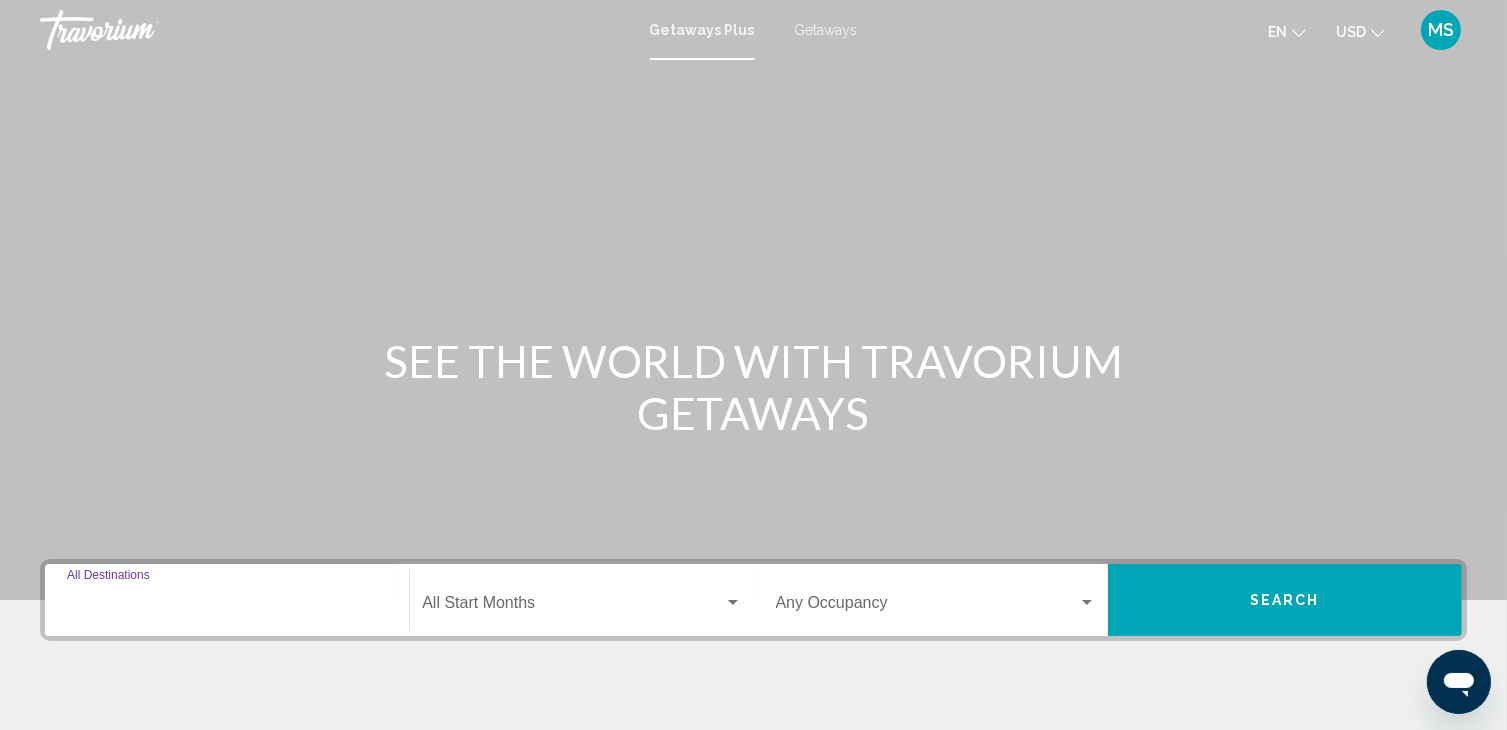 click on "Destination All Destinations" at bounding box center (227, 607) 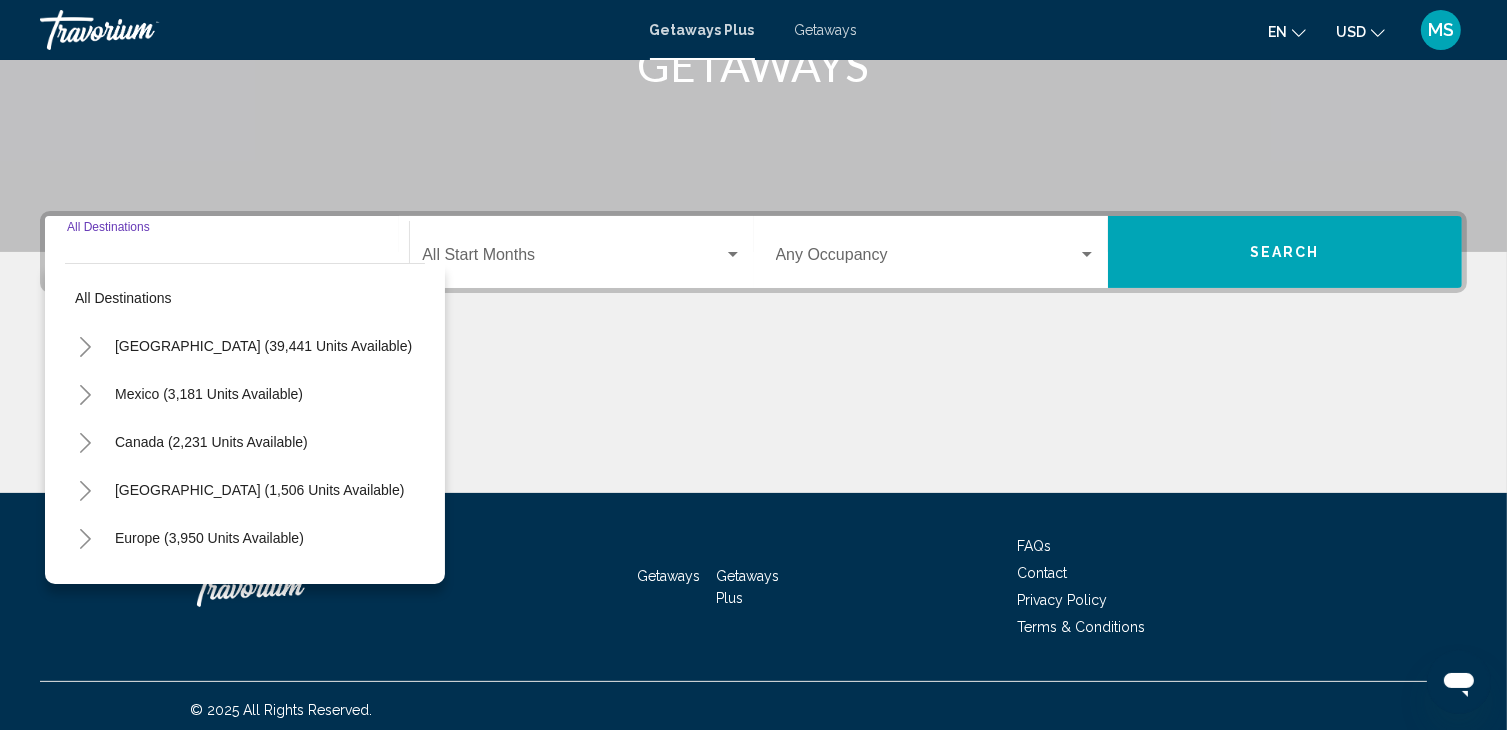 scroll, scrollTop: 355, scrollLeft: 0, axis: vertical 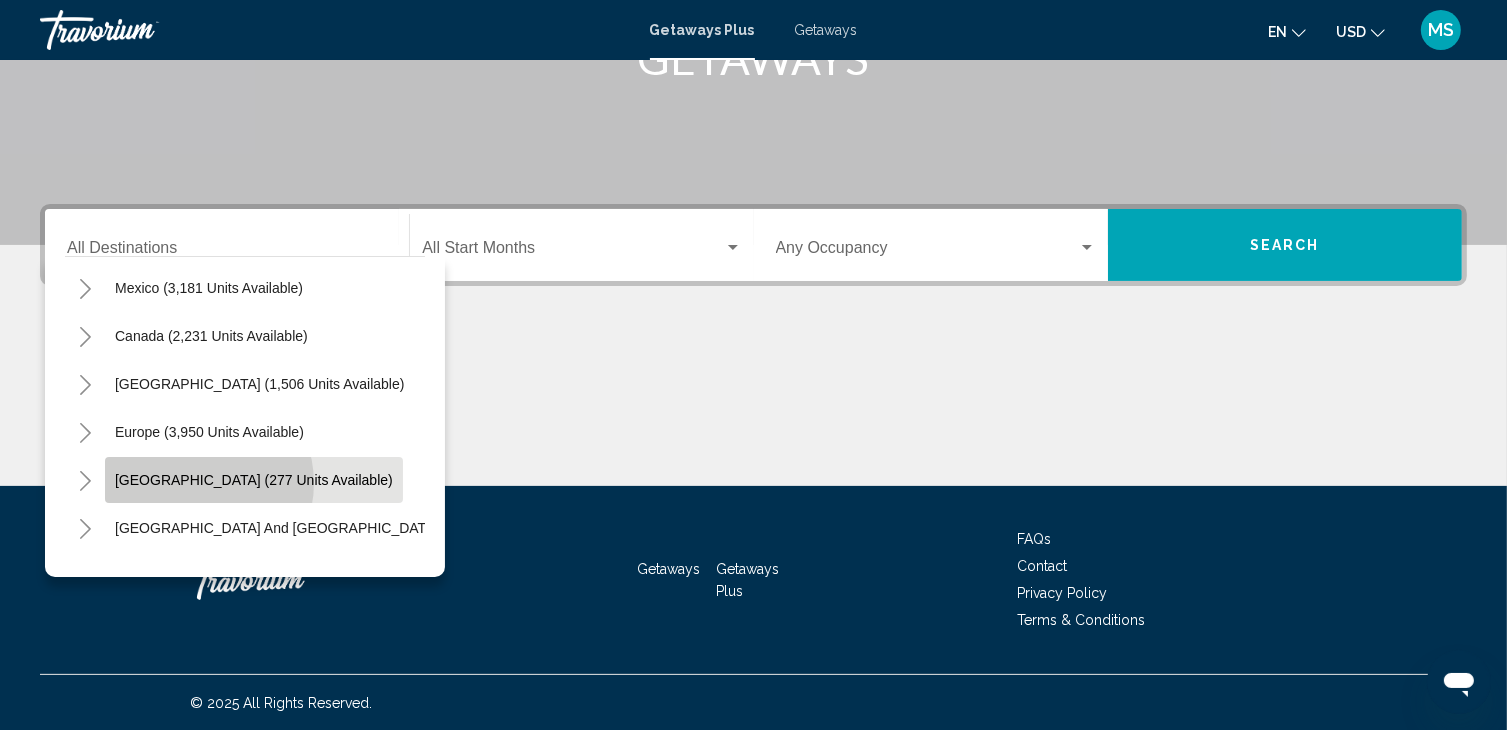 click on "[GEOGRAPHIC_DATA] (277 units available)" 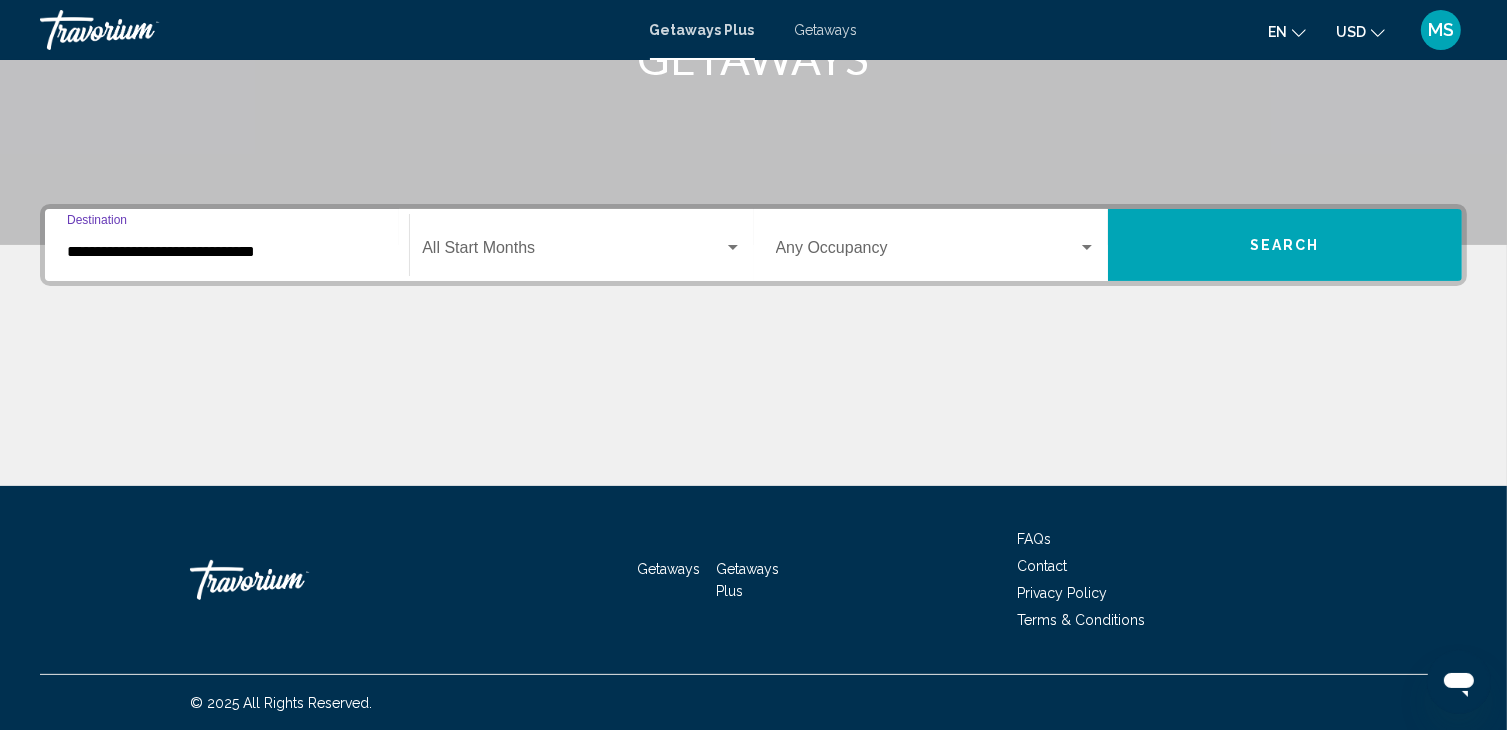 click on "**********" at bounding box center [227, 252] 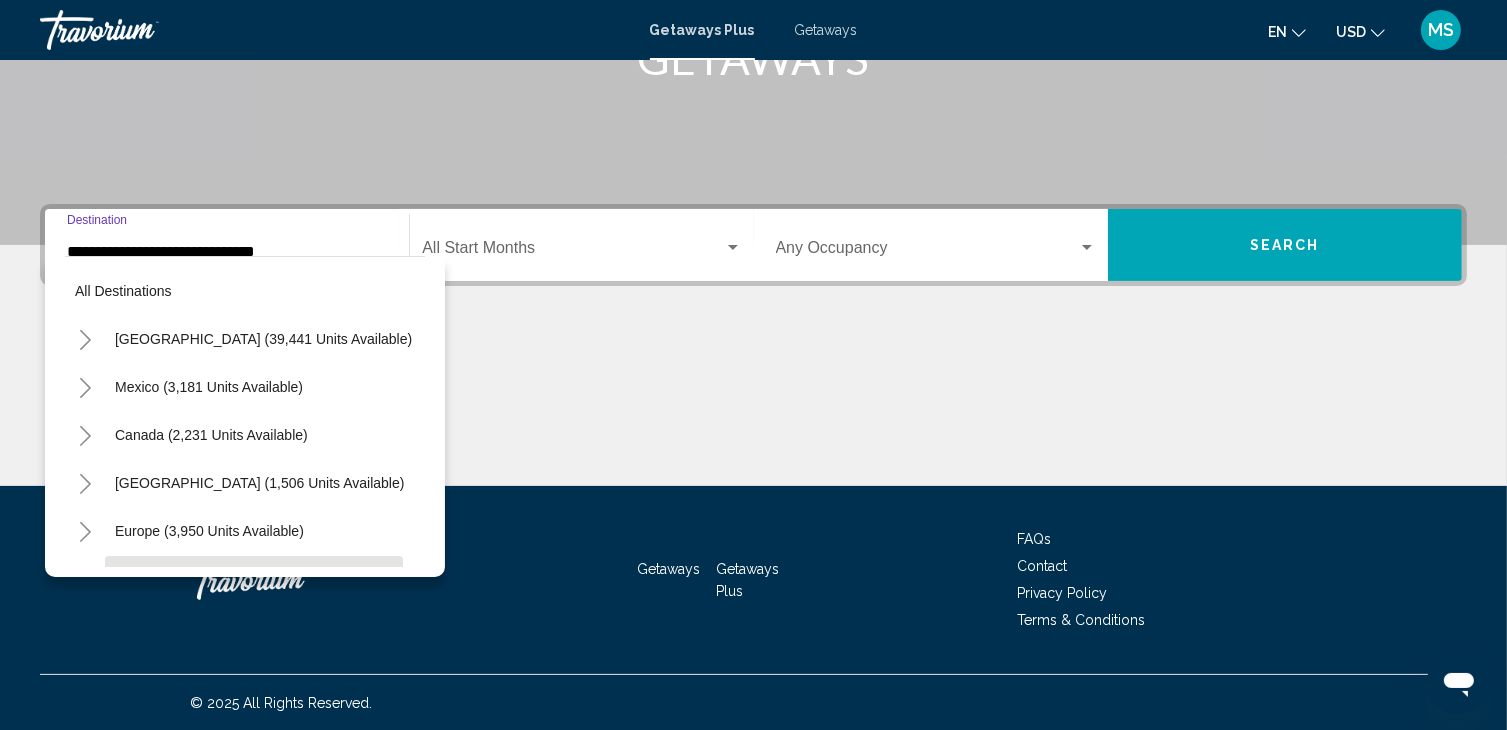 scroll, scrollTop: 174, scrollLeft: 0, axis: vertical 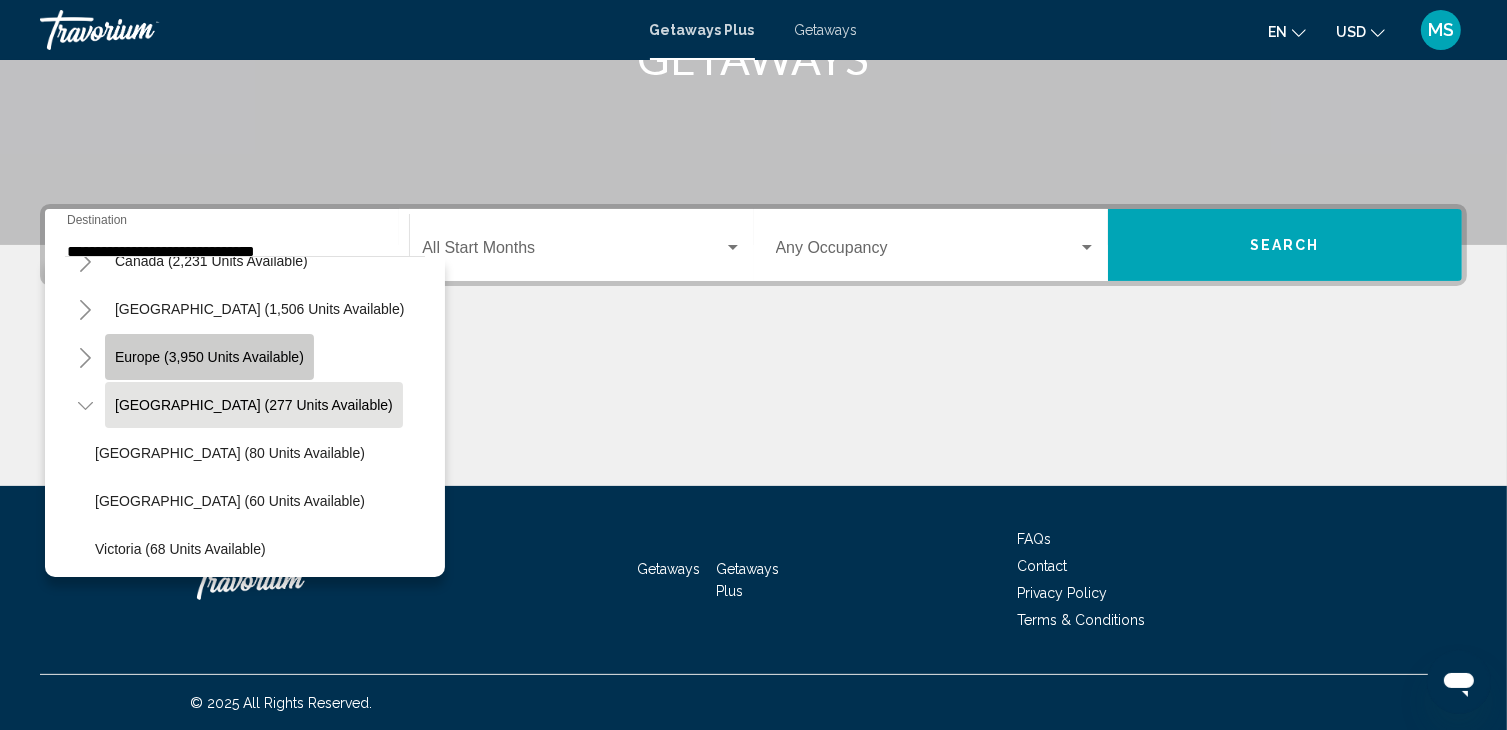click on "Europe (3,950 units available)" 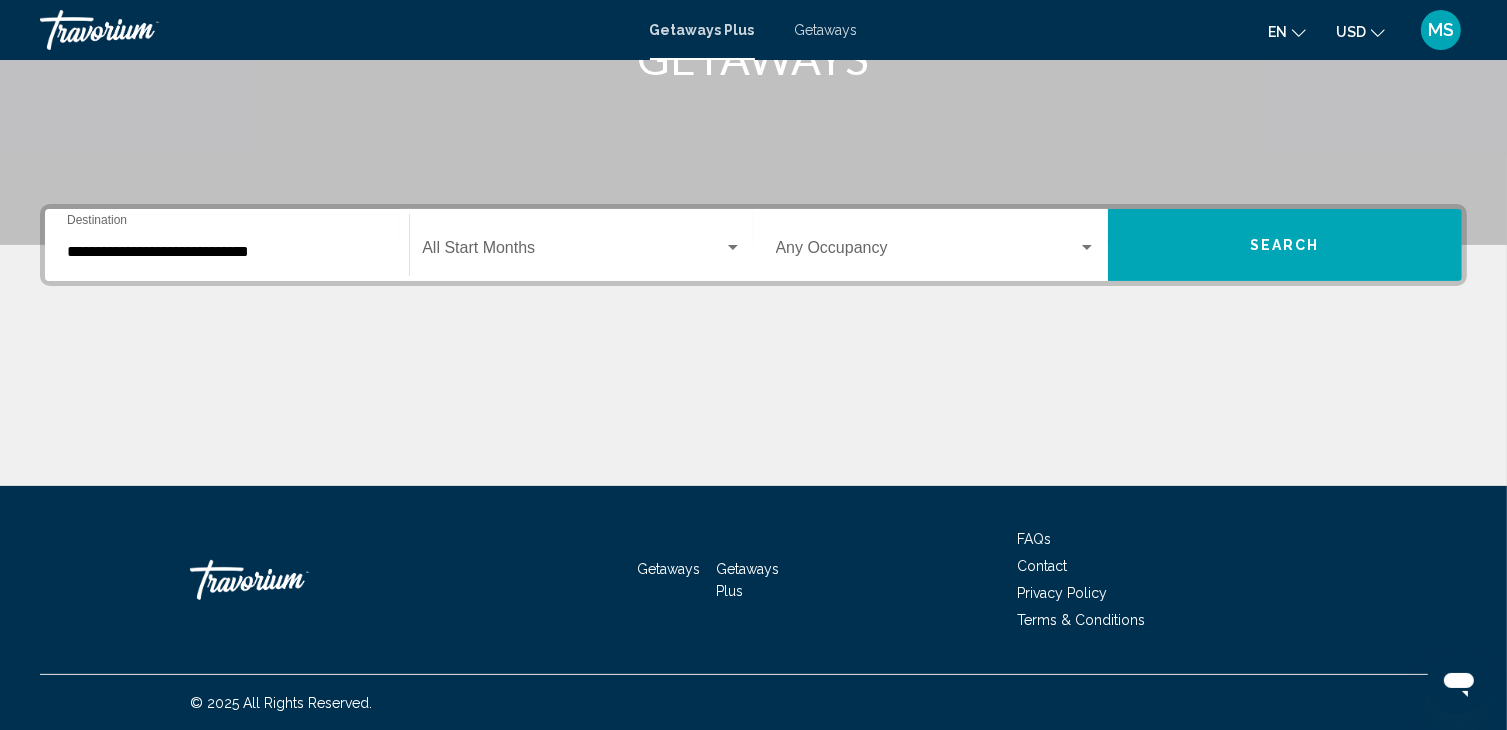 click on "**********" at bounding box center (227, 245) 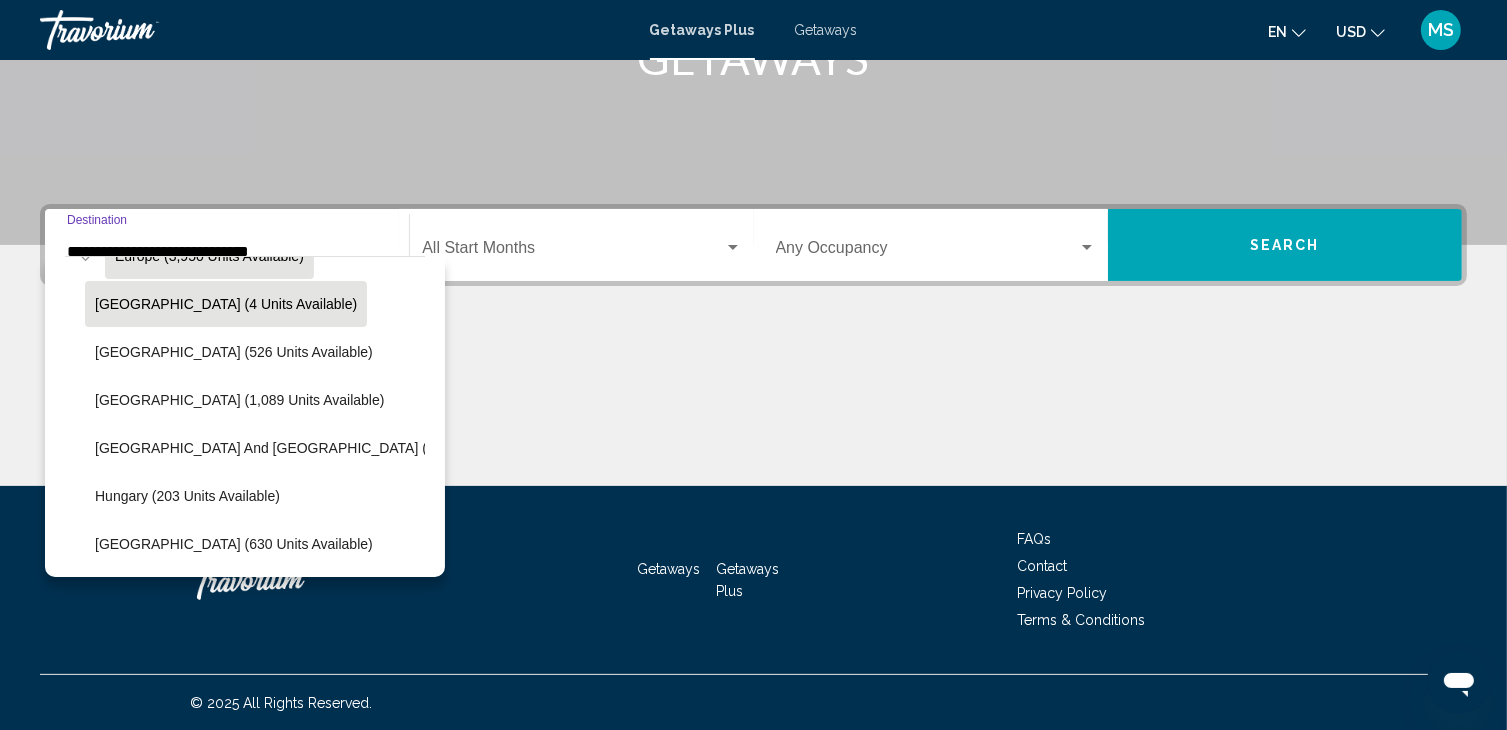 scroll, scrollTop: 302, scrollLeft: 0, axis: vertical 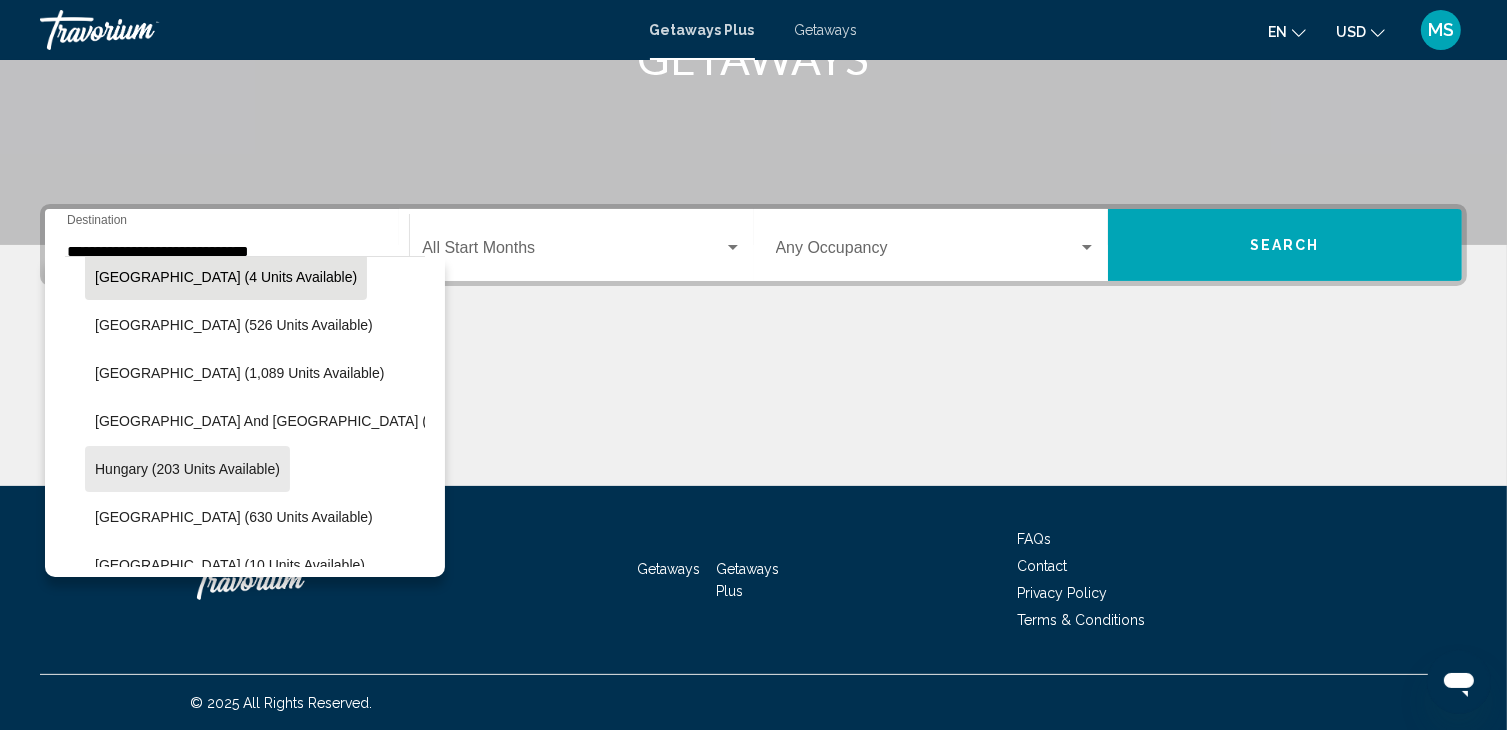 click on "Hungary (203 units available)" 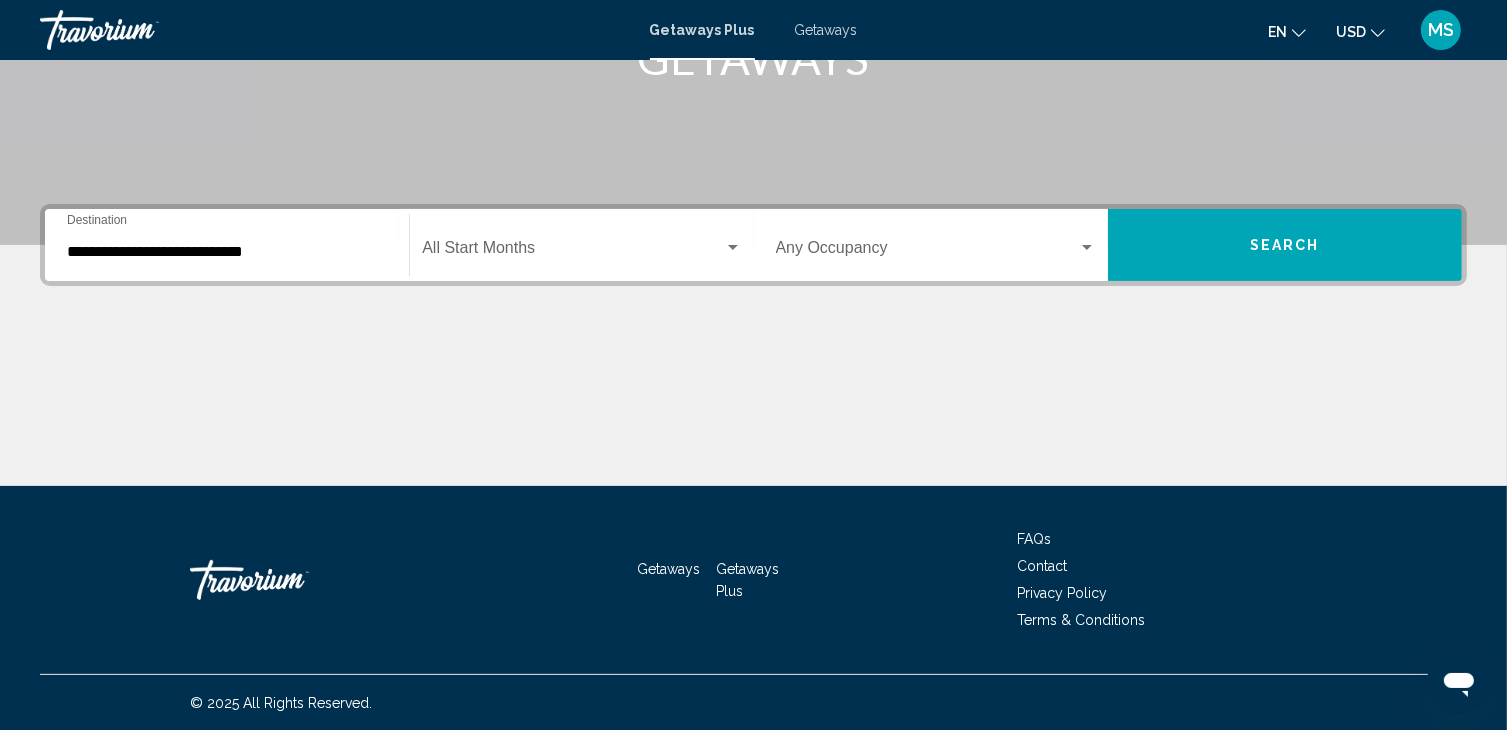 click on "Start Month All Start Months" 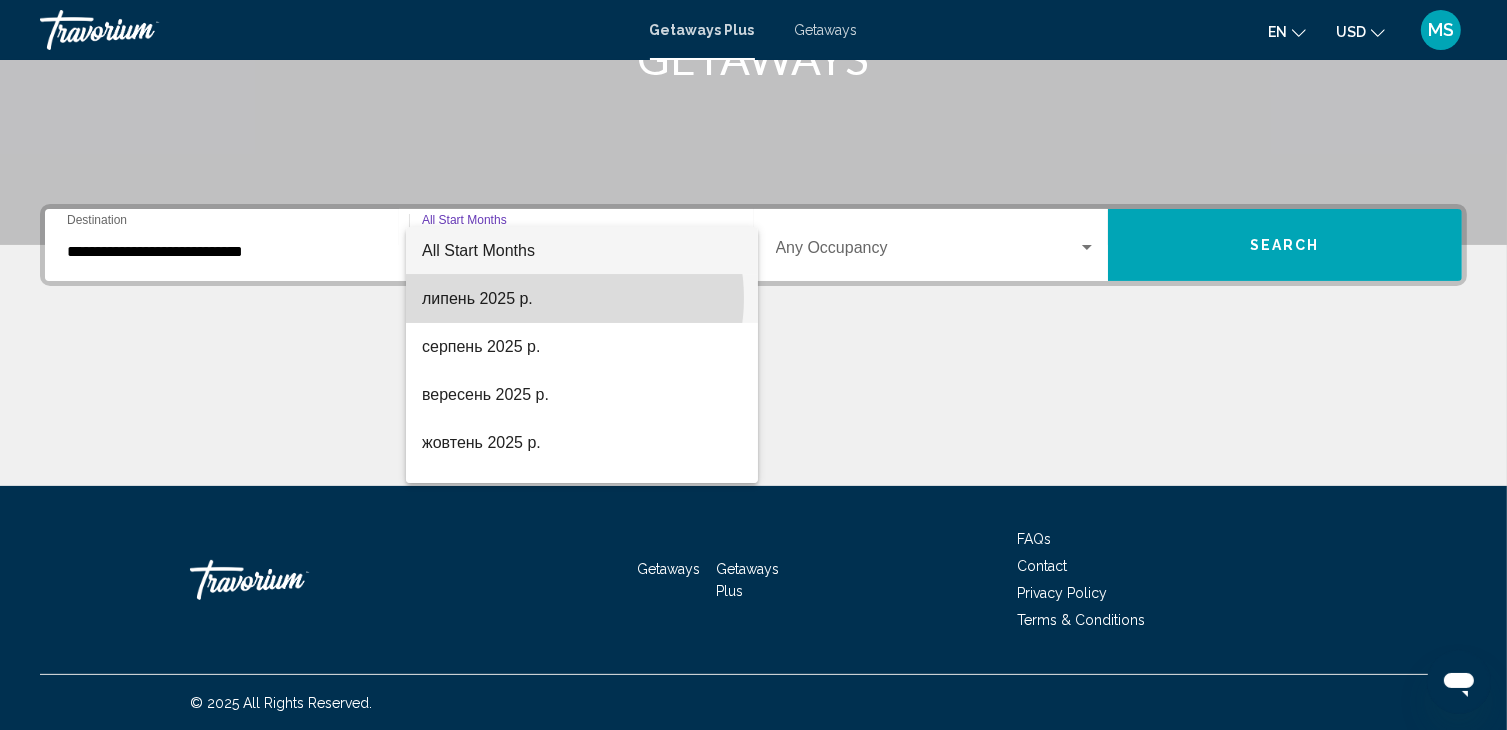 click on "липень 2025 р." at bounding box center [582, 299] 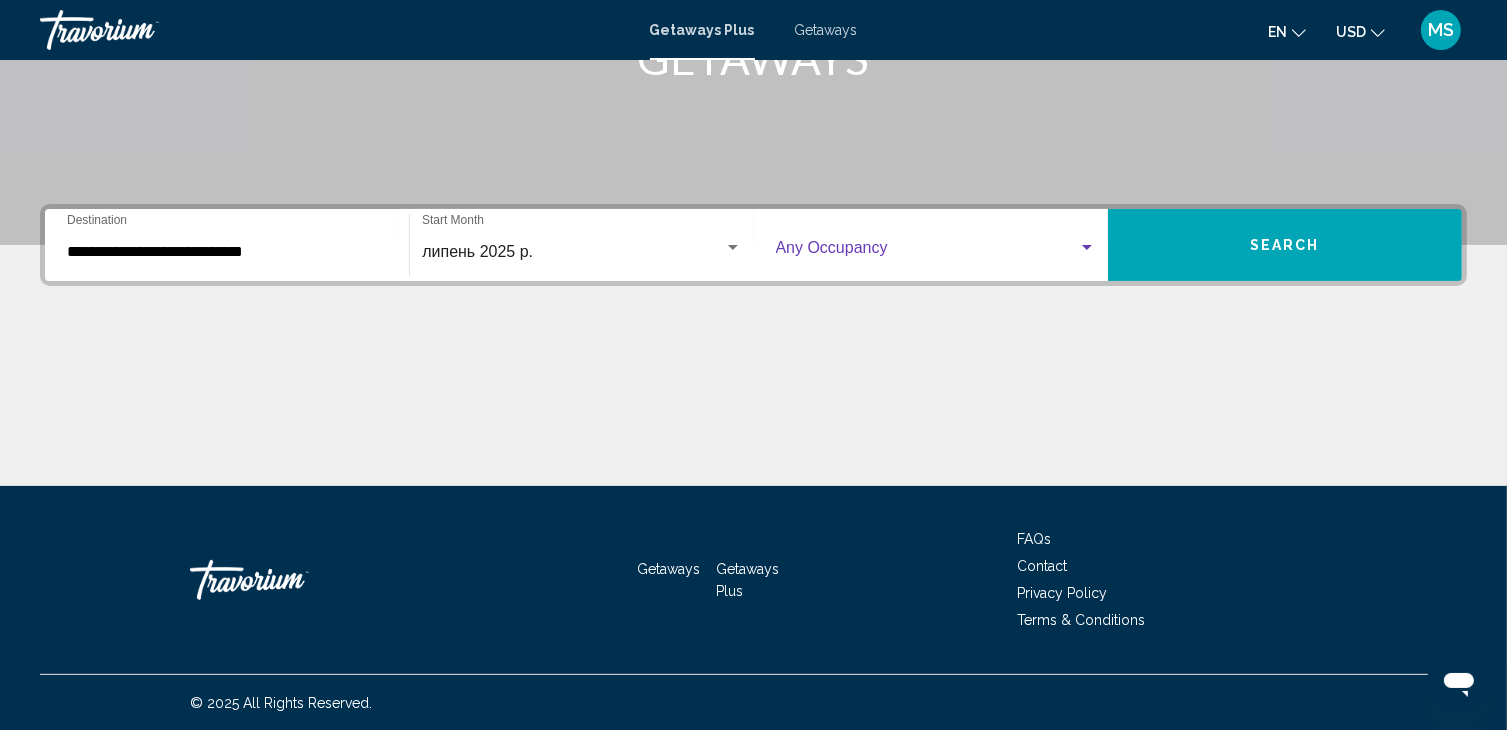 click at bounding box center [927, 252] 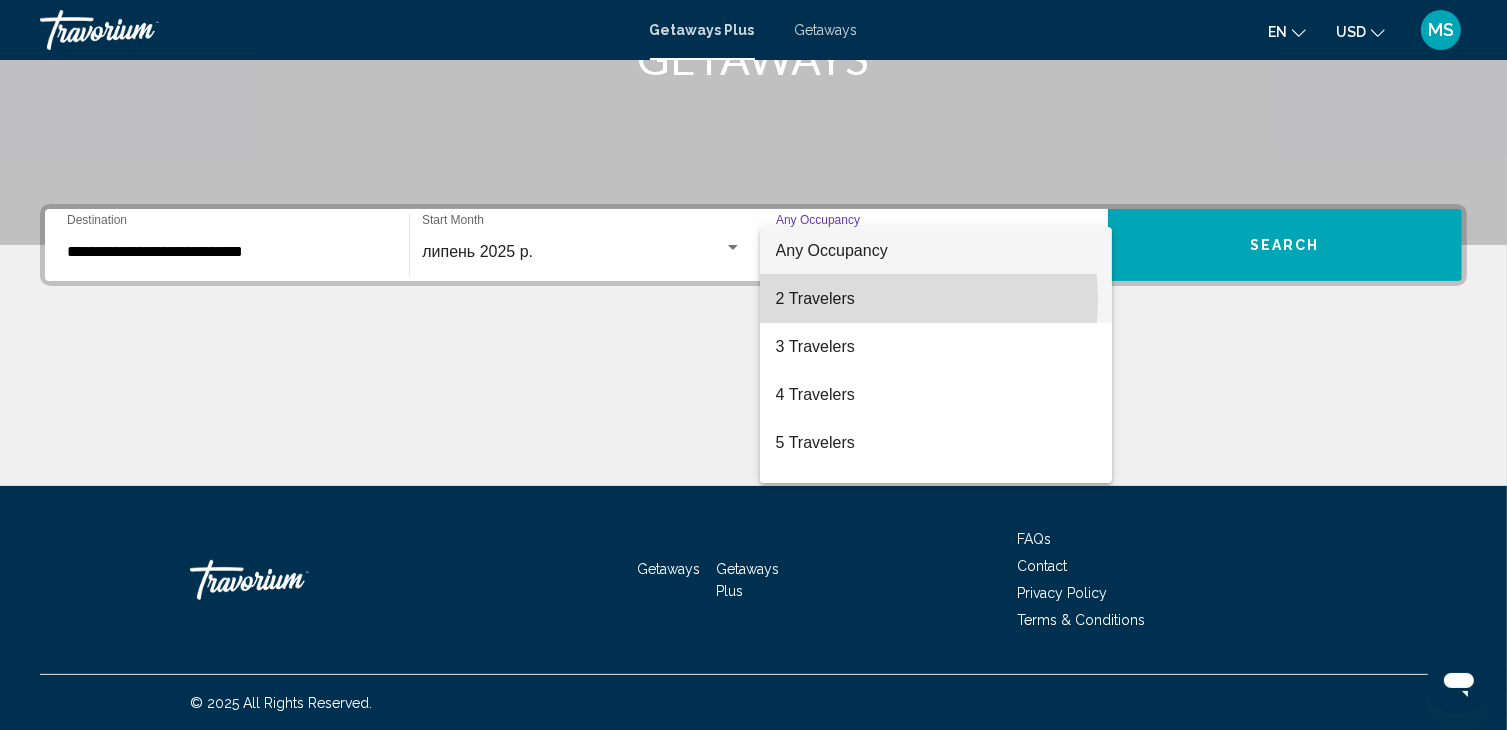 click on "2 Travelers" at bounding box center (936, 299) 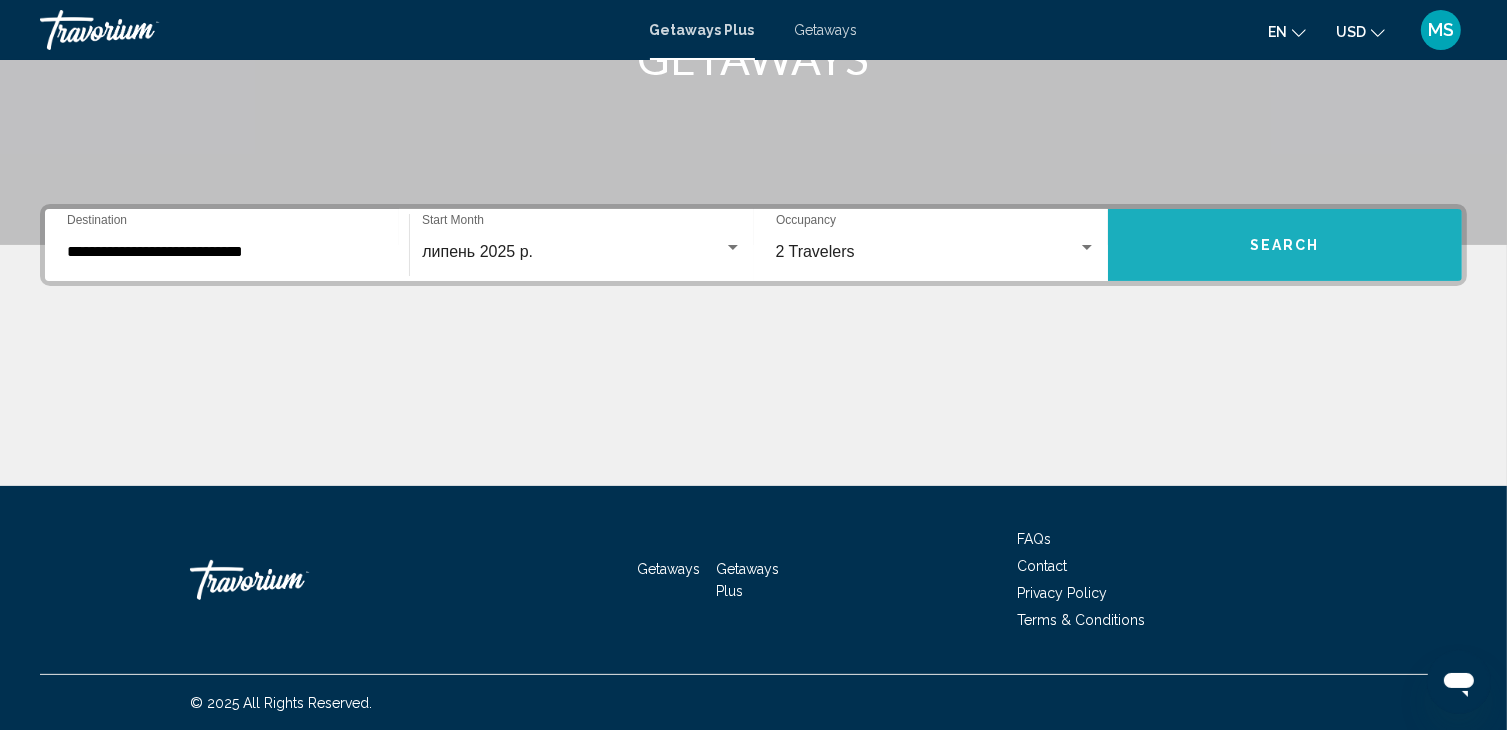 click on "Search" at bounding box center [1285, 245] 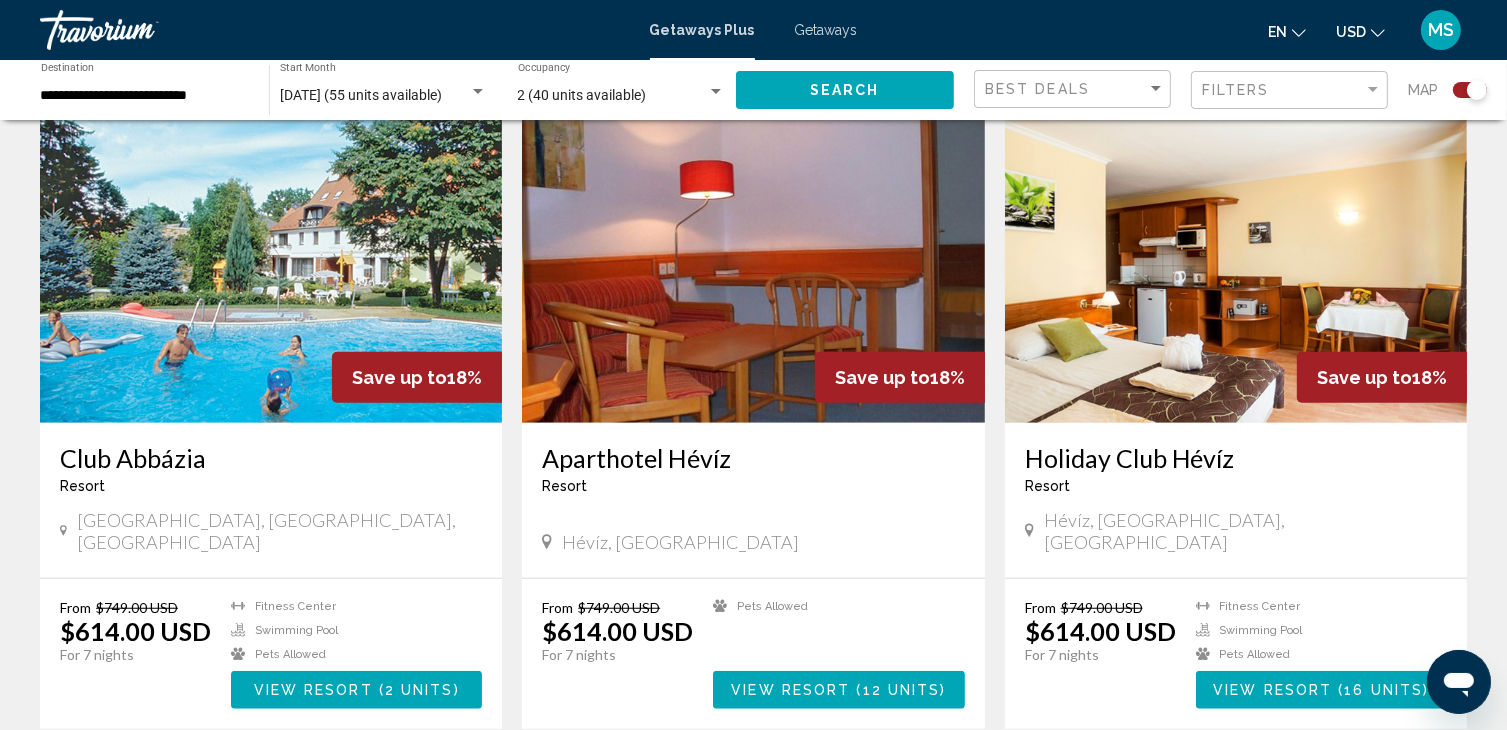 scroll, scrollTop: 1394, scrollLeft: 0, axis: vertical 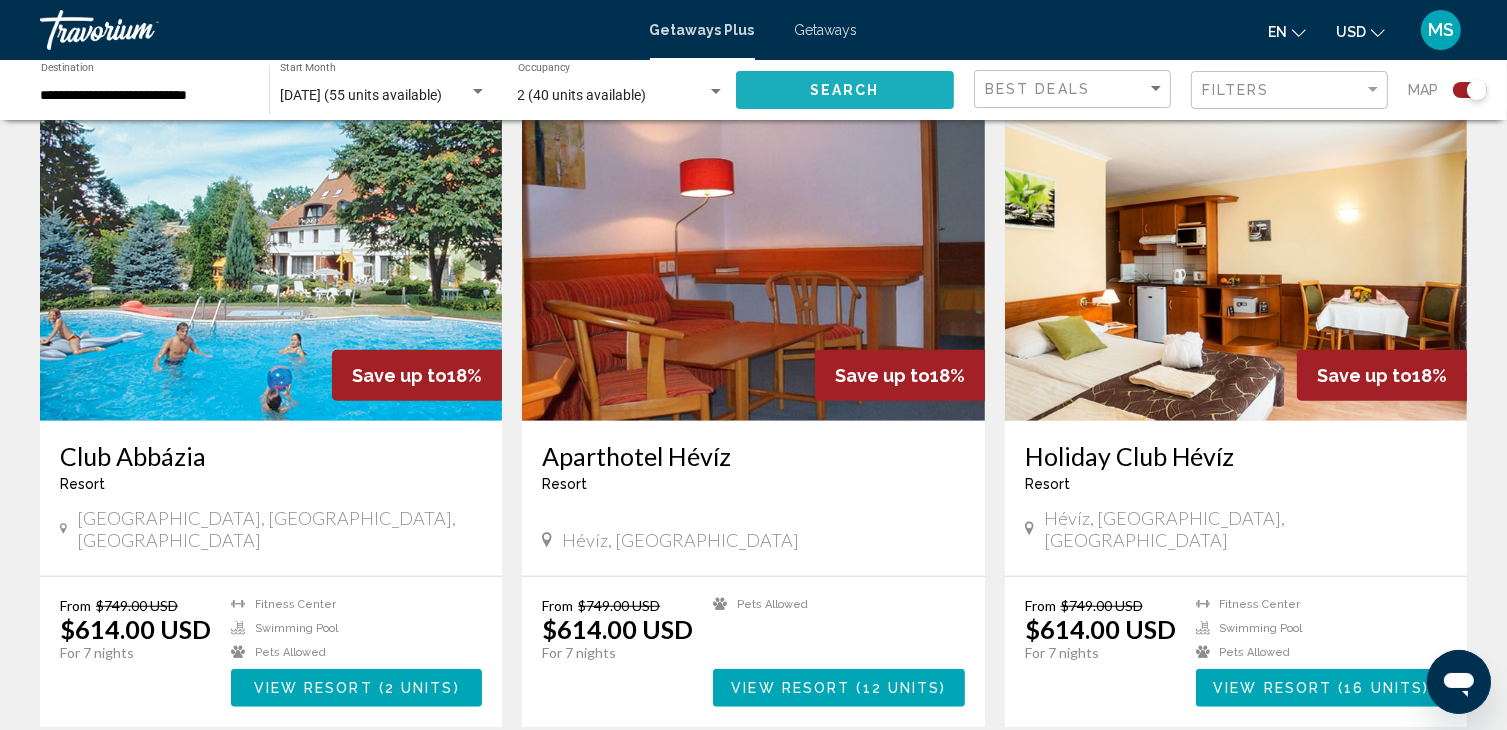 click on "Search" 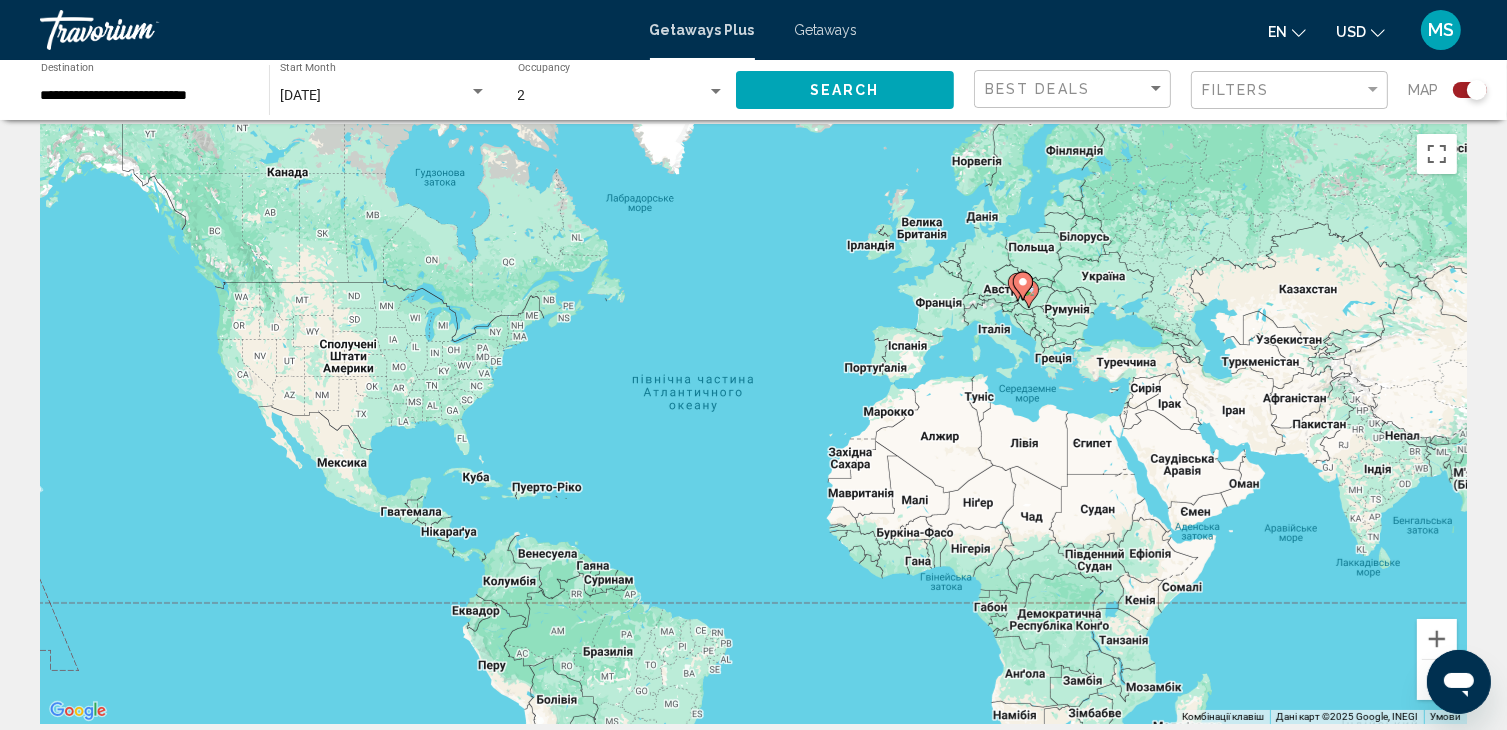 scroll, scrollTop: 0, scrollLeft: 0, axis: both 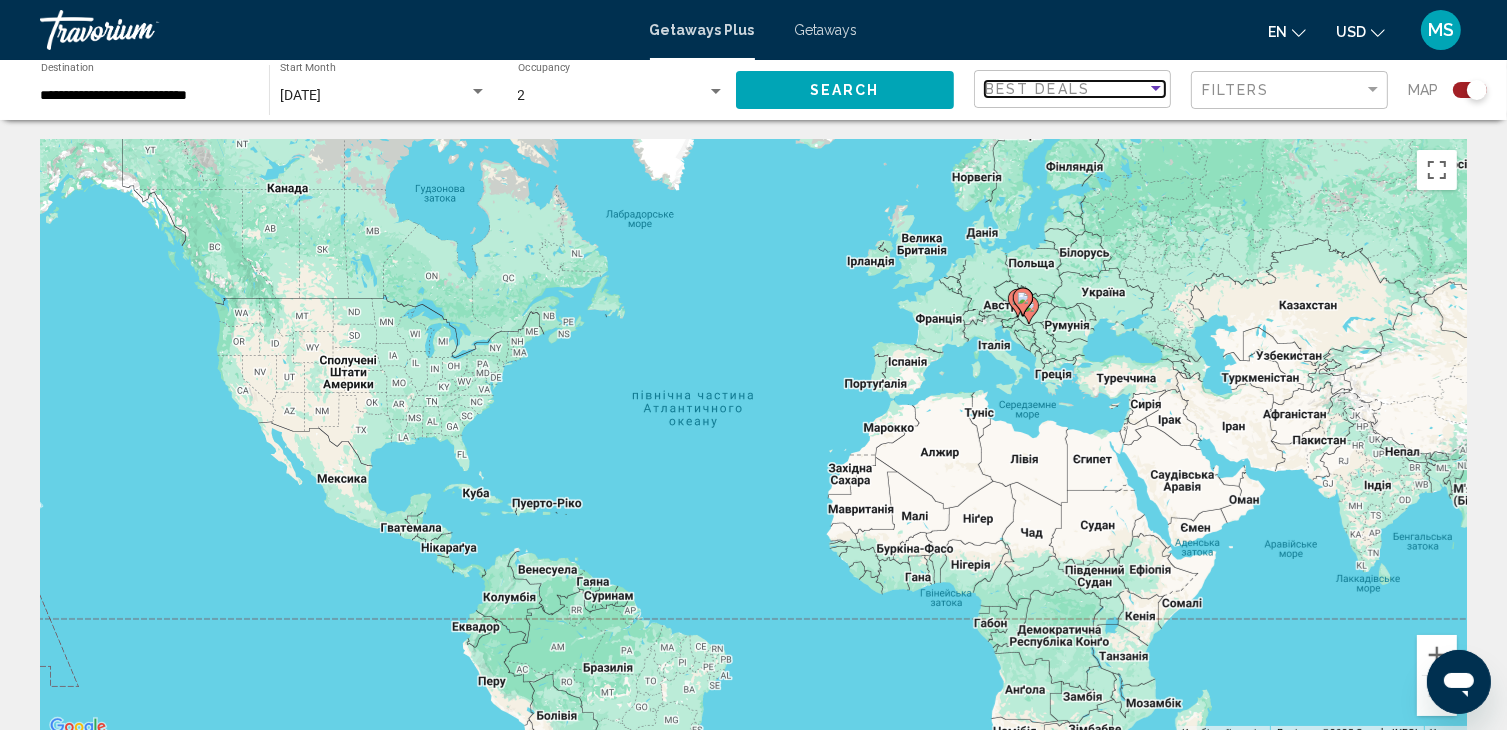 click on "Best Deals" at bounding box center [1037, 89] 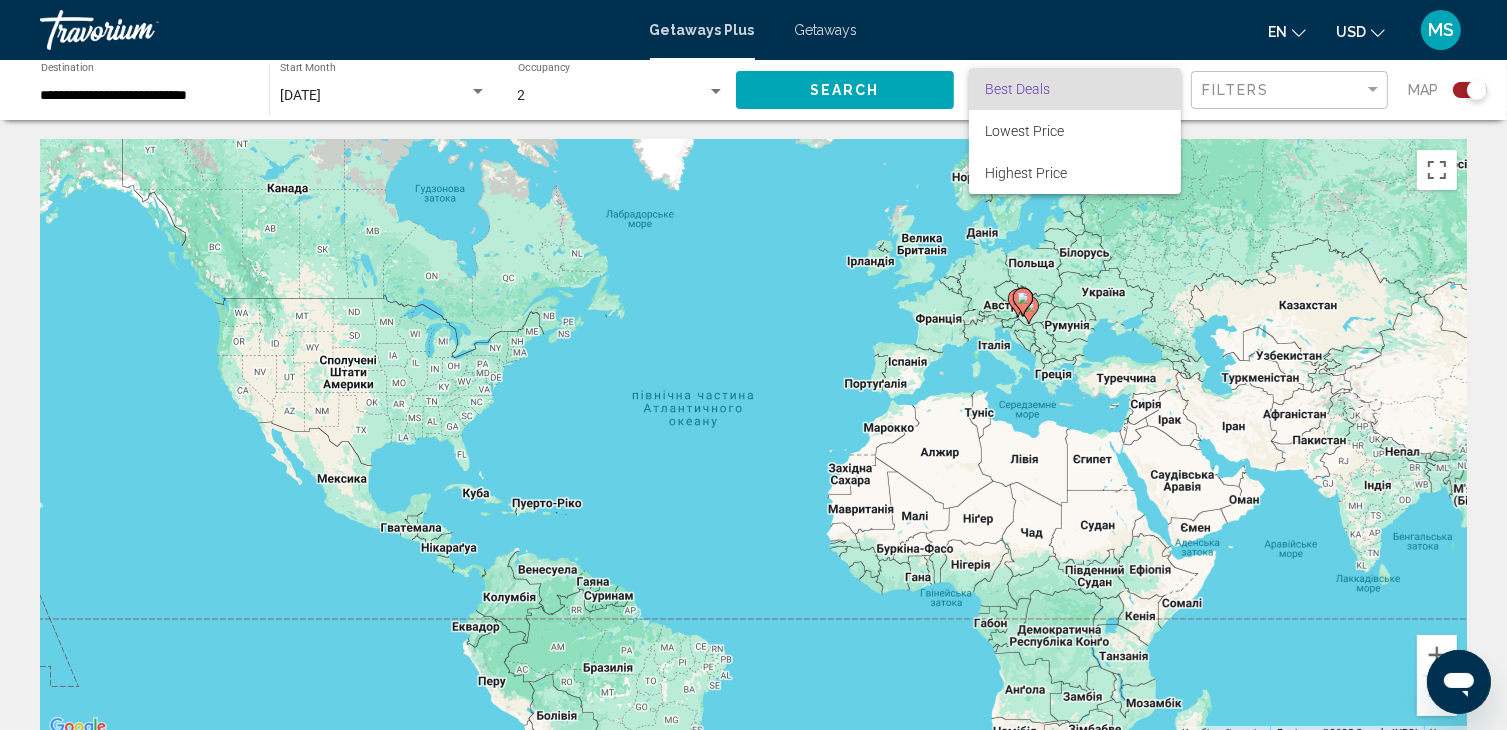 click at bounding box center [753, 365] 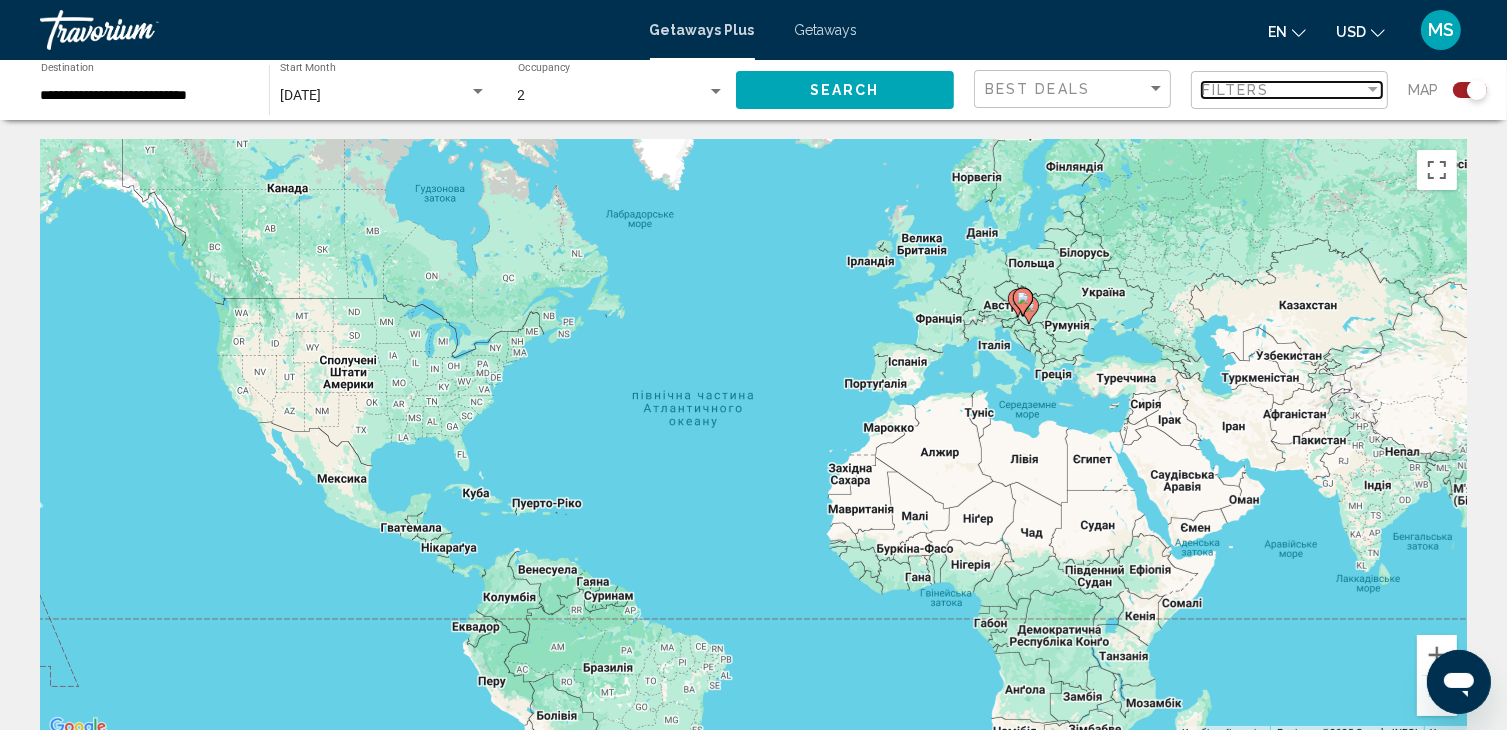 click on "Filters" at bounding box center [1236, 90] 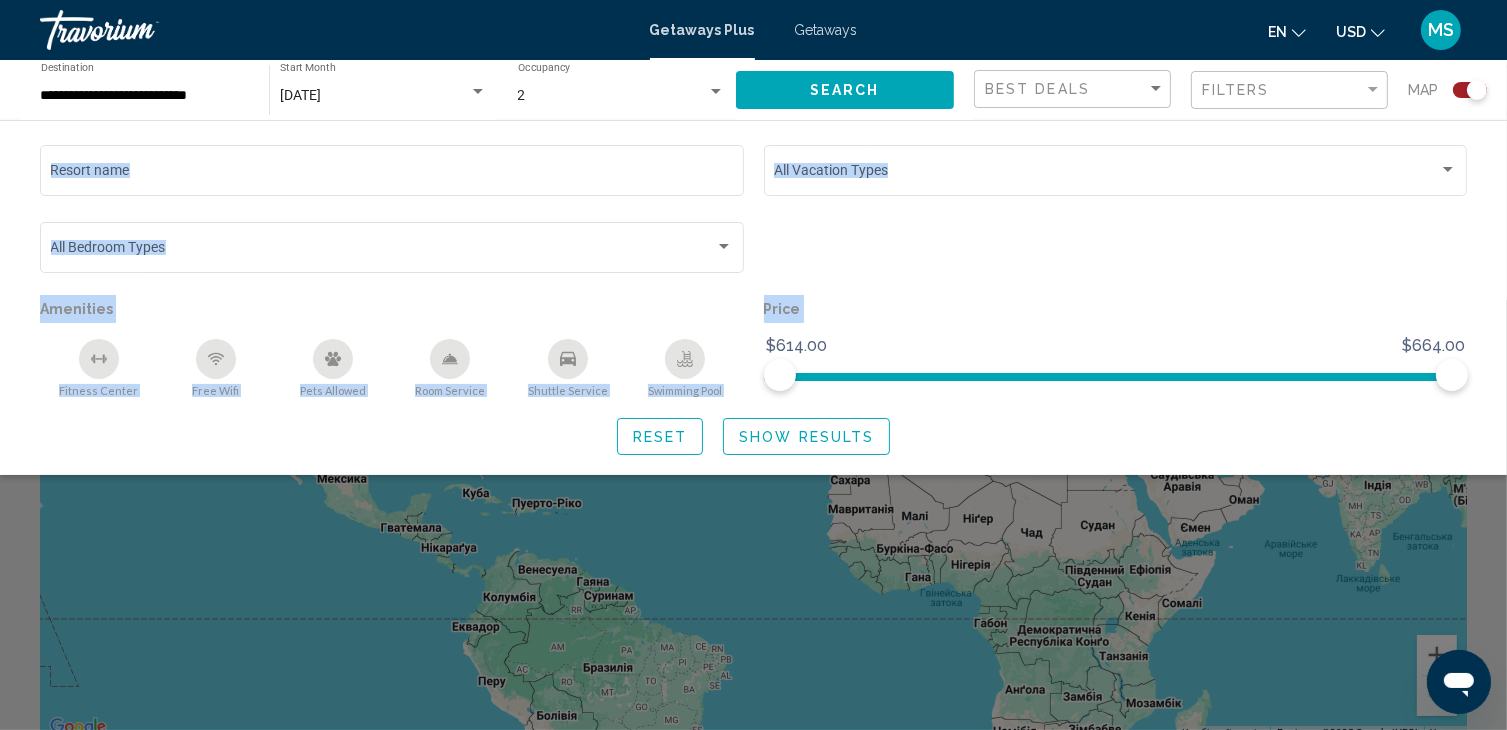 drag, startPoint x: 521, startPoint y: 155, endPoint x: -8, endPoint y: 182, distance: 529.6886 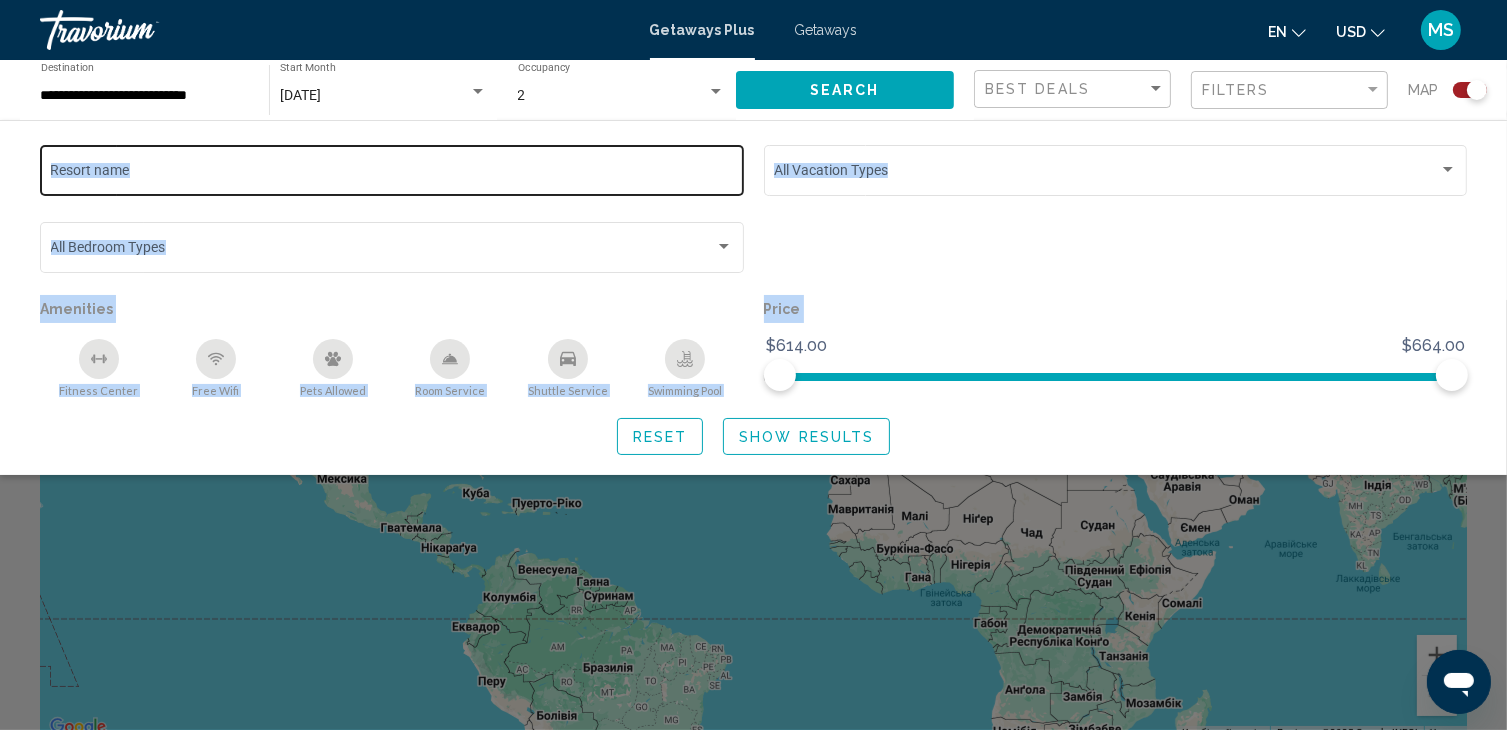 click on "Resort name" at bounding box center [392, 174] 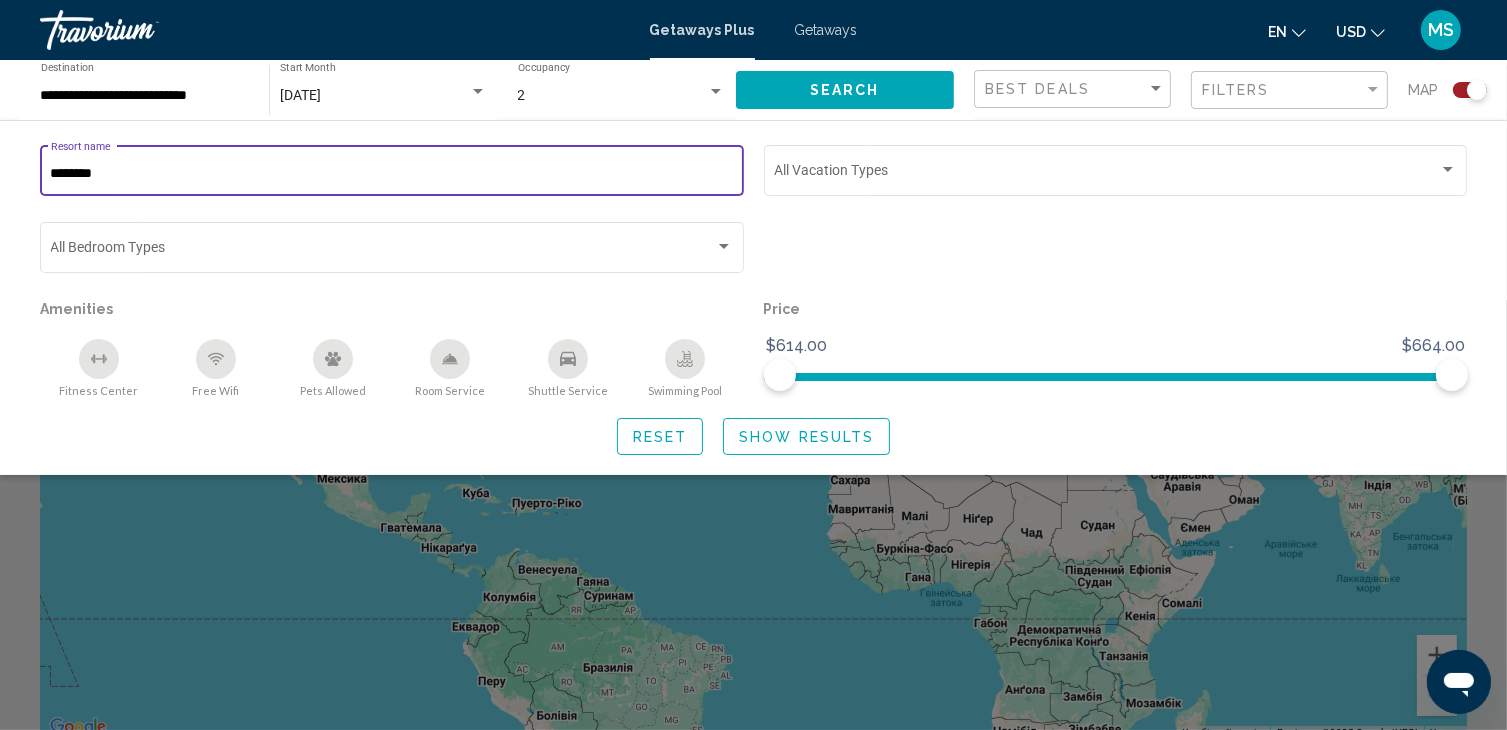 type on "********" 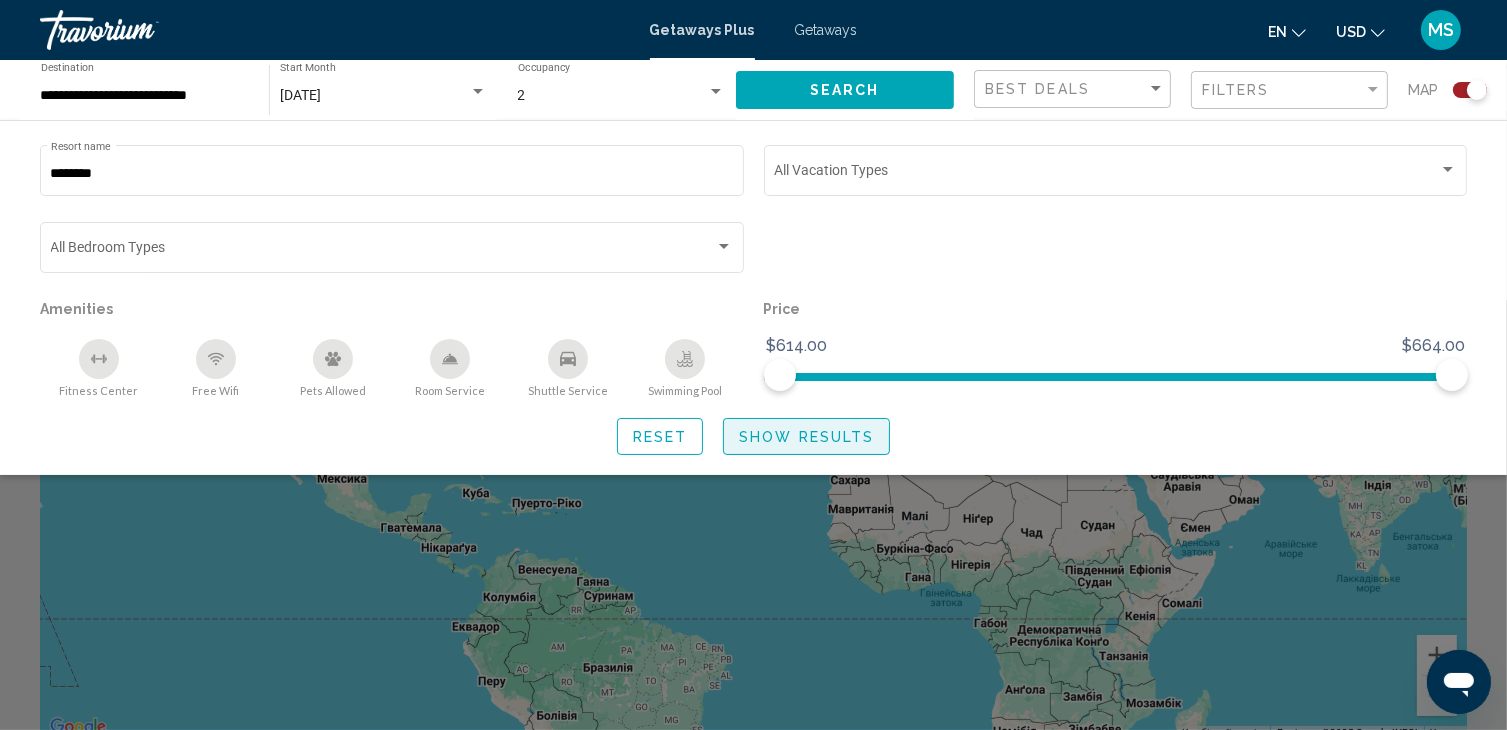 click on "Show Results" 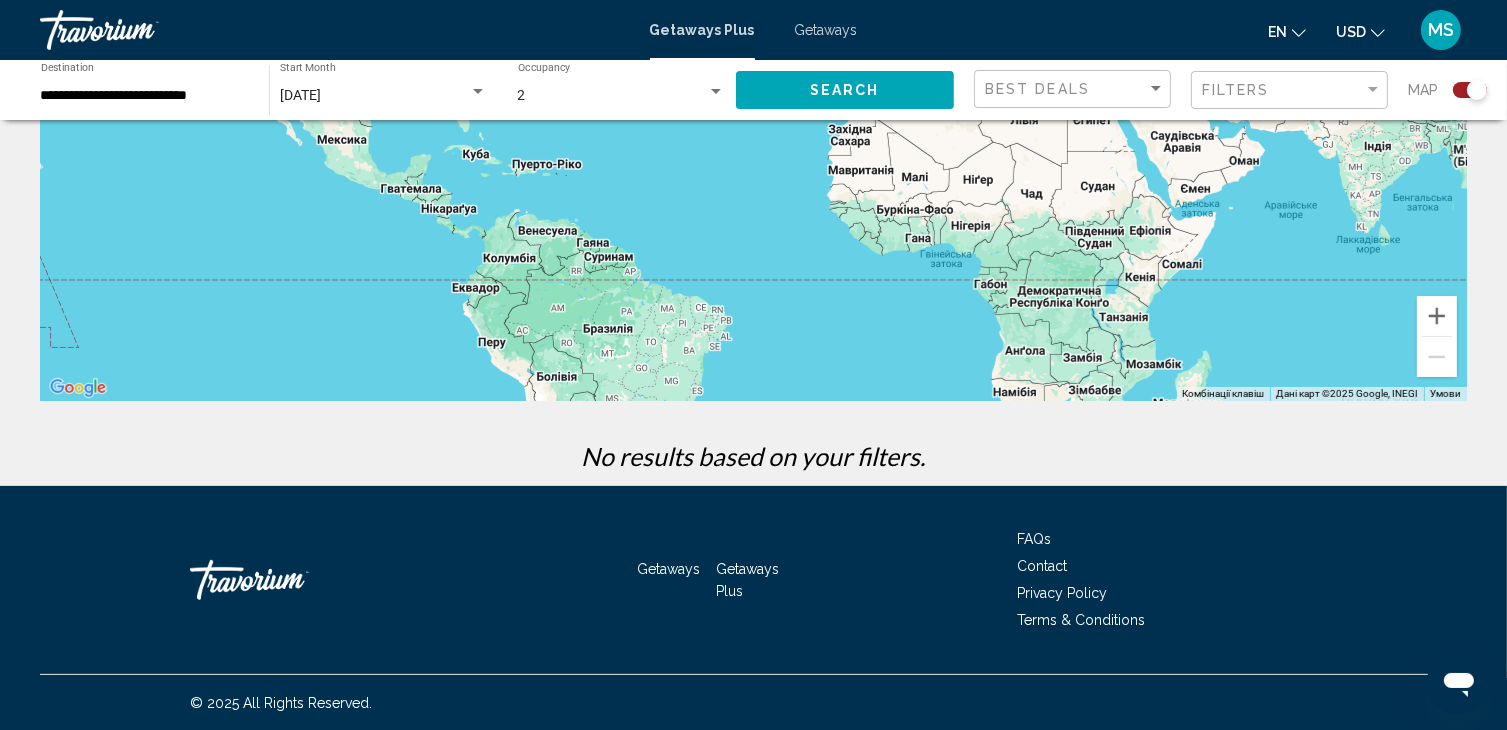 scroll, scrollTop: 0, scrollLeft: 0, axis: both 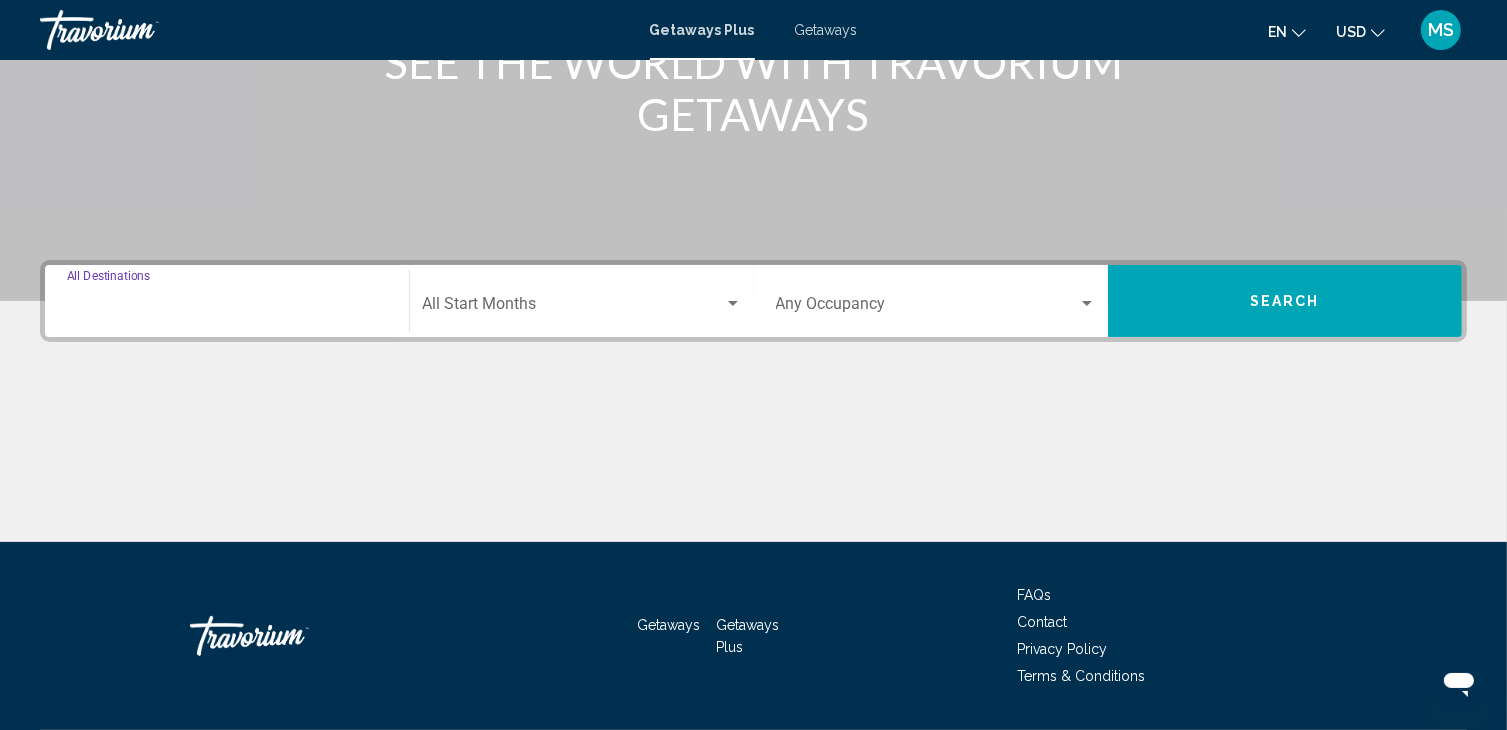 click on "Destination All Destinations" at bounding box center (227, 308) 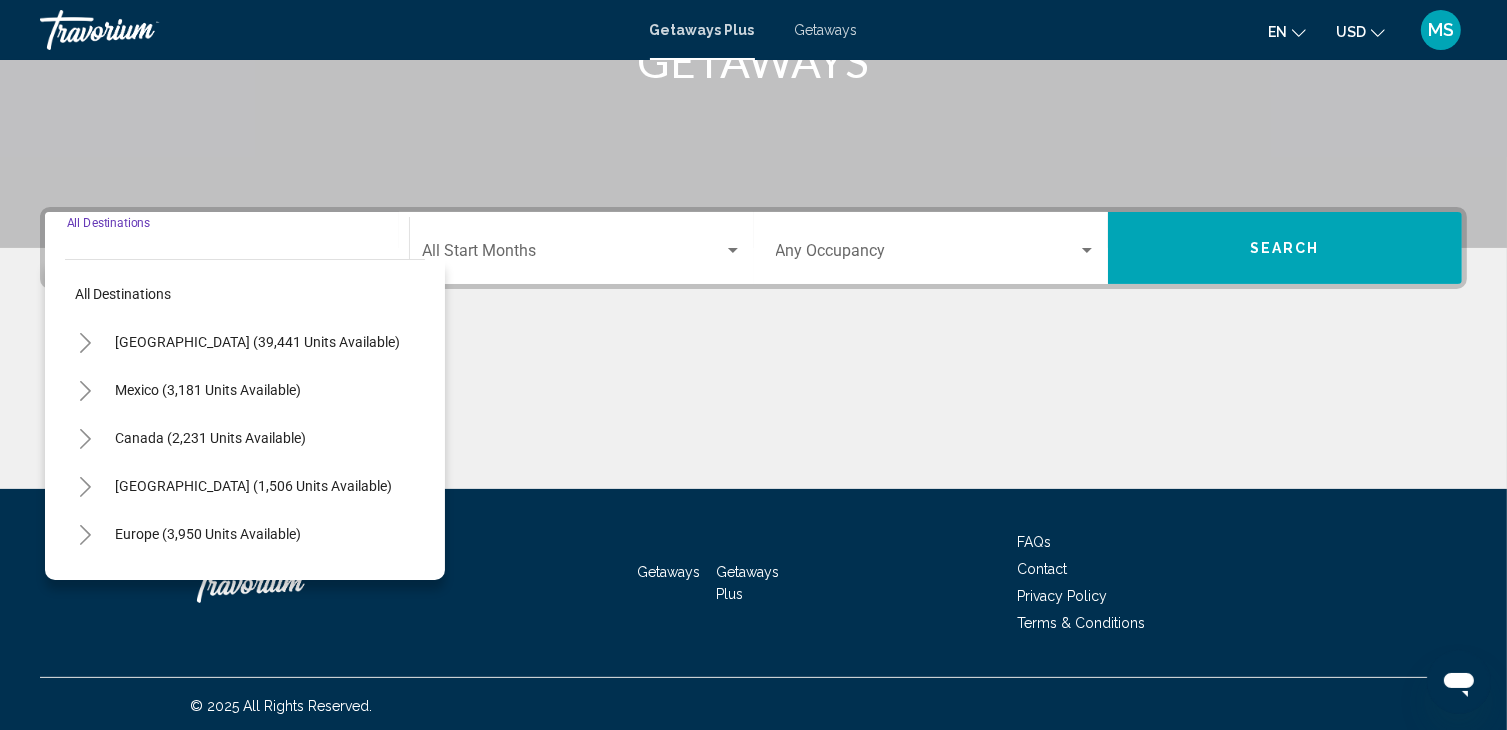 scroll, scrollTop: 355, scrollLeft: 0, axis: vertical 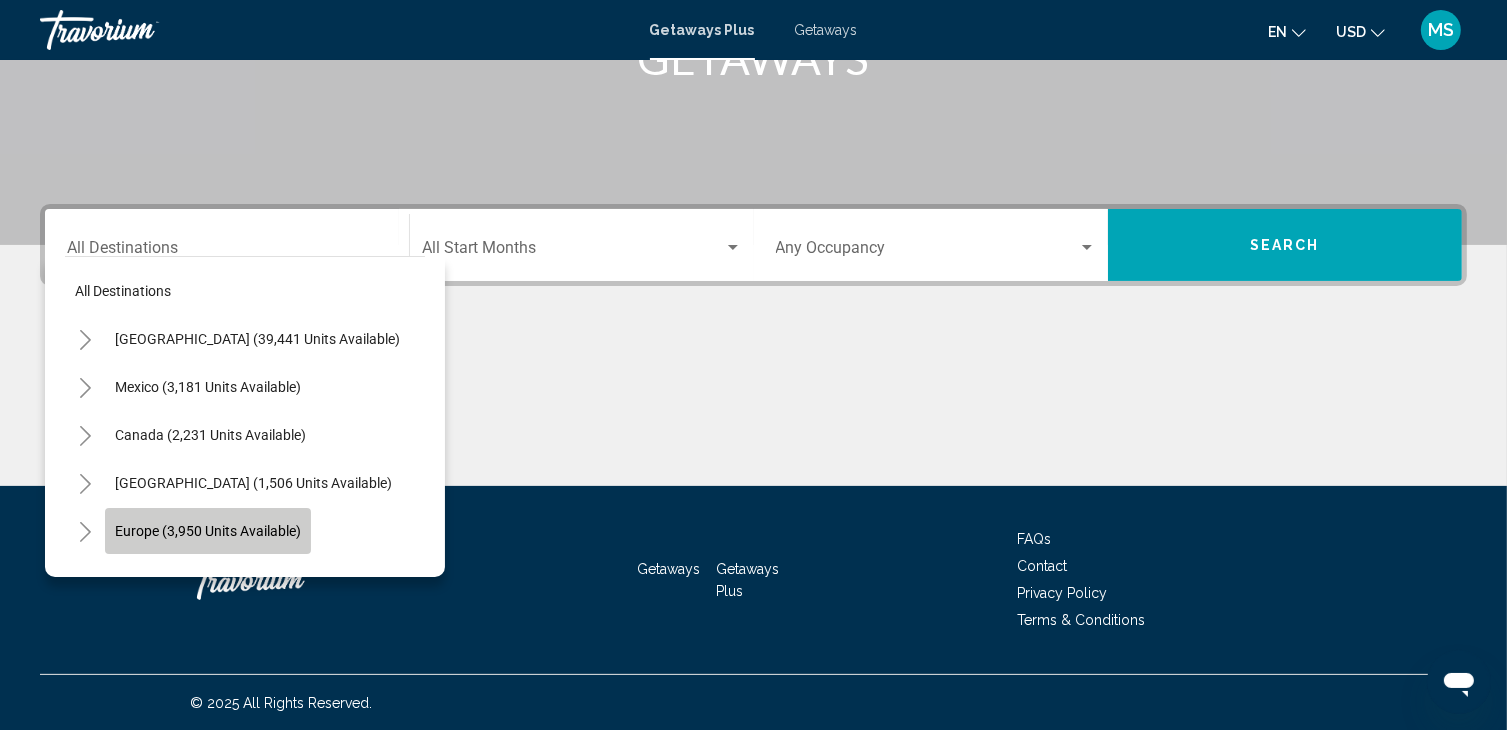 click on "Europe (3,950 units available)" 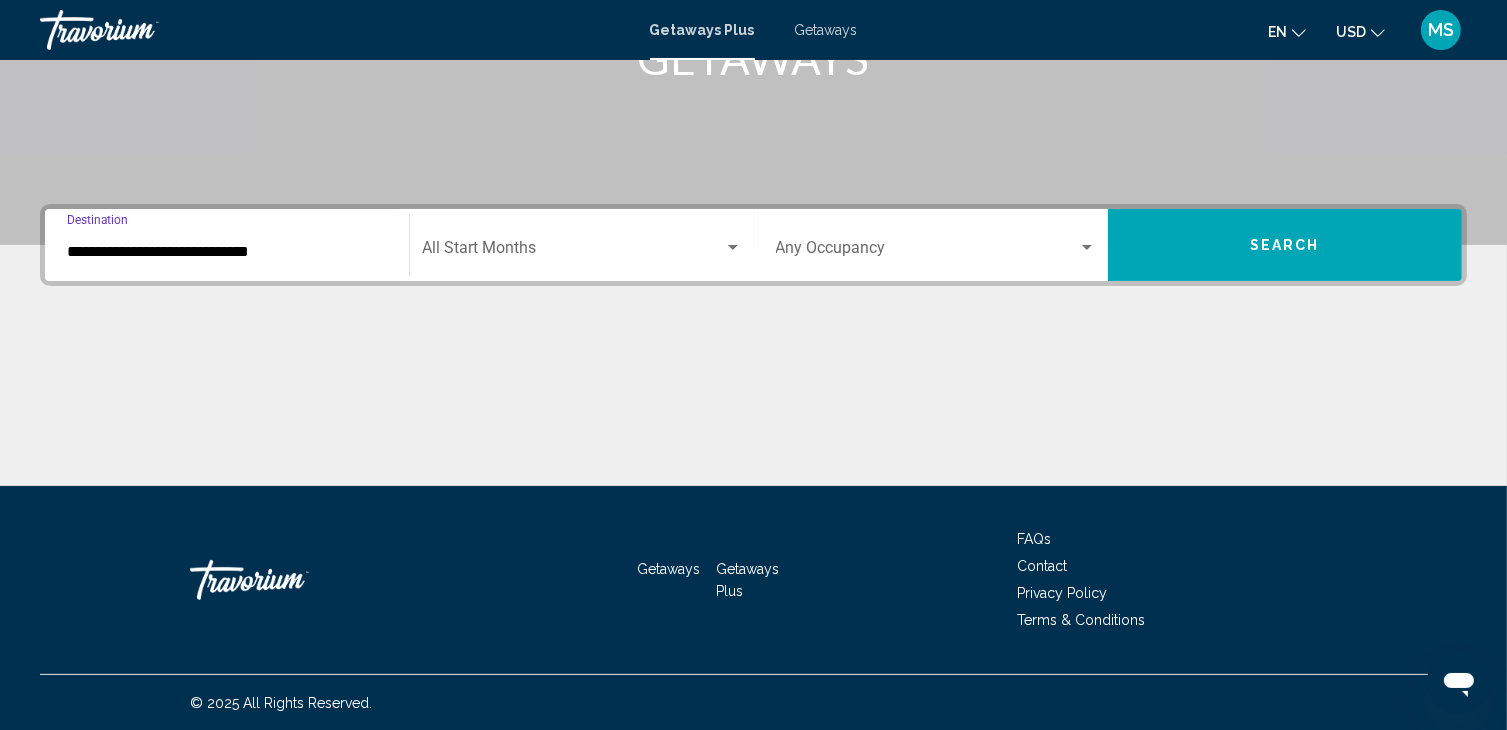 click on "**********" at bounding box center [227, 252] 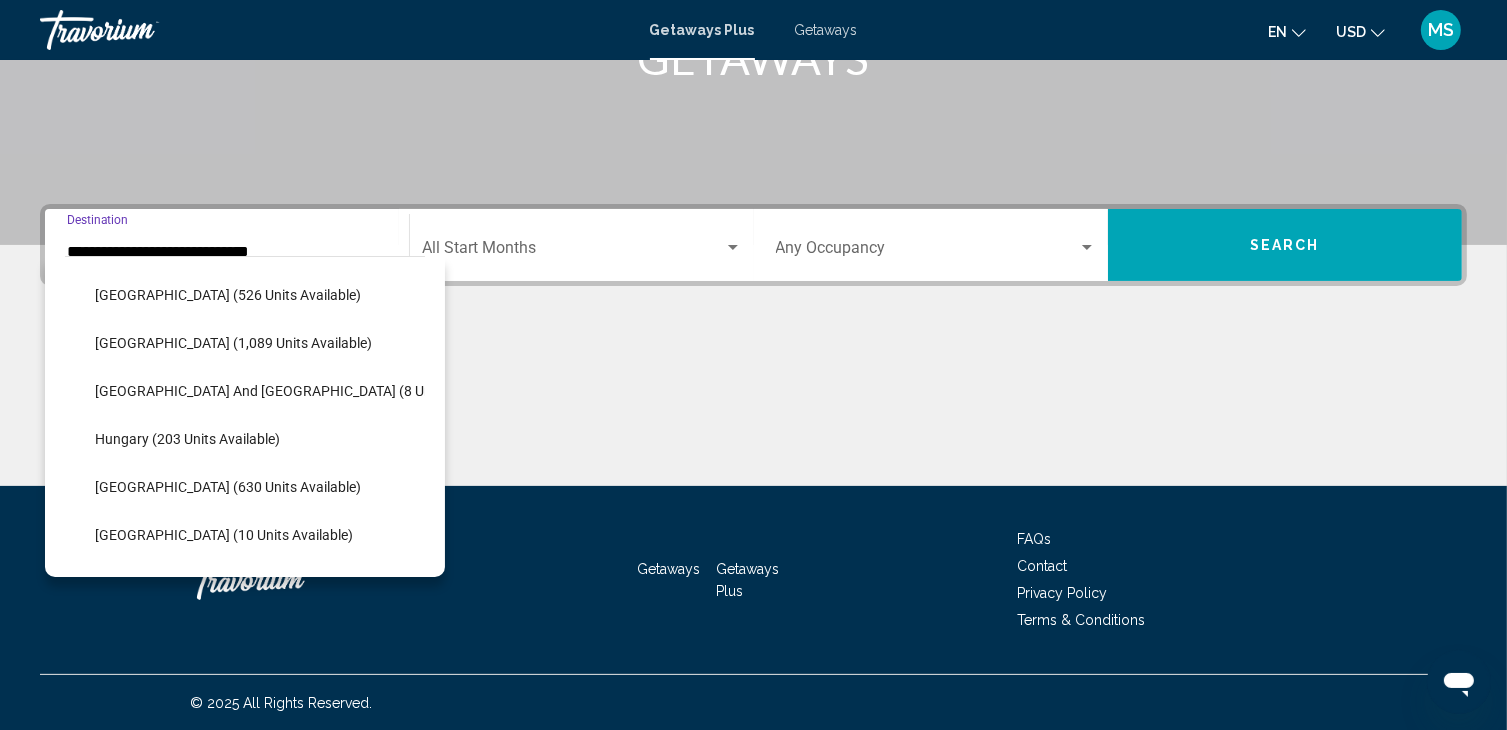 scroll, scrollTop: 339, scrollLeft: 0, axis: vertical 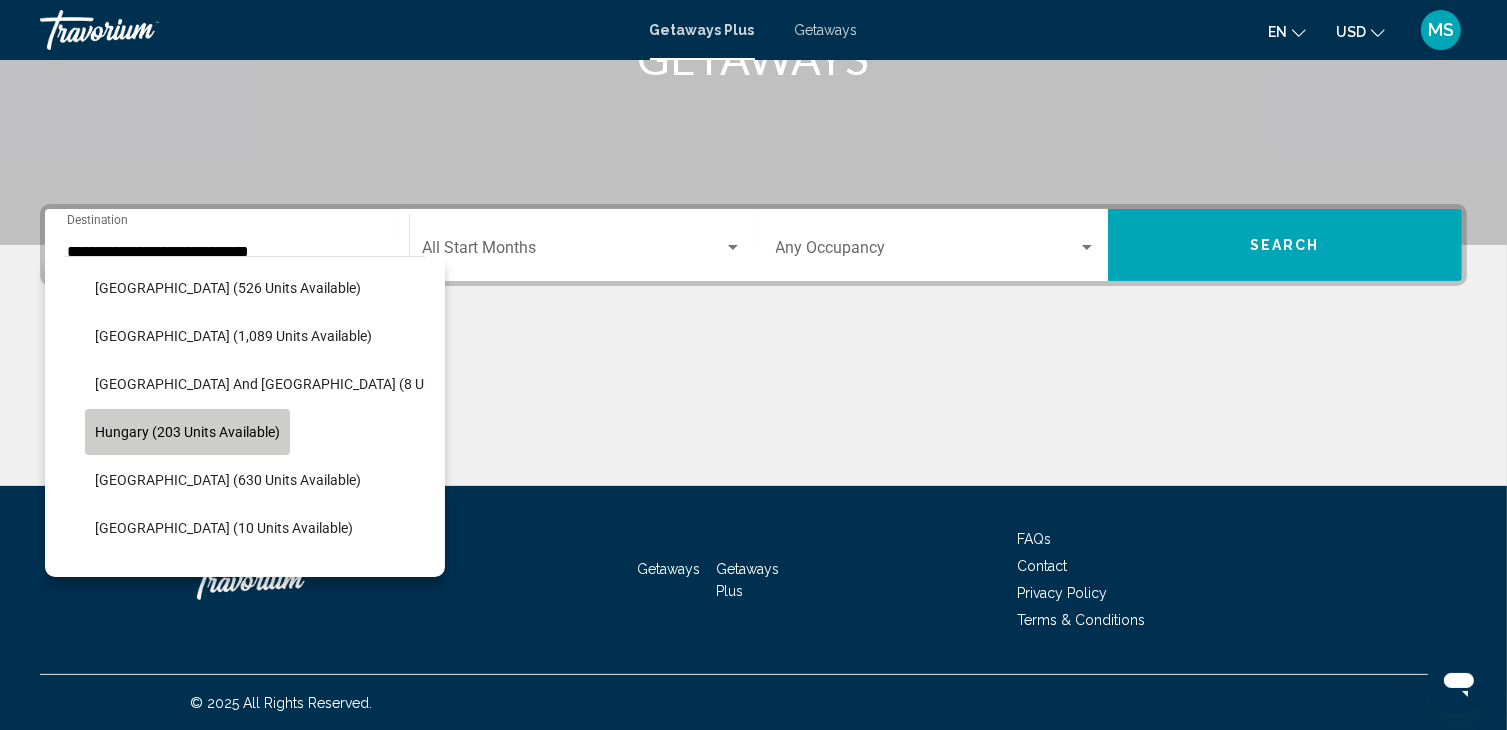 click on "Hungary (203 units available)" 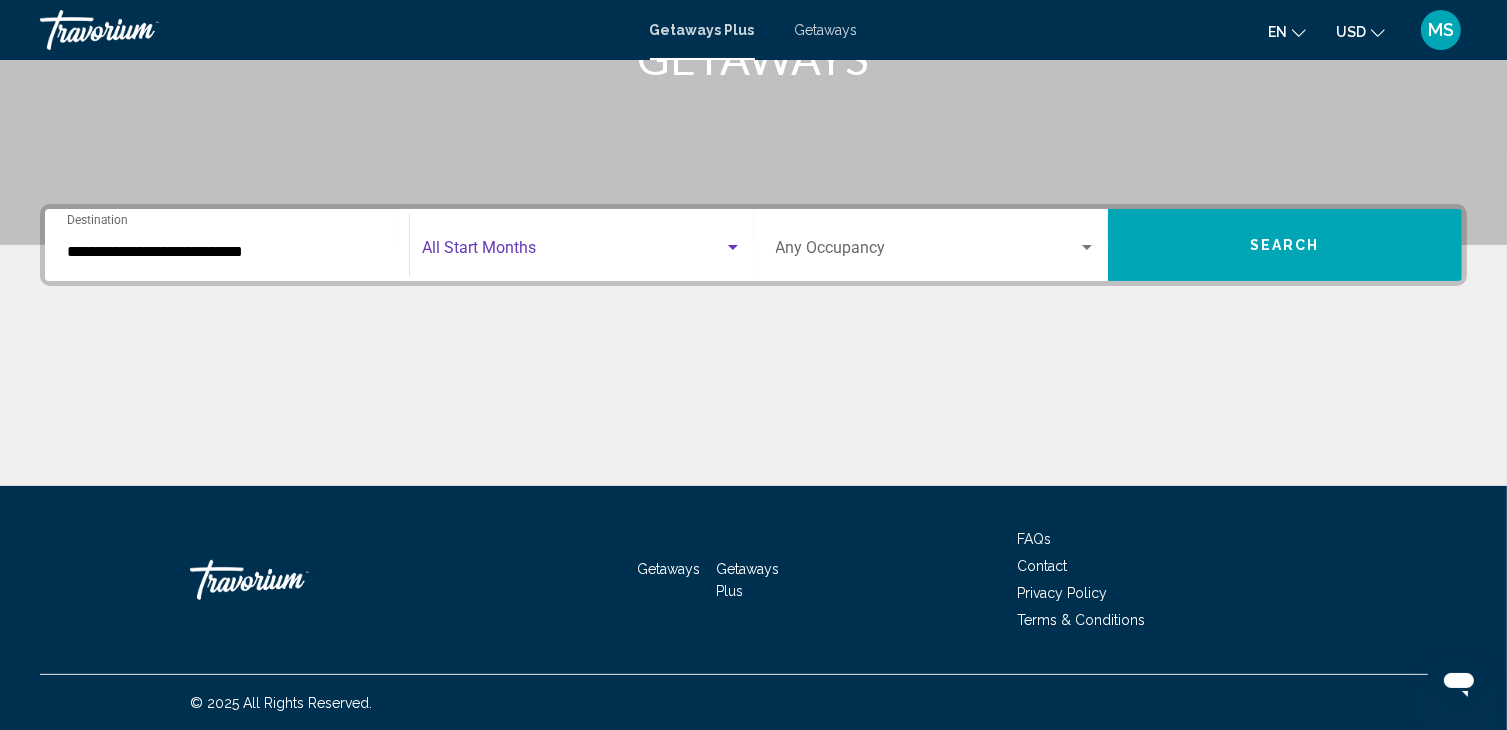 click at bounding box center (572, 252) 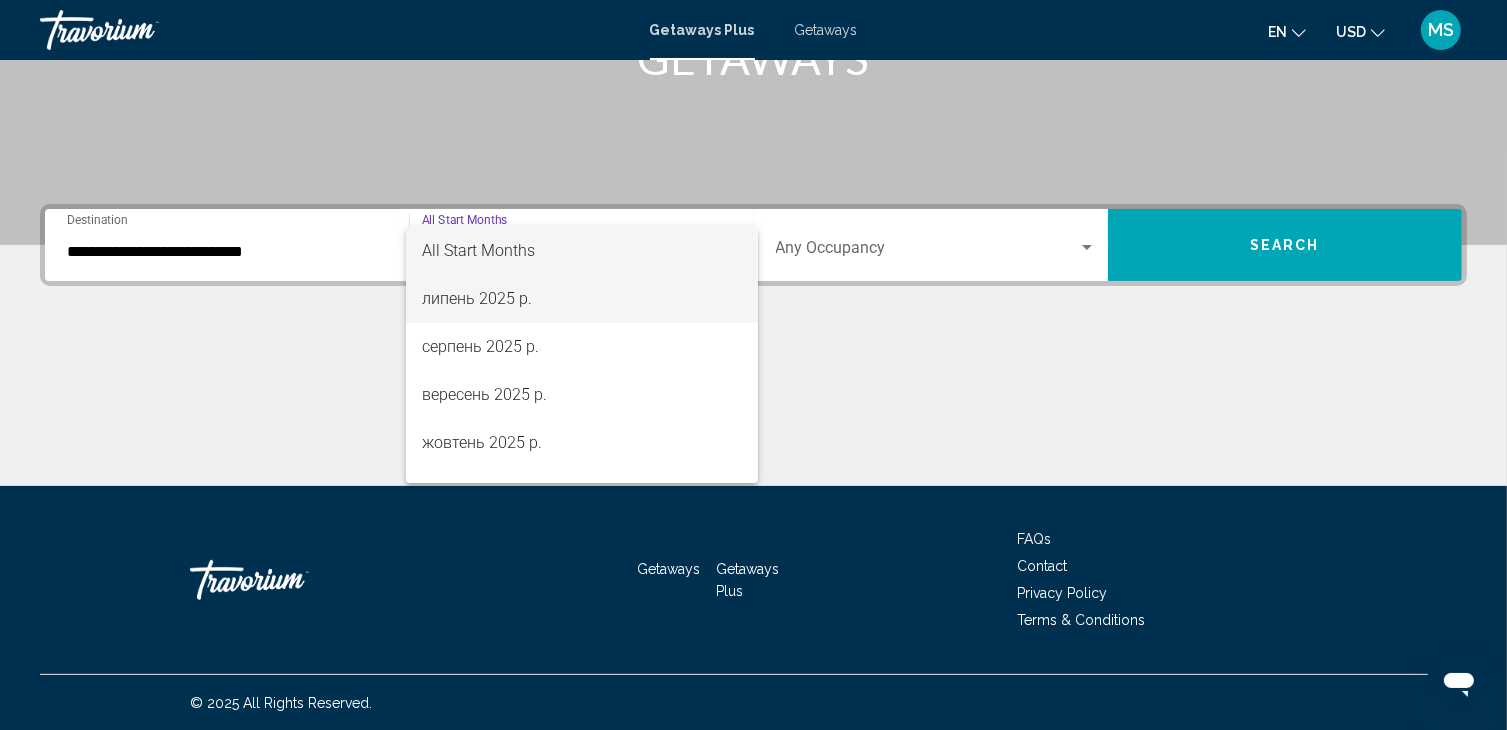 click on "липень 2025 р." at bounding box center (582, 299) 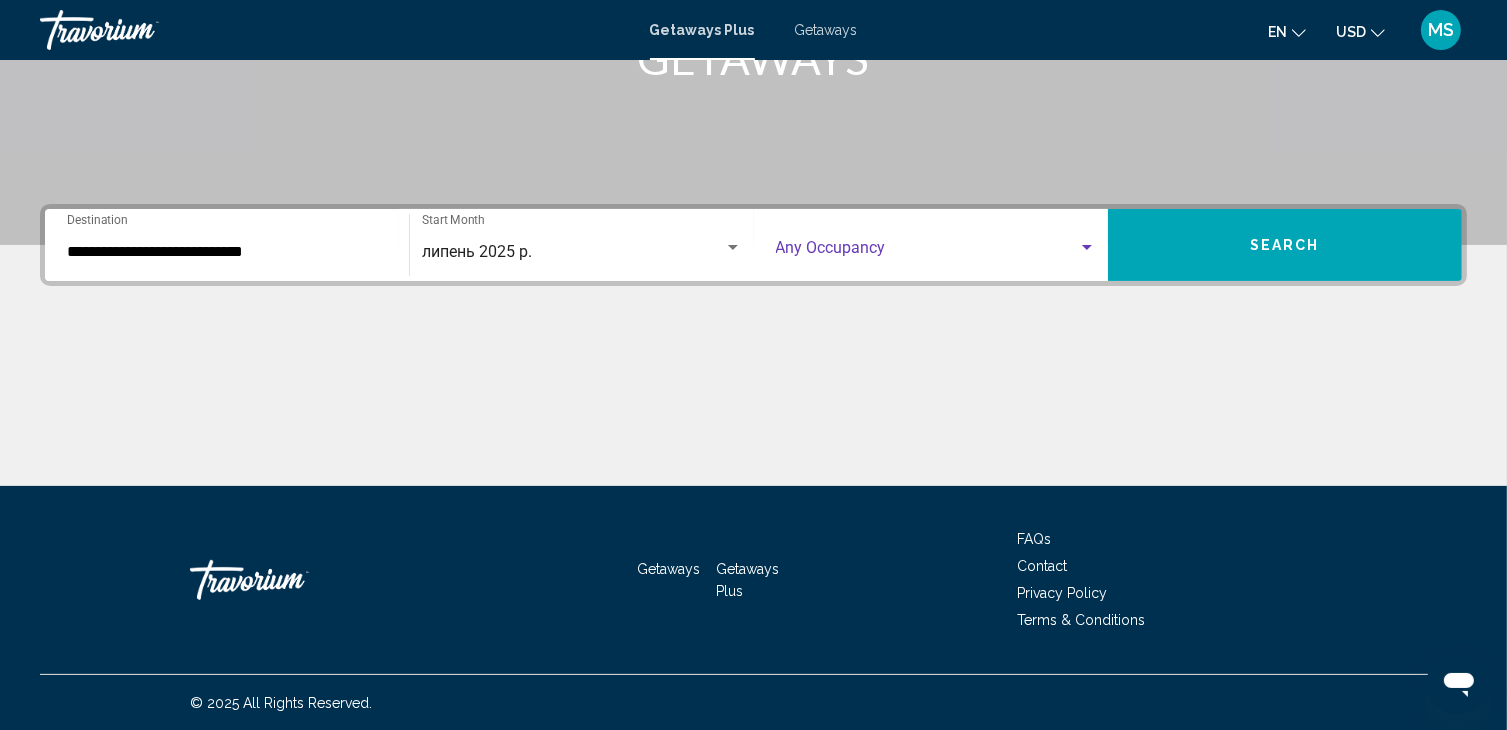 click at bounding box center [927, 252] 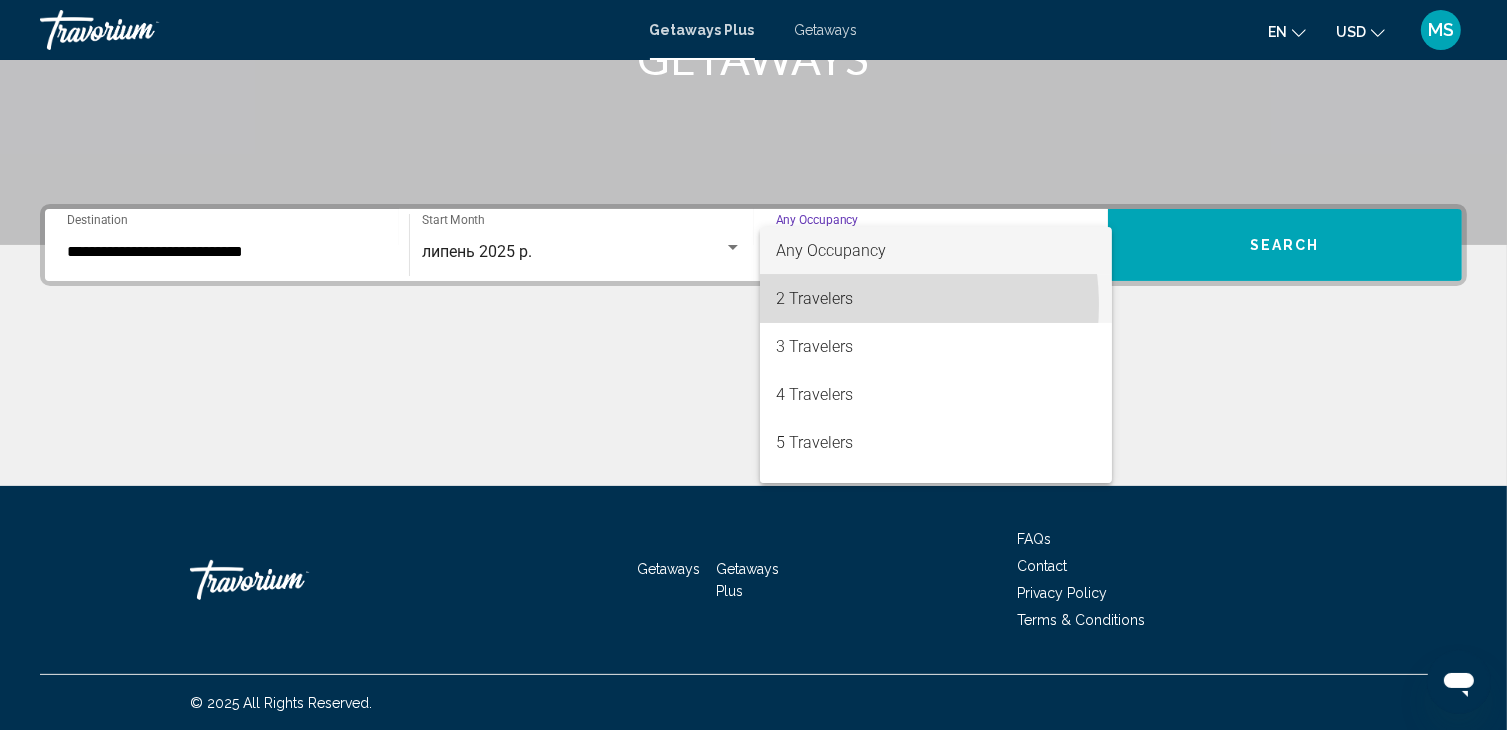 click on "2 Travelers" at bounding box center [936, 299] 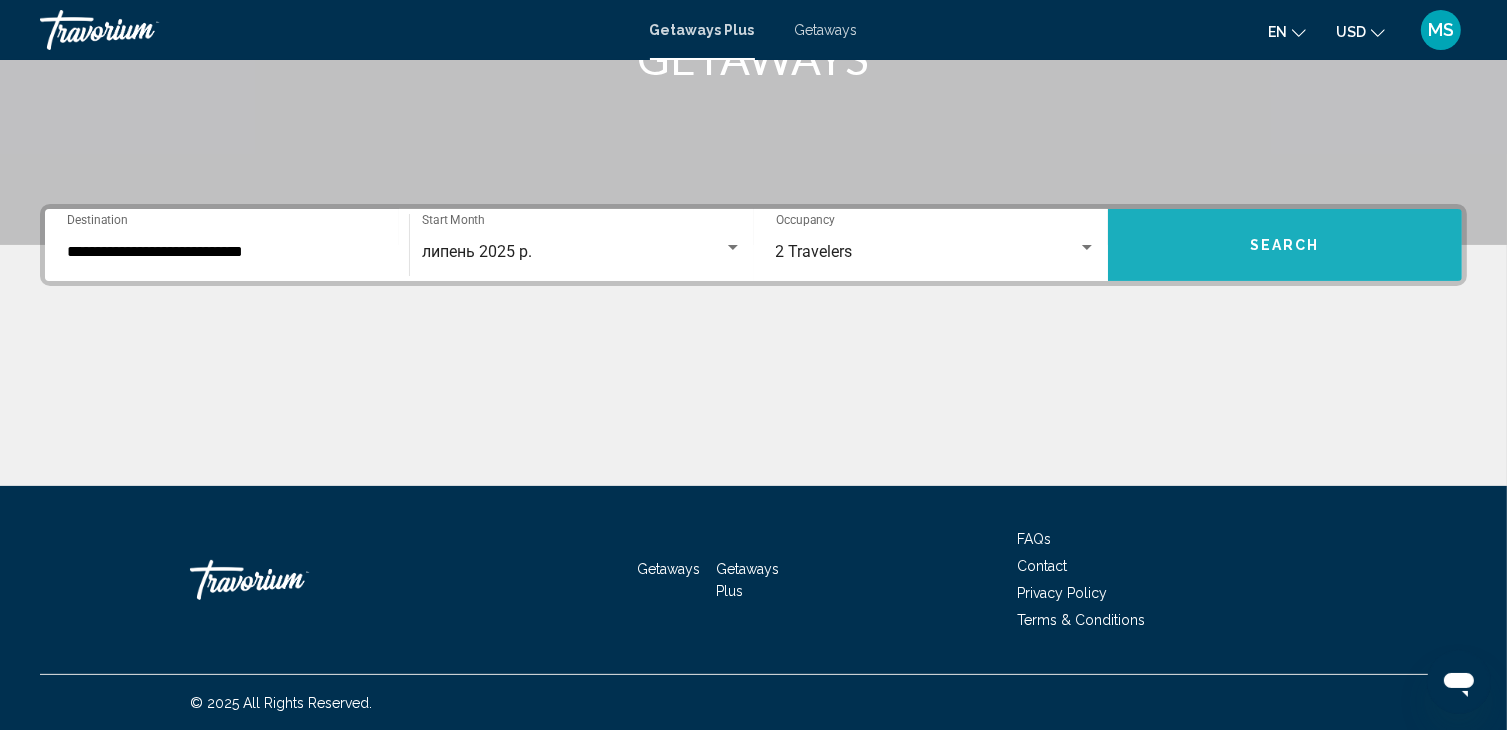 click on "Search" at bounding box center [1285, 244] 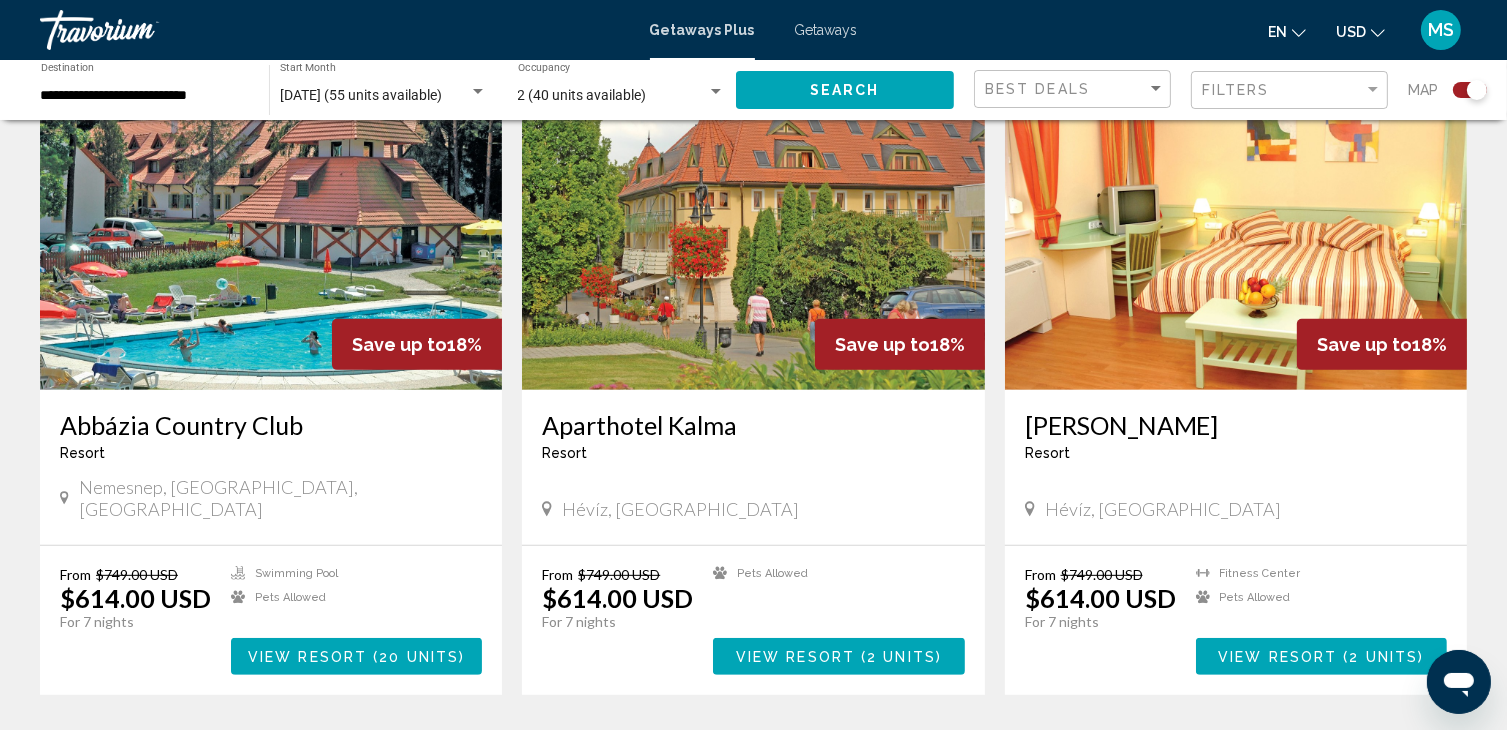 scroll, scrollTop: 760, scrollLeft: 0, axis: vertical 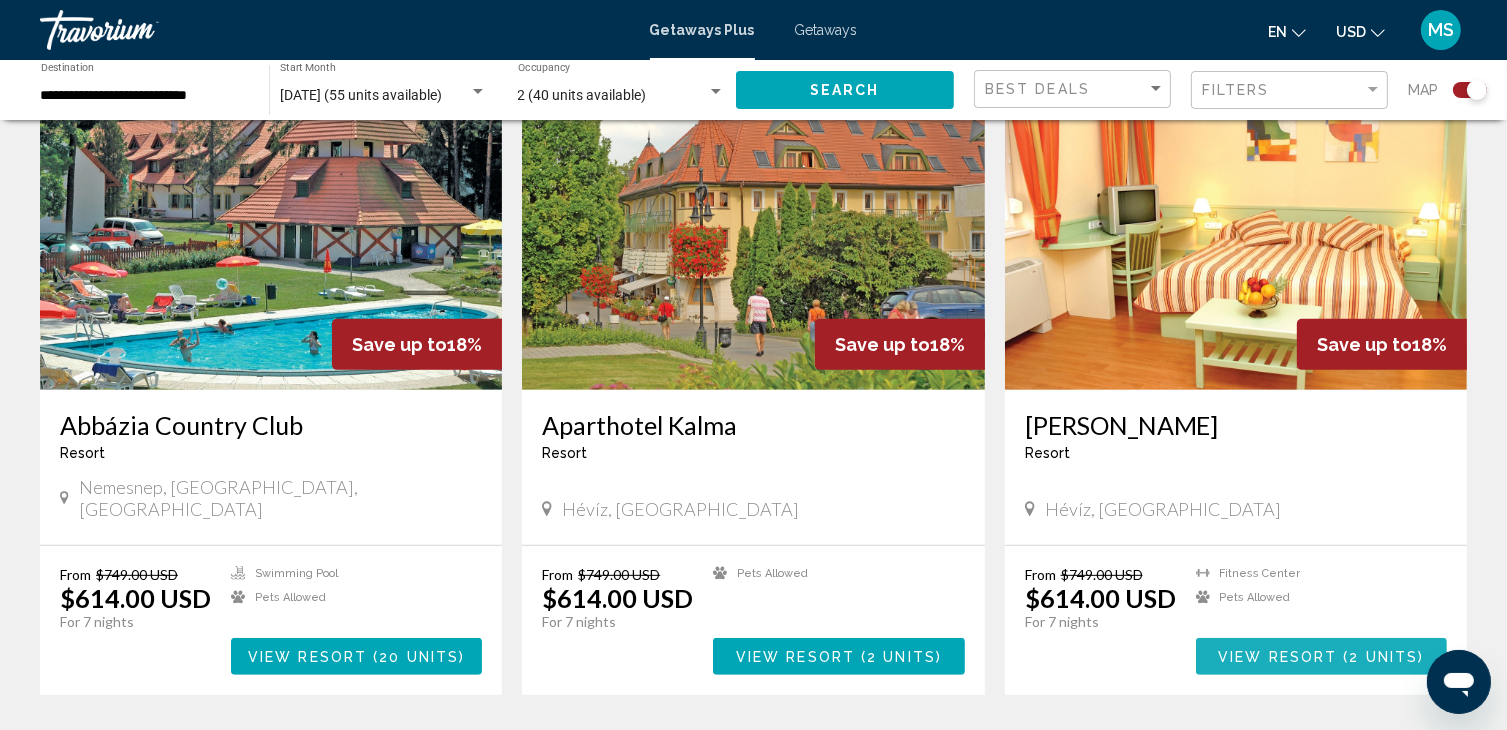 click on "View Resort" at bounding box center (1277, 657) 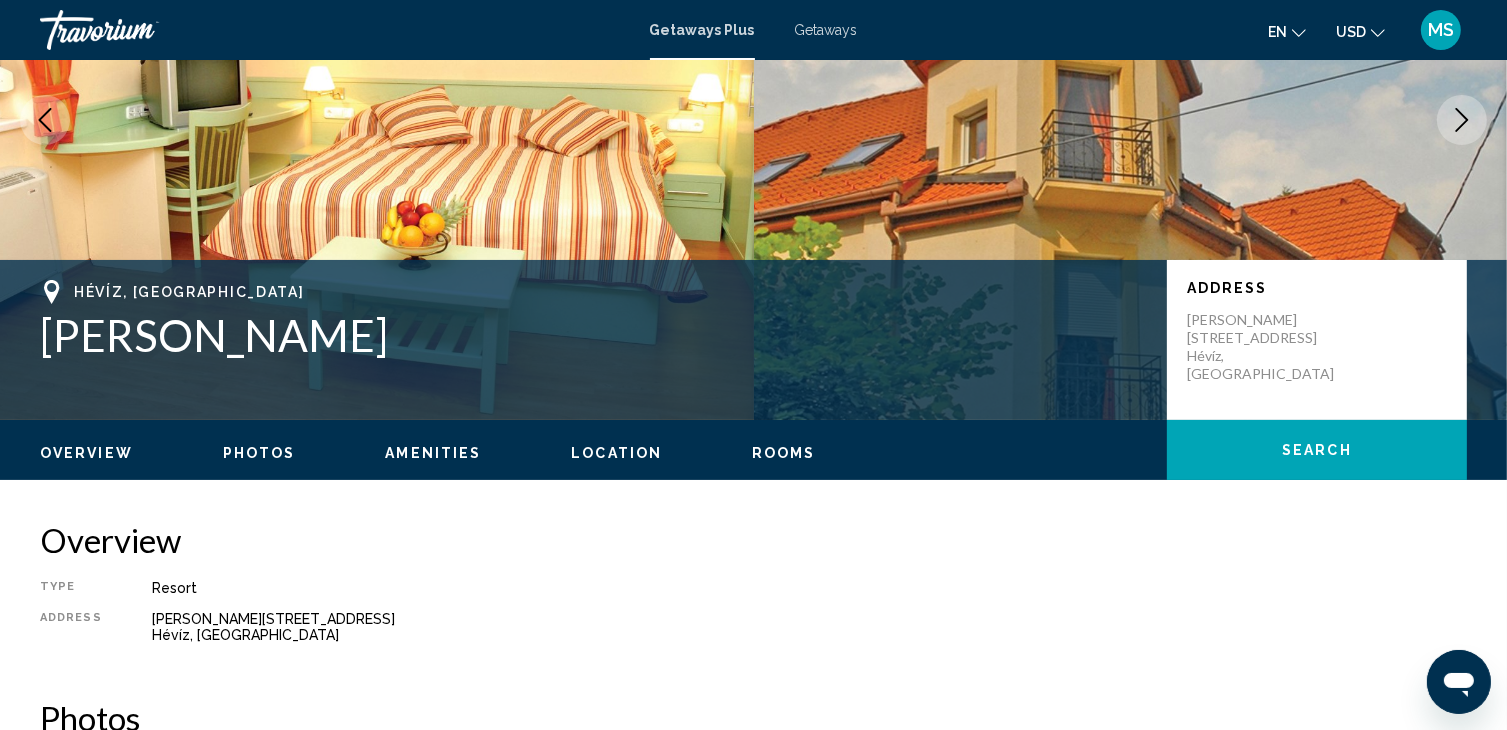 scroll, scrollTop: 183, scrollLeft: 0, axis: vertical 